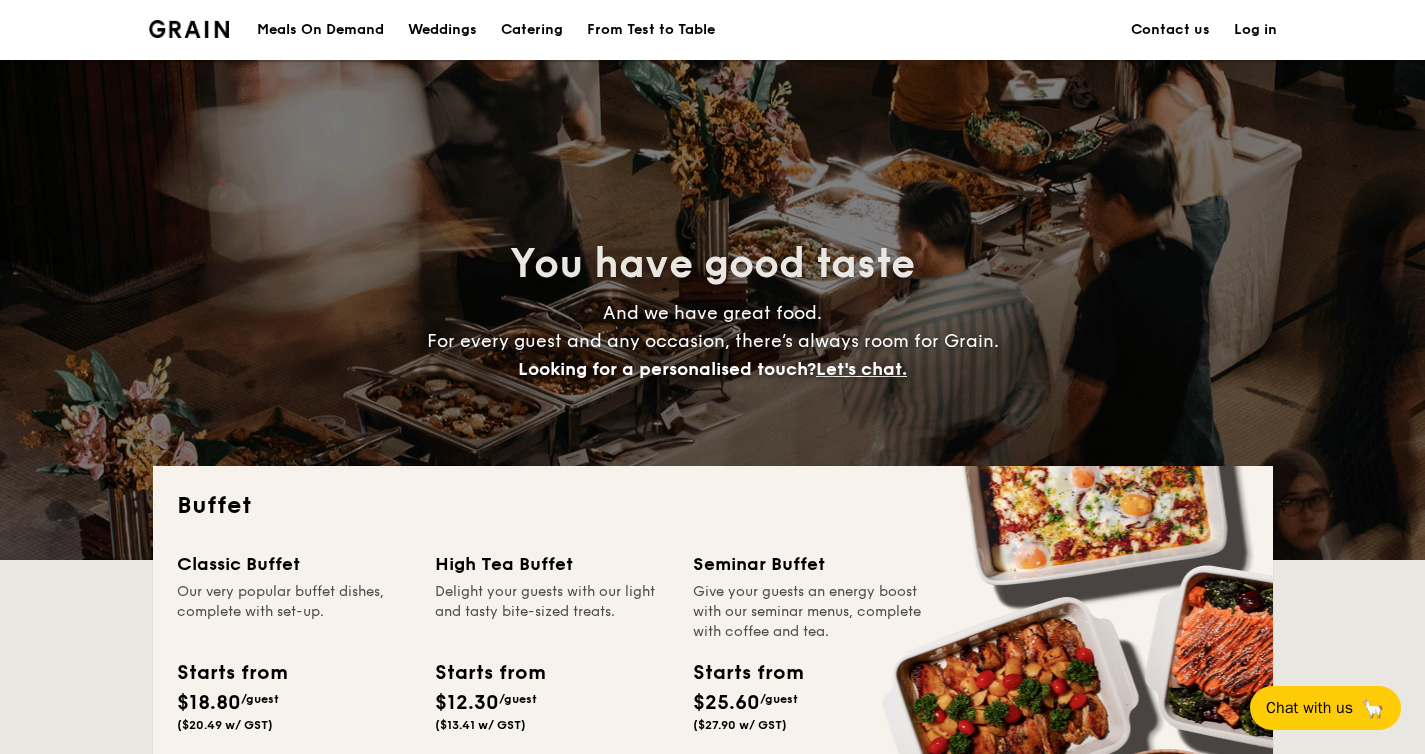 scroll, scrollTop: 80, scrollLeft: 0, axis: vertical 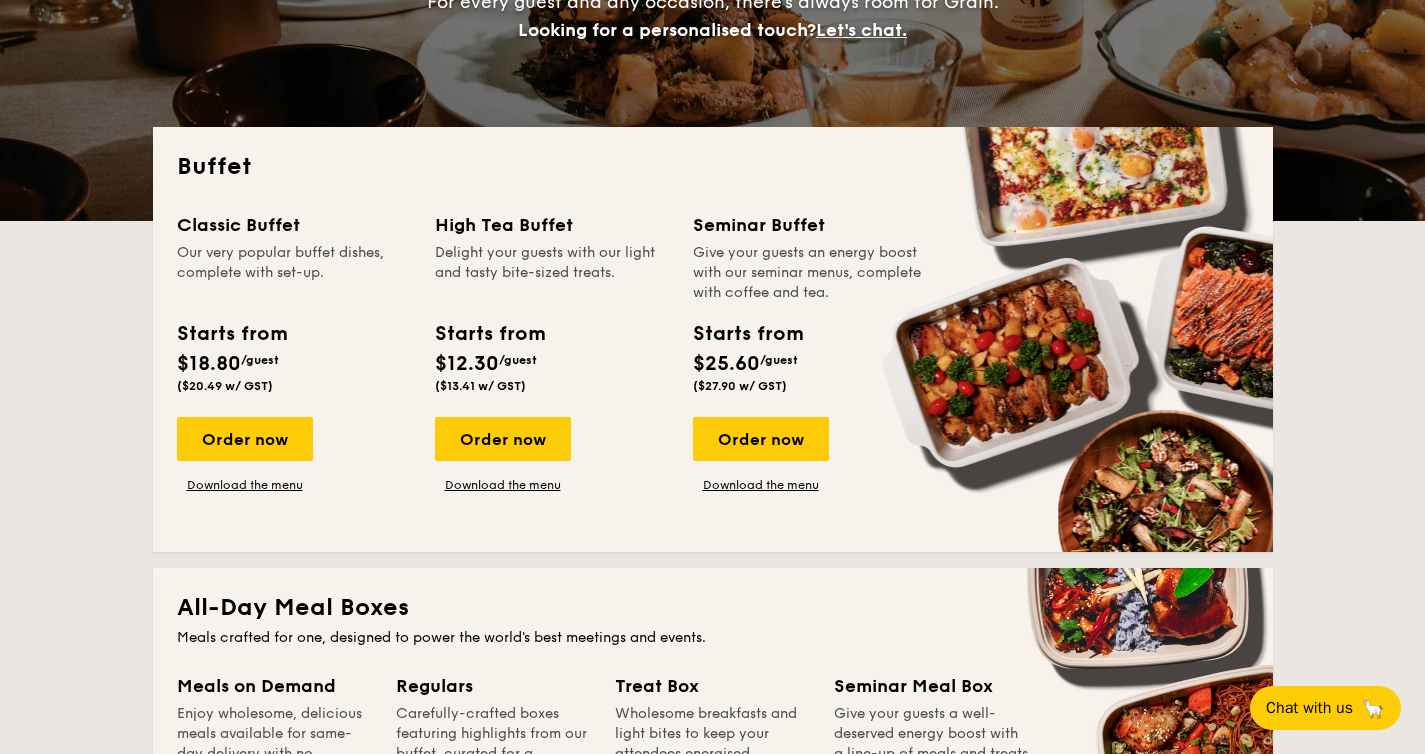drag, startPoint x: 177, startPoint y: 331, endPoint x: 318, endPoint y: 330, distance: 141.00354 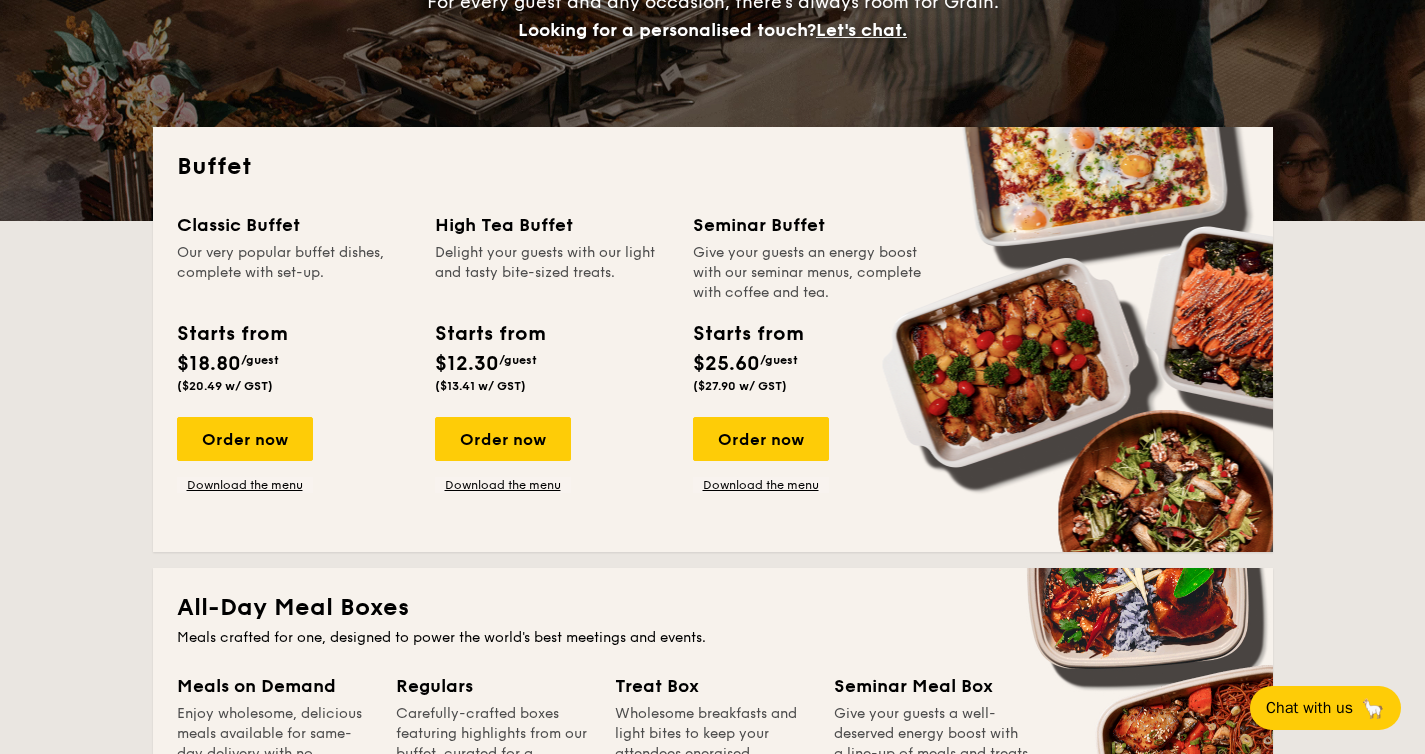 click on "Starts from
$18.80
/guest
($20.49 w/ GST)" at bounding box center [294, 360] 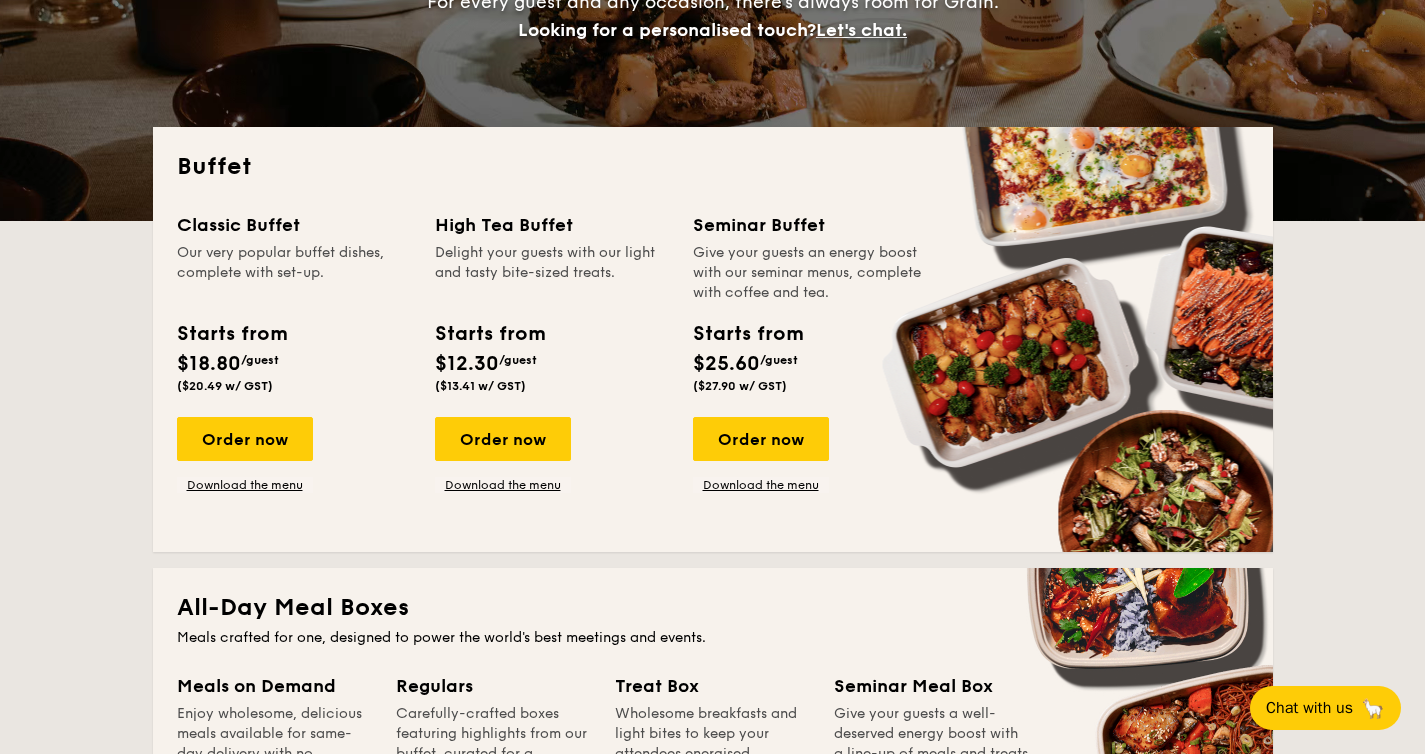 click on "Starts from
$18.80
/guest
($20.49 w/ GST)" at bounding box center [294, 360] 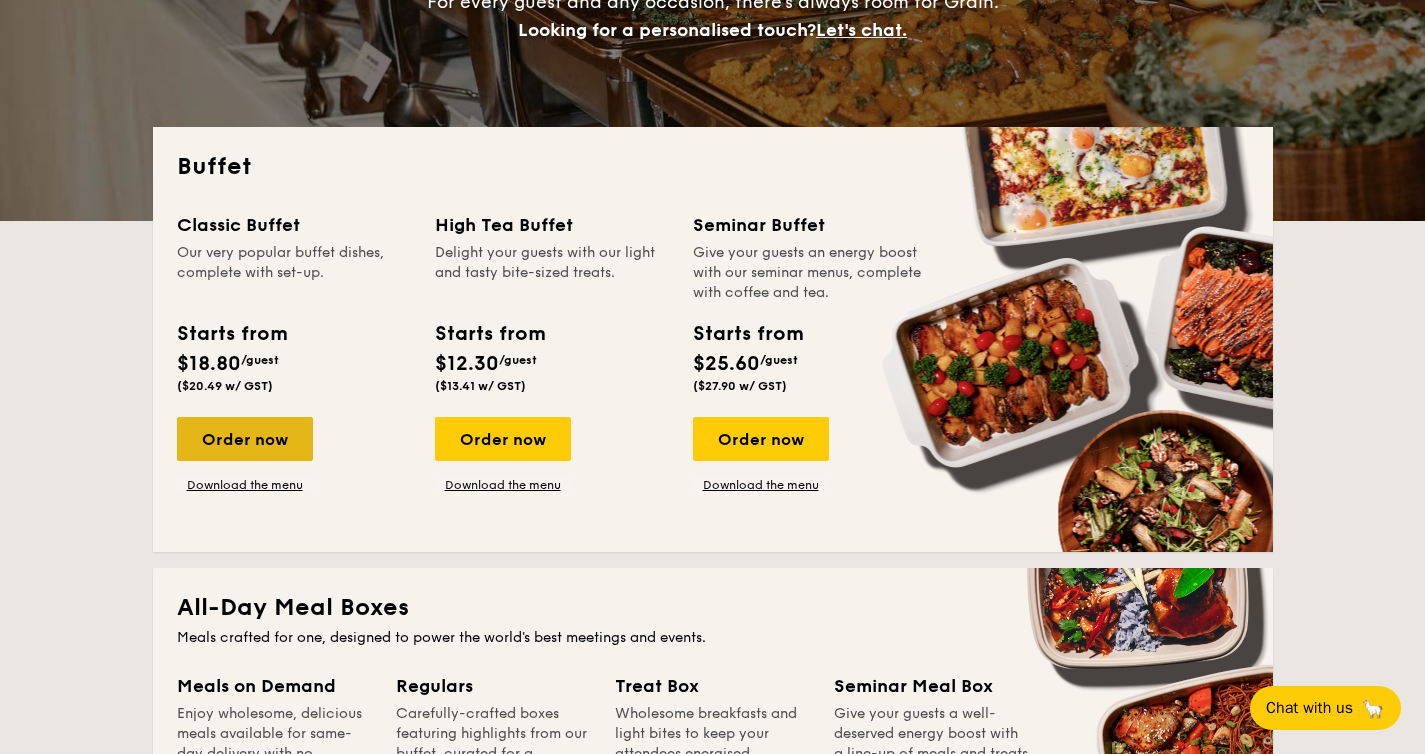 click on "Order now" at bounding box center (245, 439) 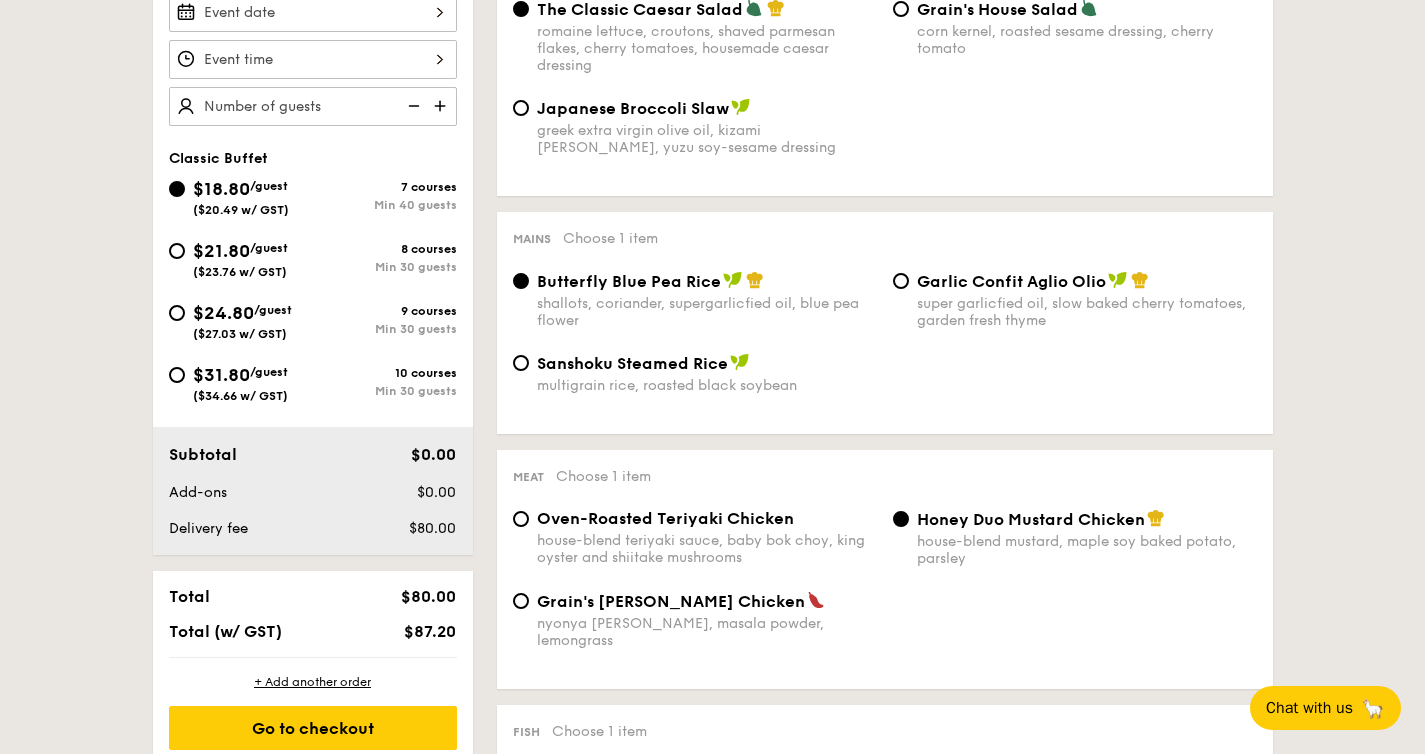 scroll, scrollTop: 531, scrollLeft: 0, axis: vertical 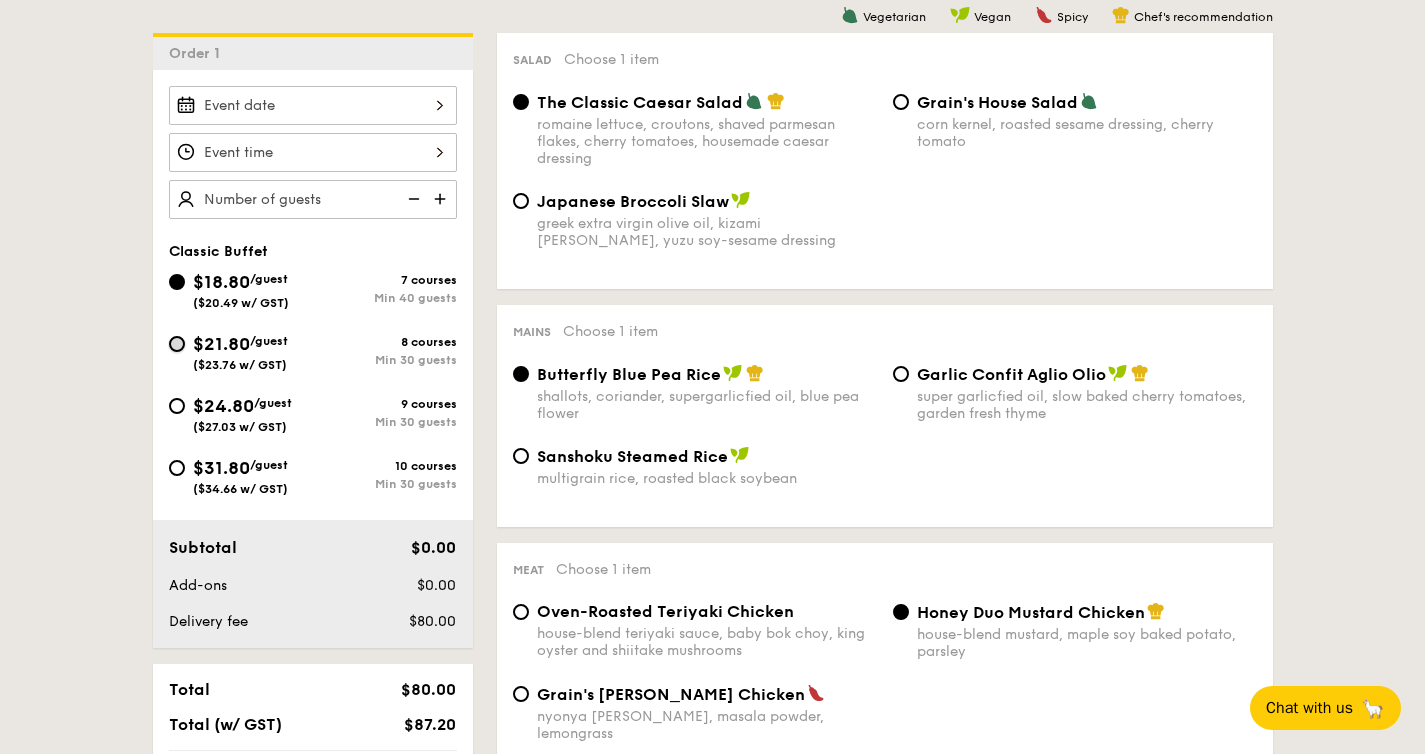 click on "$21.80
/guest
($23.76 w/ GST)
8 courses
Min 30 guests" at bounding box center (177, 344) 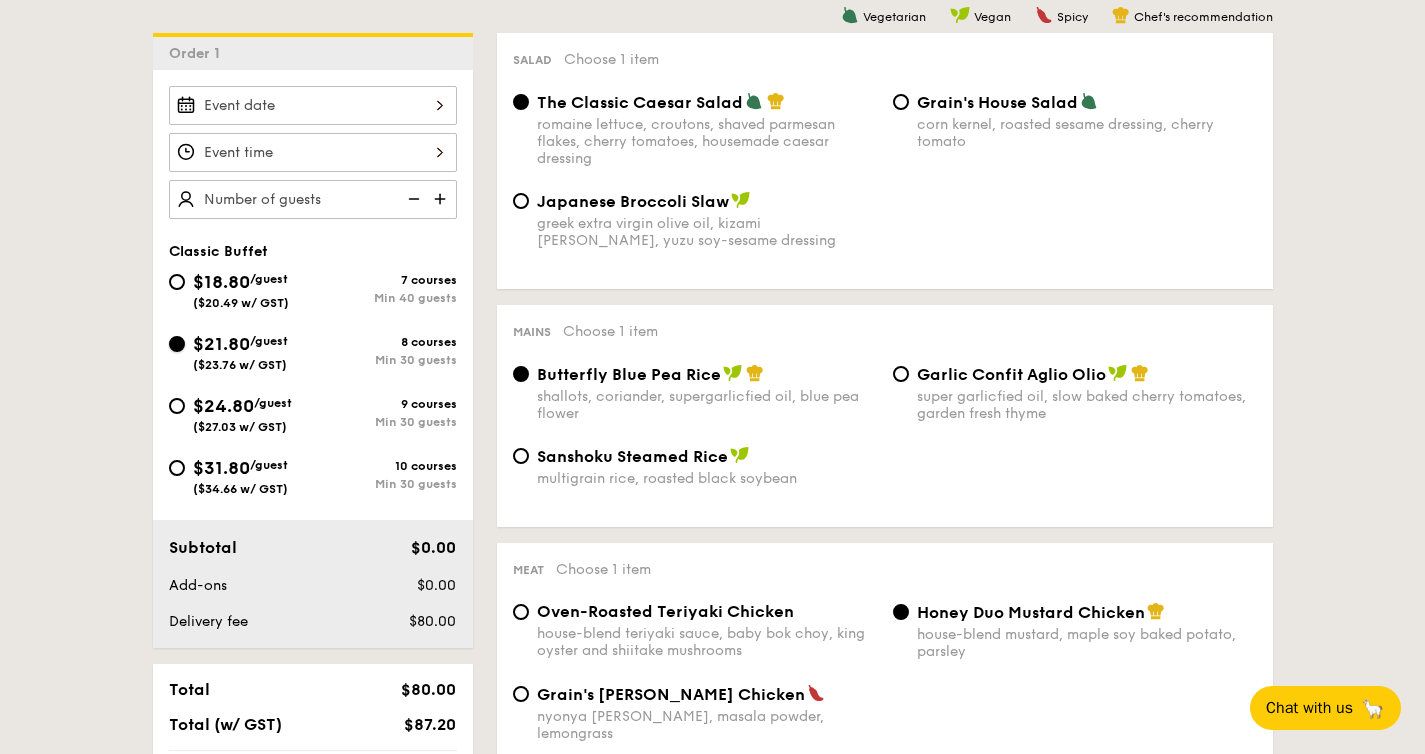 radio on "true" 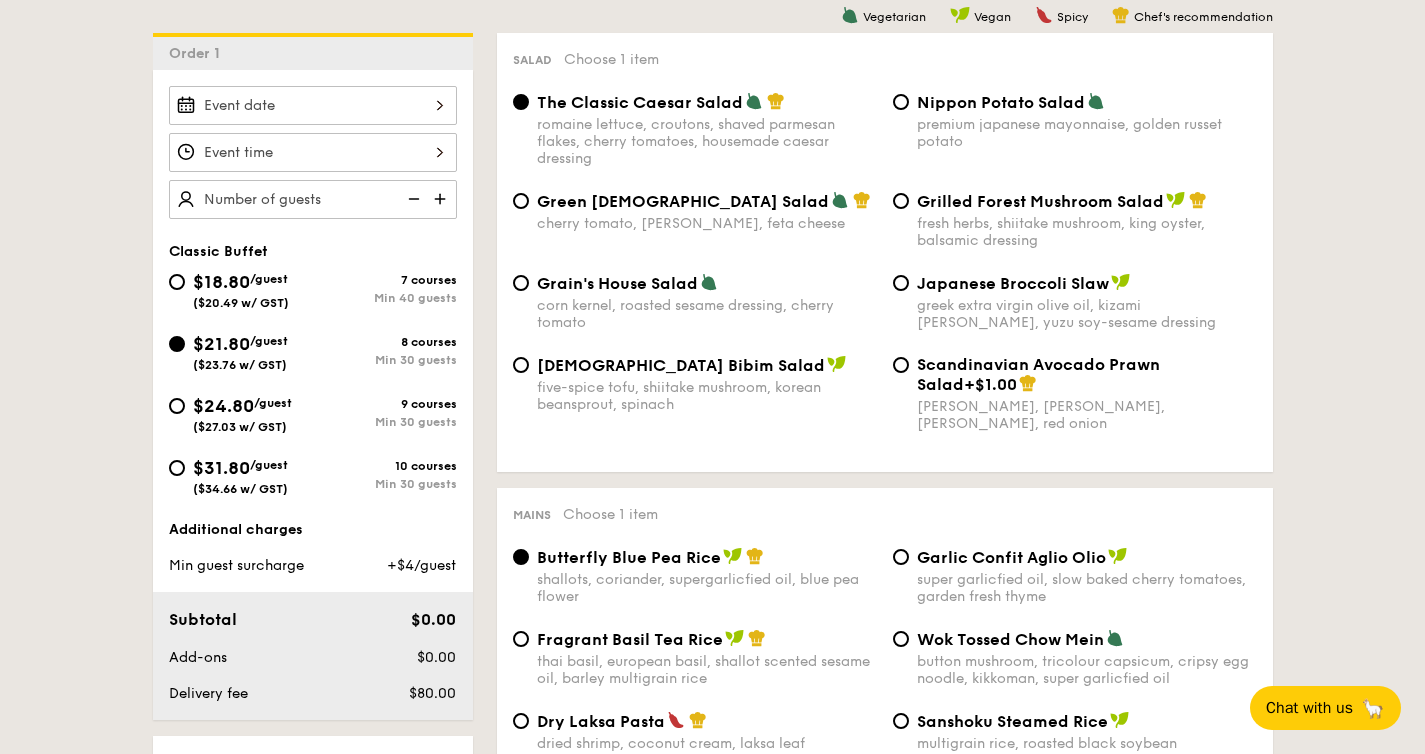 click at bounding box center (442, 199) 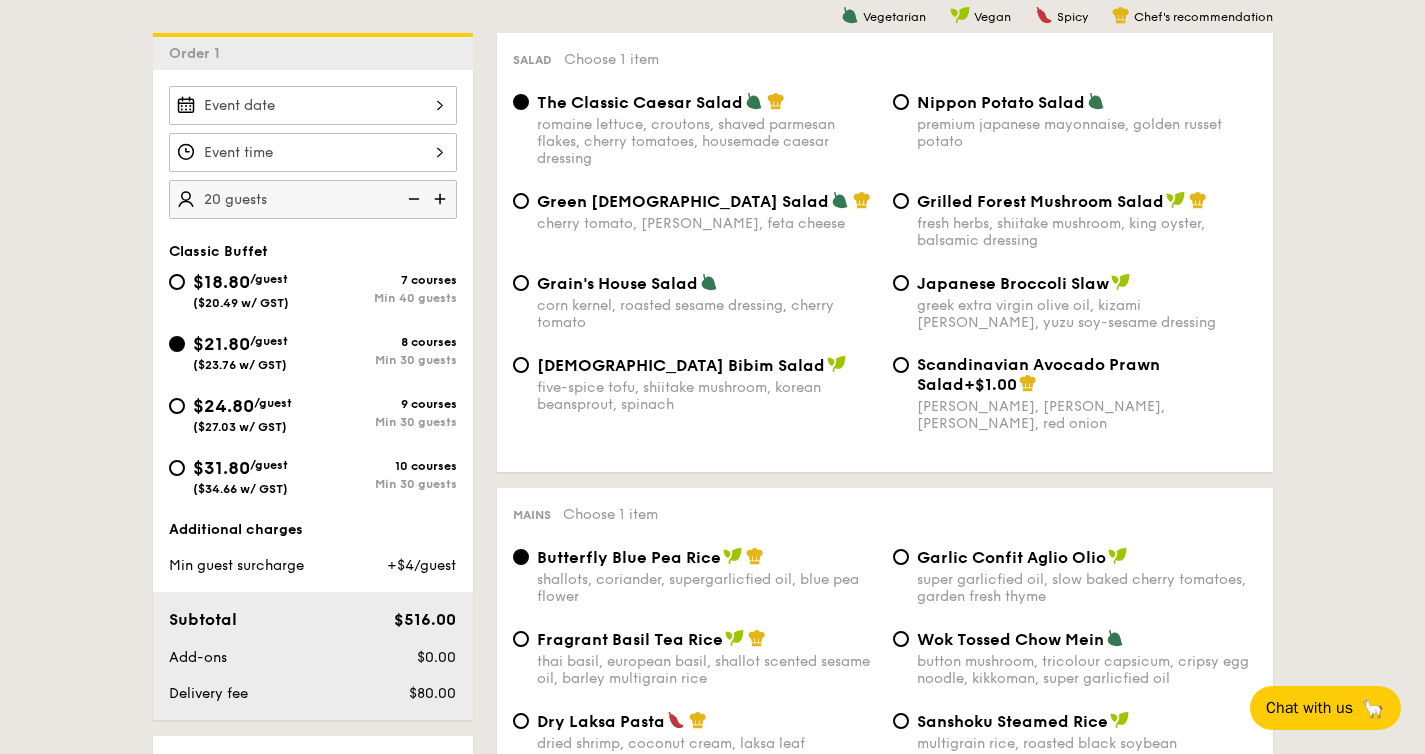 click at bounding box center [442, 199] 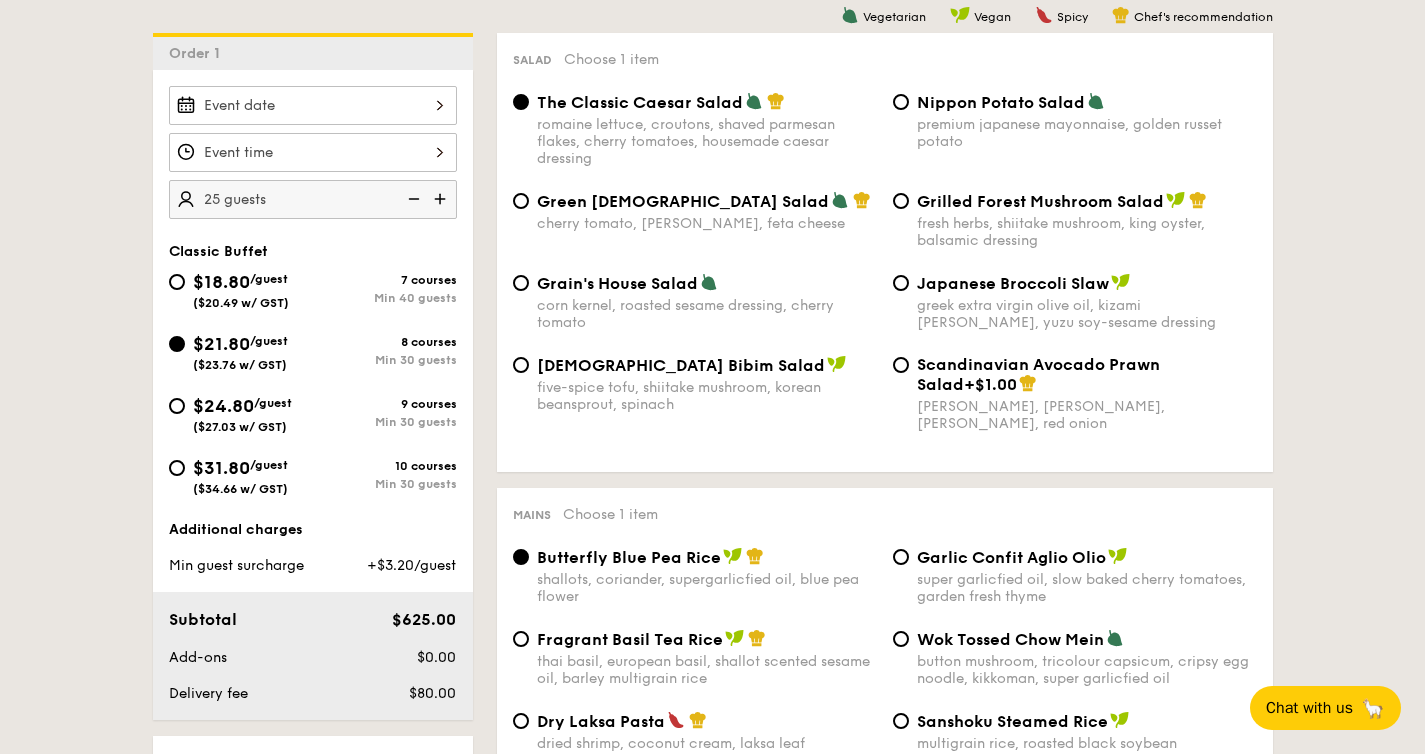 click at bounding box center [412, 199] 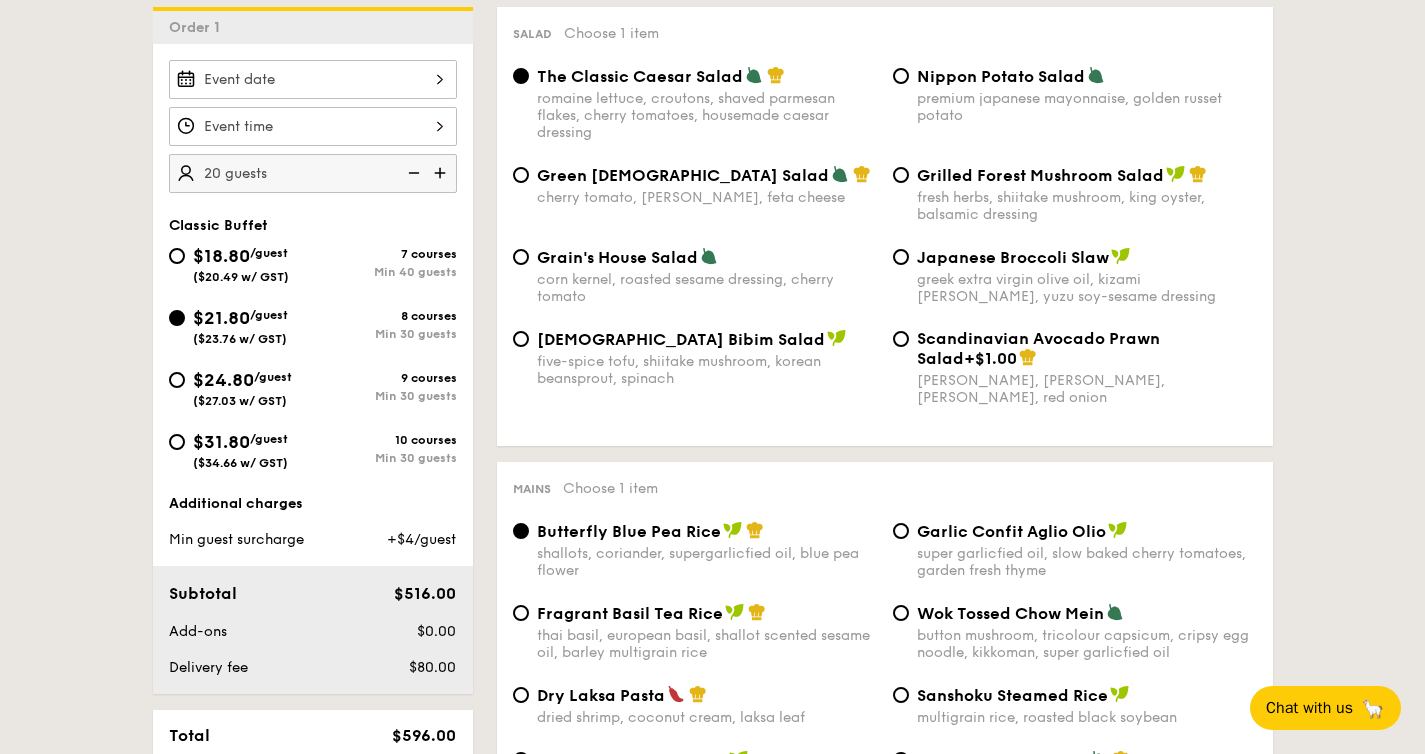 scroll, scrollTop: 554, scrollLeft: 0, axis: vertical 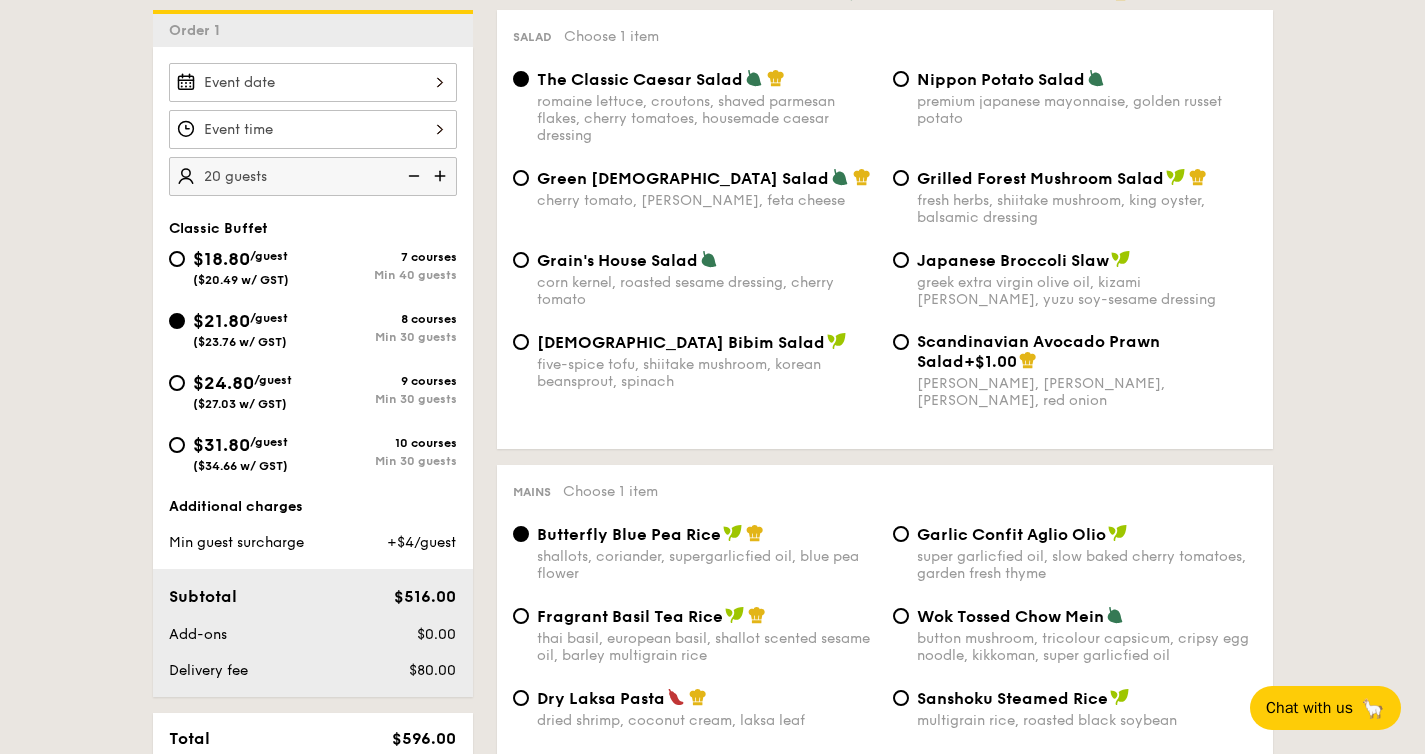 click at bounding box center (442, 176) 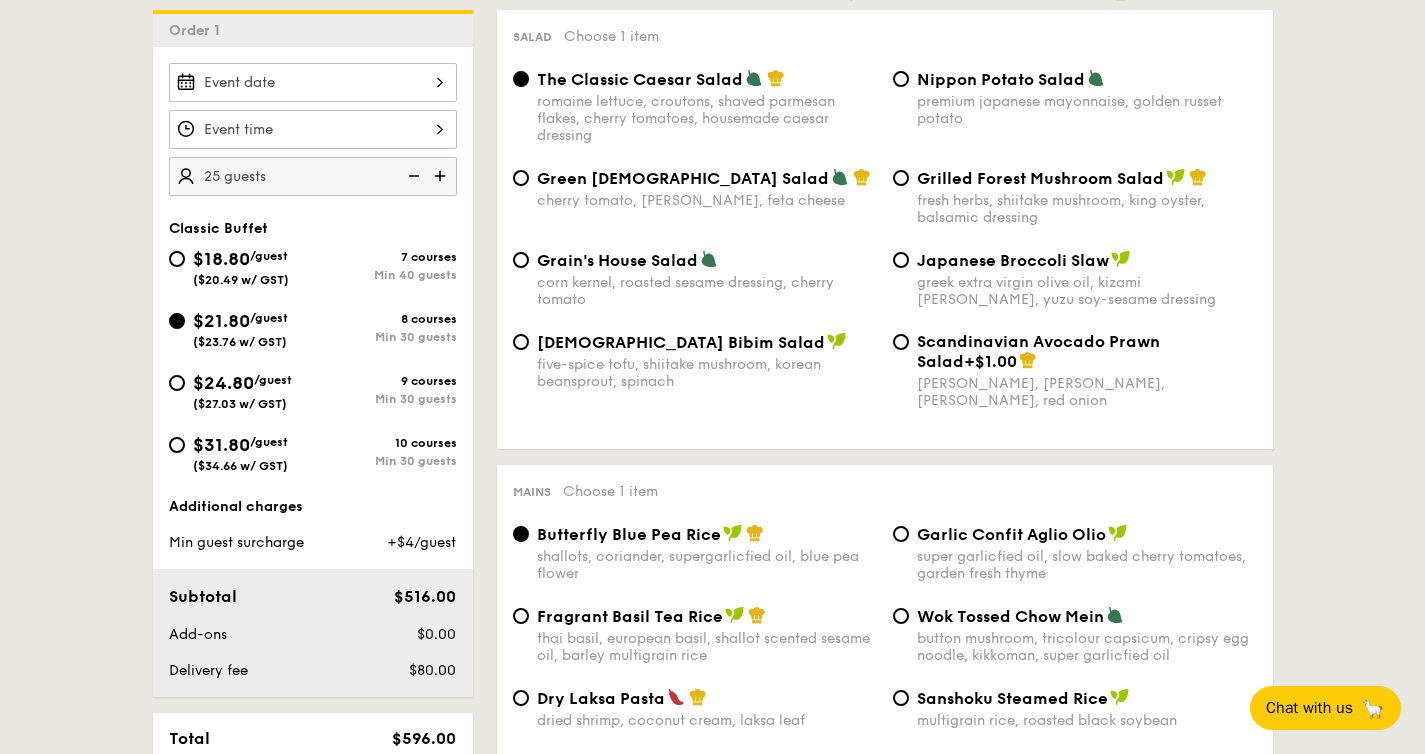 click at bounding box center [442, 176] 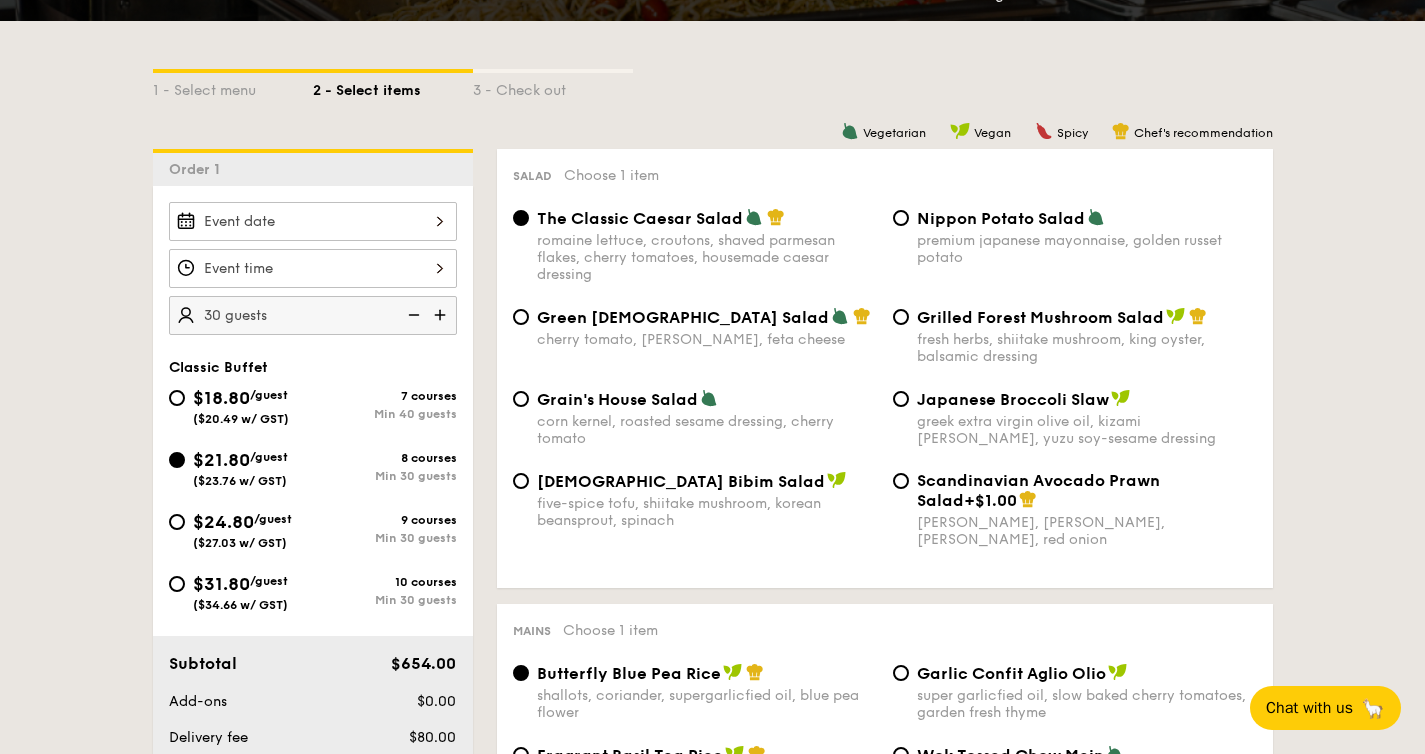 scroll, scrollTop: 0, scrollLeft: 0, axis: both 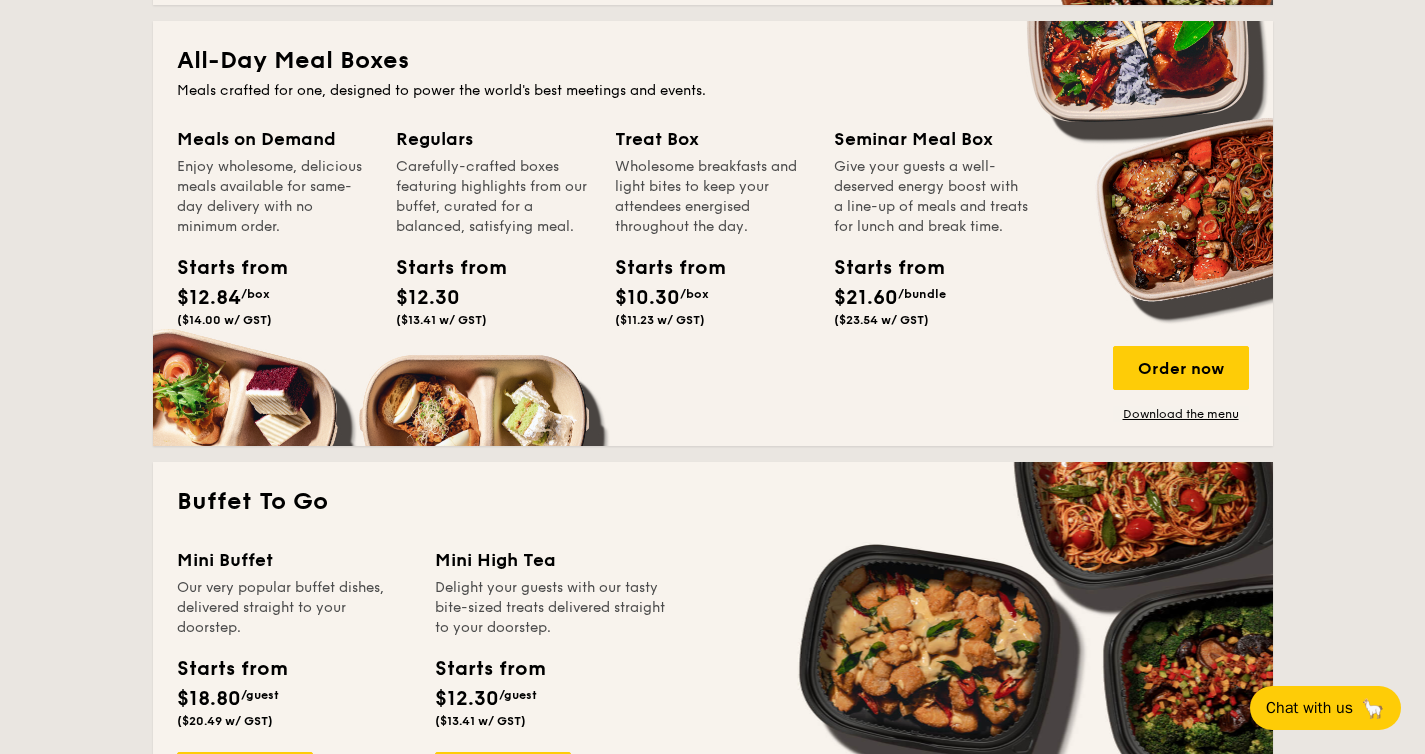 click on "$21.60" at bounding box center [866, 298] 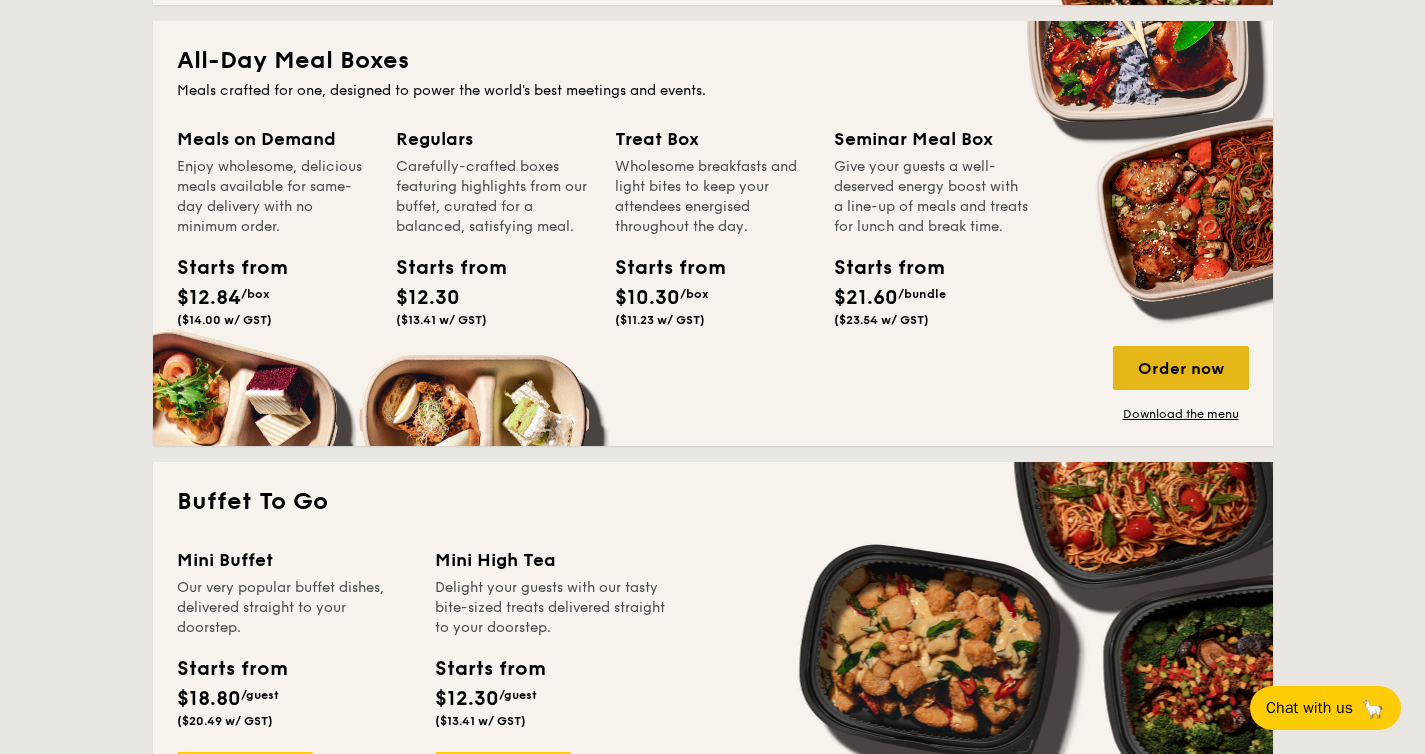 click on "Order now" at bounding box center (1181, 368) 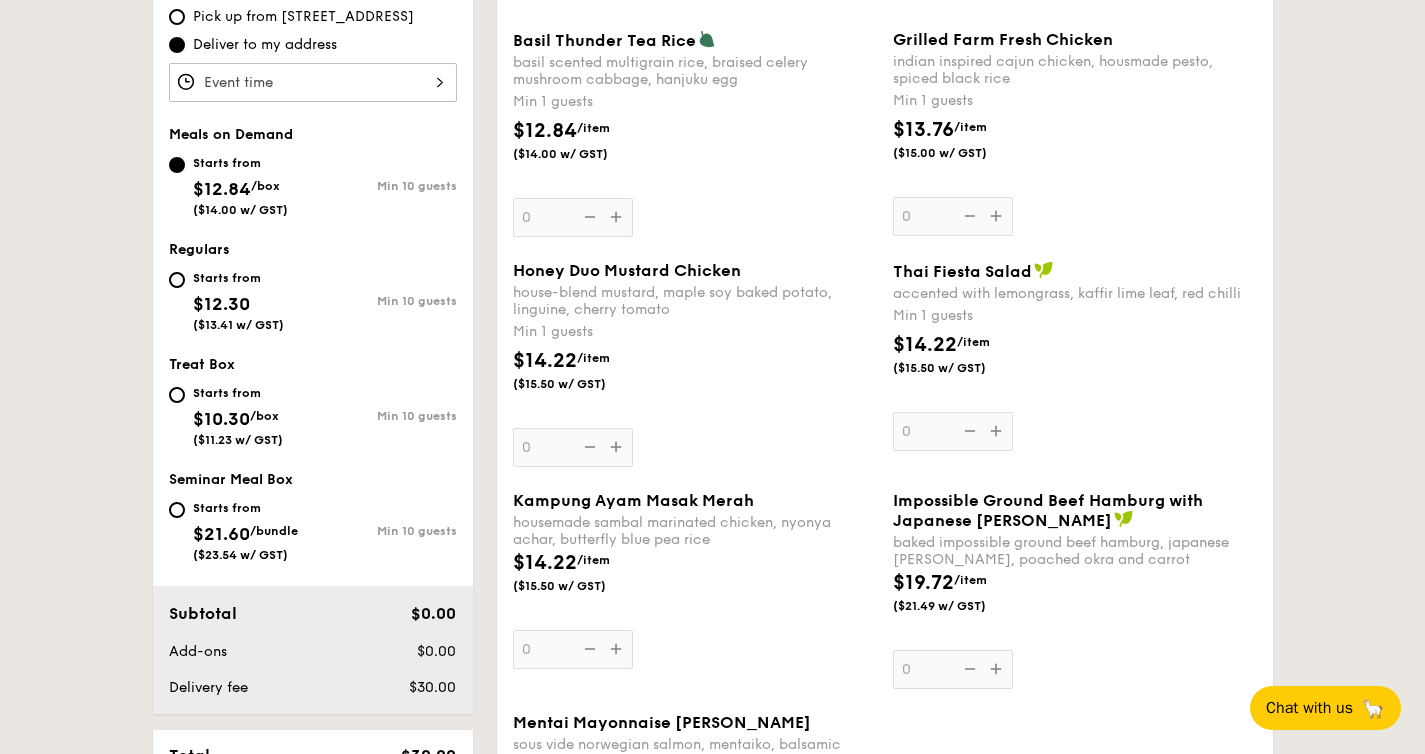 scroll, scrollTop: 660, scrollLeft: 0, axis: vertical 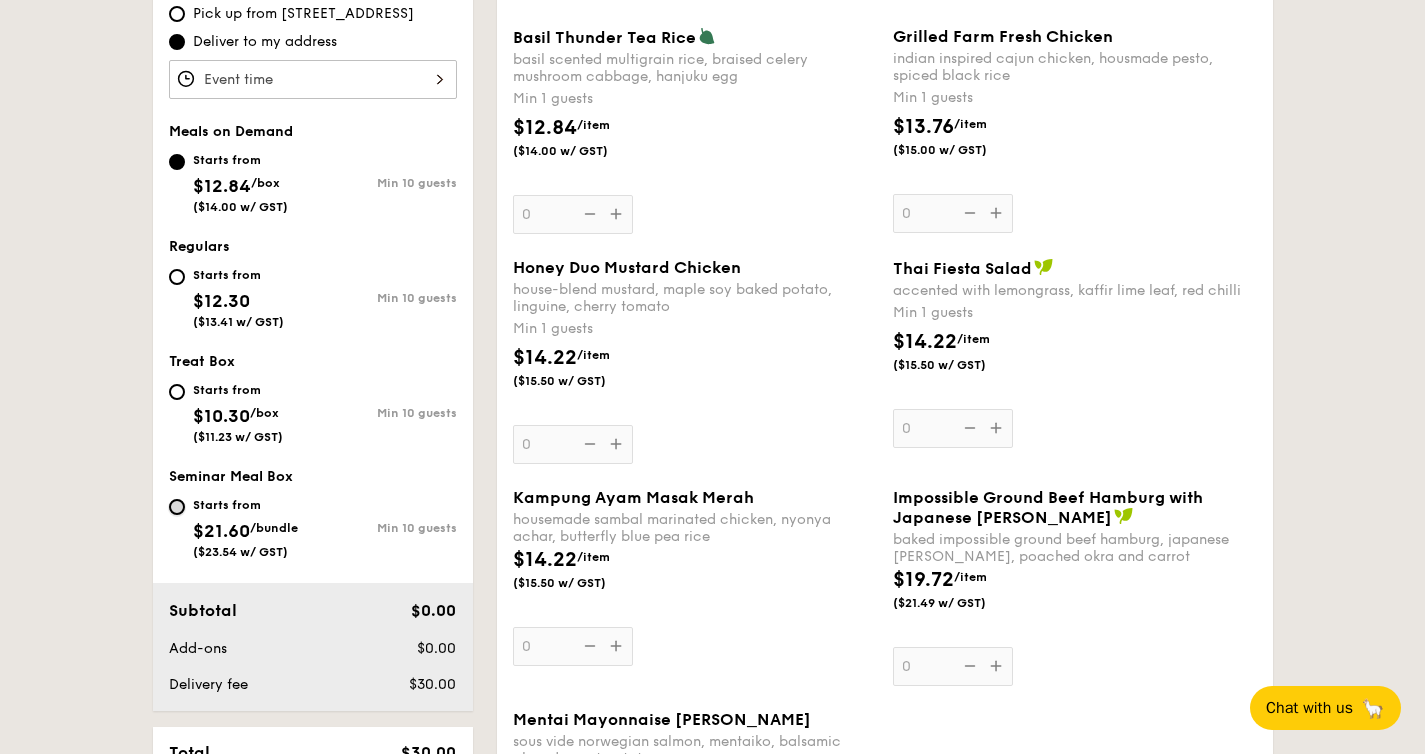 click on "Starts from
$21.60
/bundle
($23.54 w/ GST)
Min 10 guests" at bounding box center [177, 507] 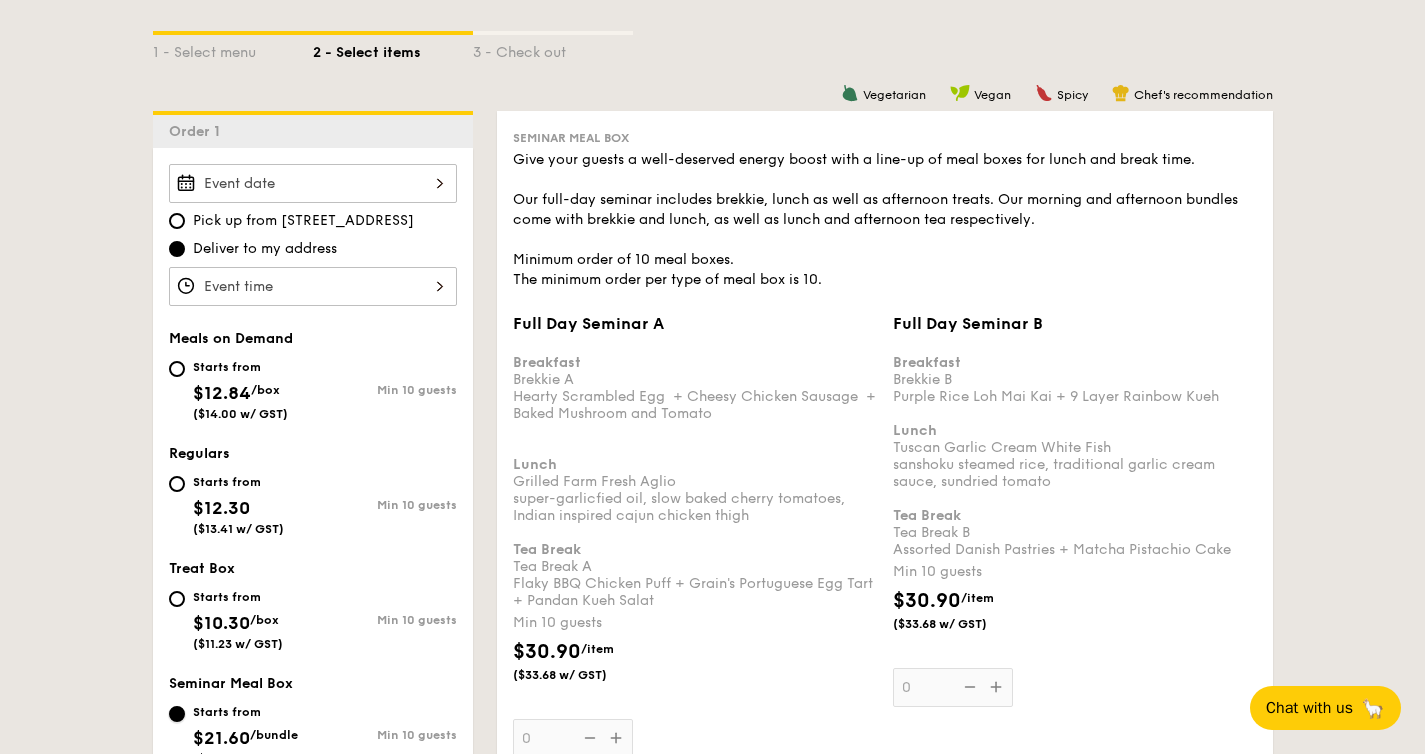 scroll, scrollTop: 446, scrollLeft: 0, axis: vertical 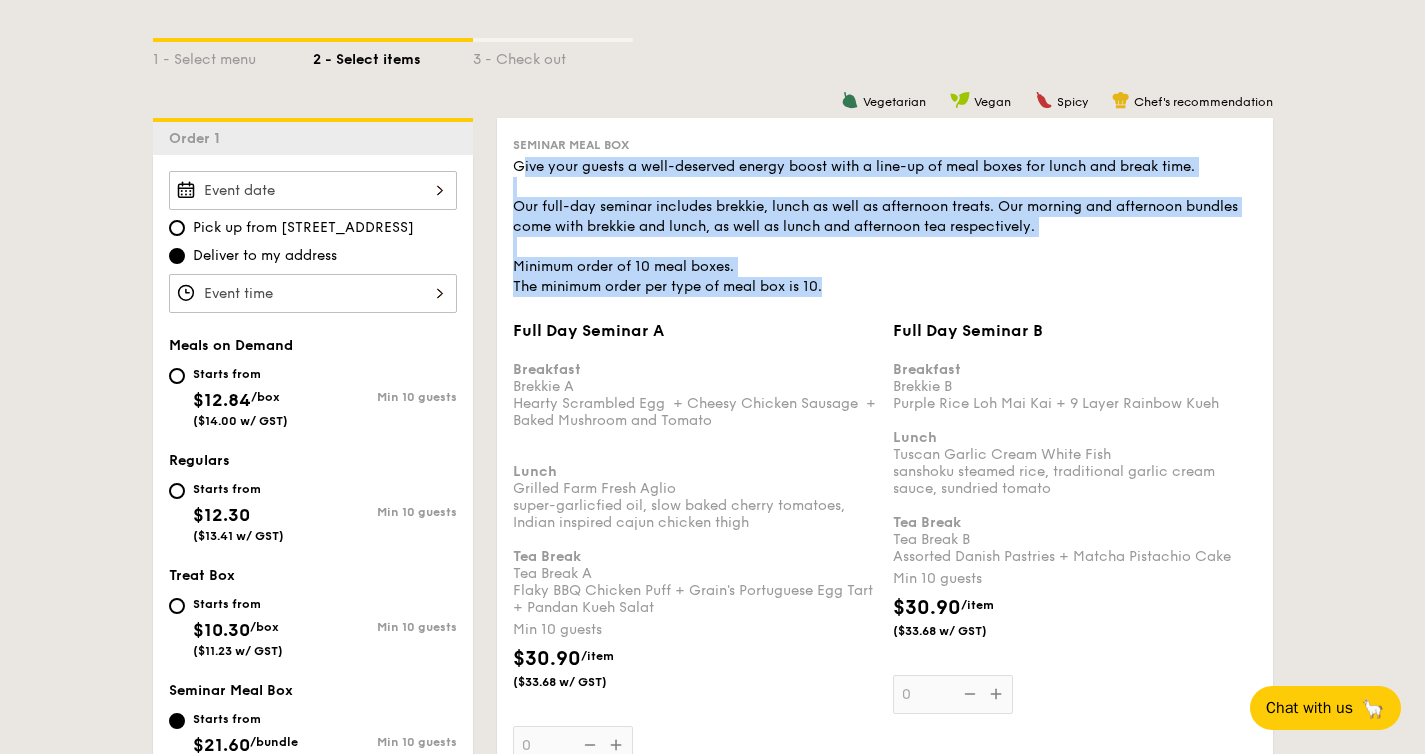 drag, startPoint x: 520, startPoint y: 169, endPoint x: 1005, endPoint y: 278, distance: 497.09756 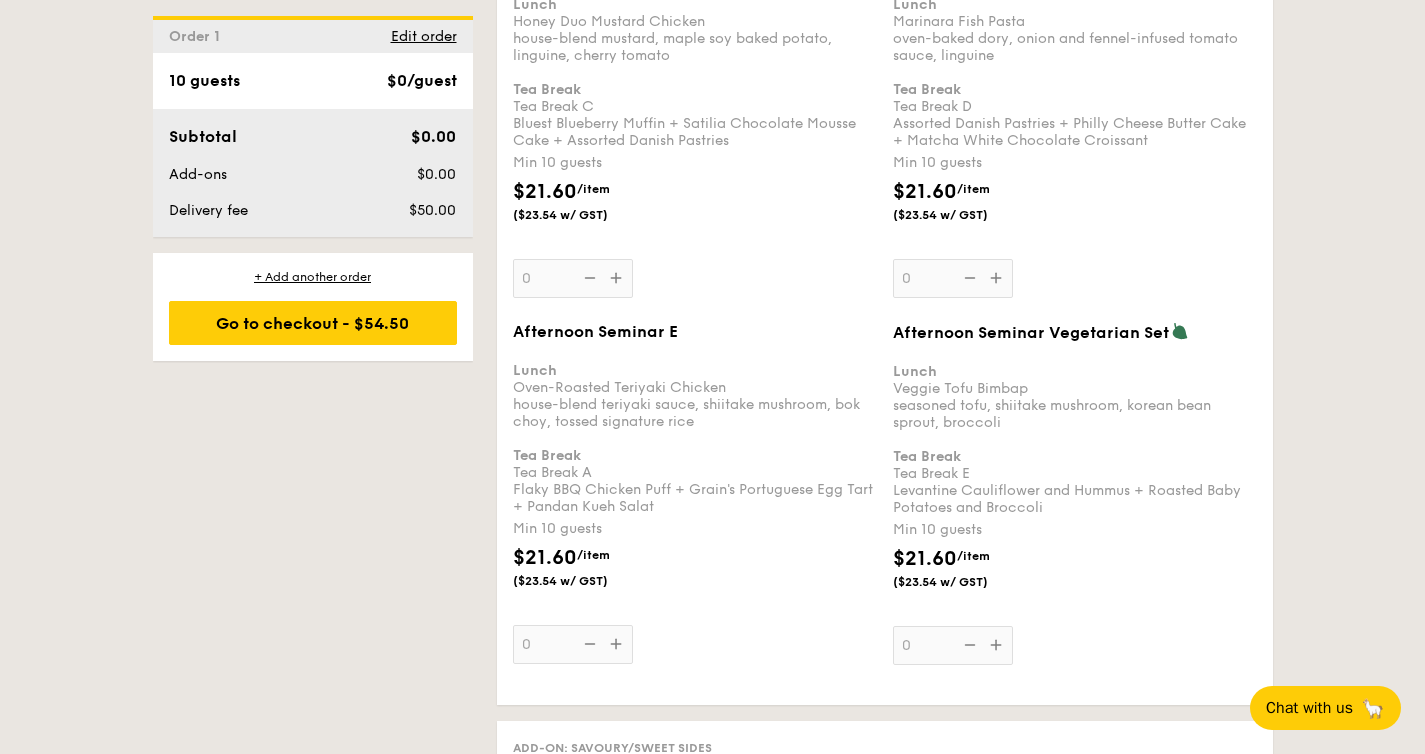 scroll, scrollTop: 3737, scrollLeft: 0, axis: vertical 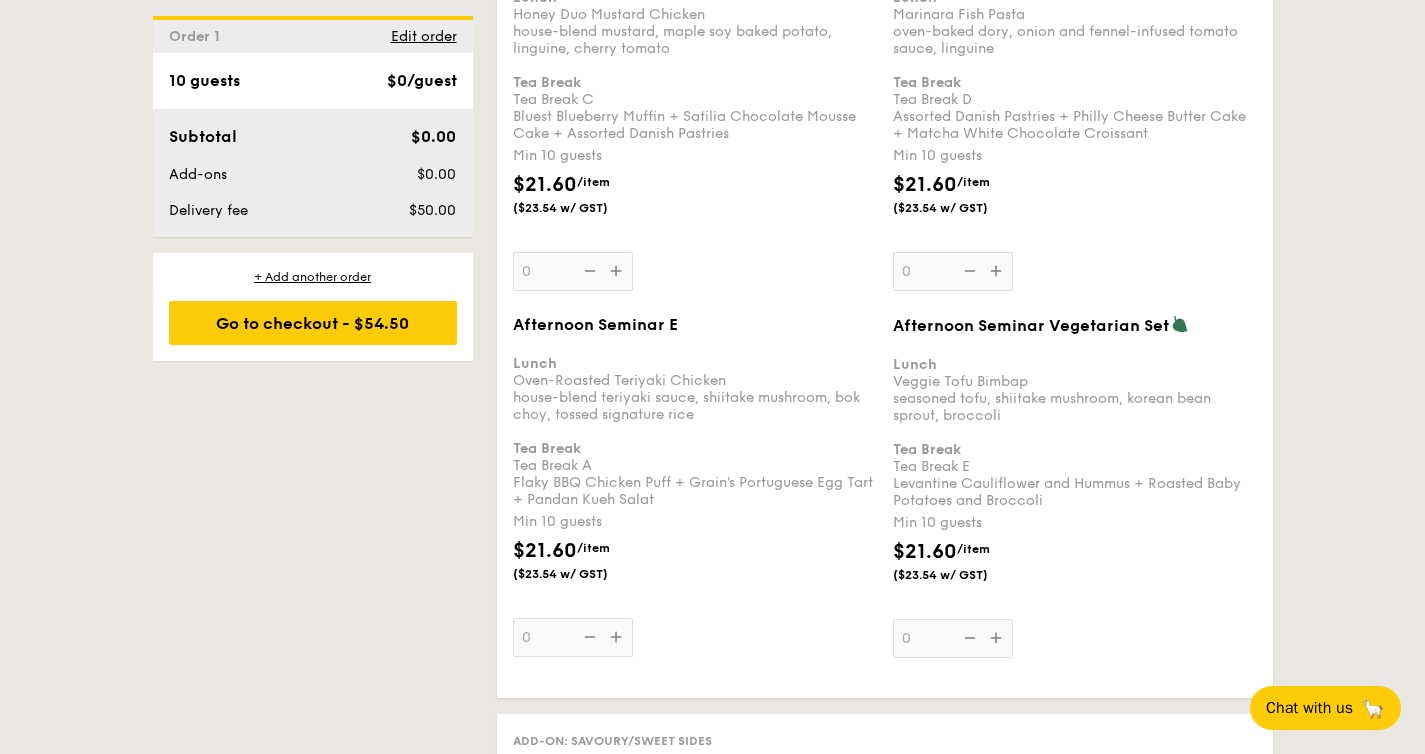 click on "Tea Break" at bounding box center [547, 448] 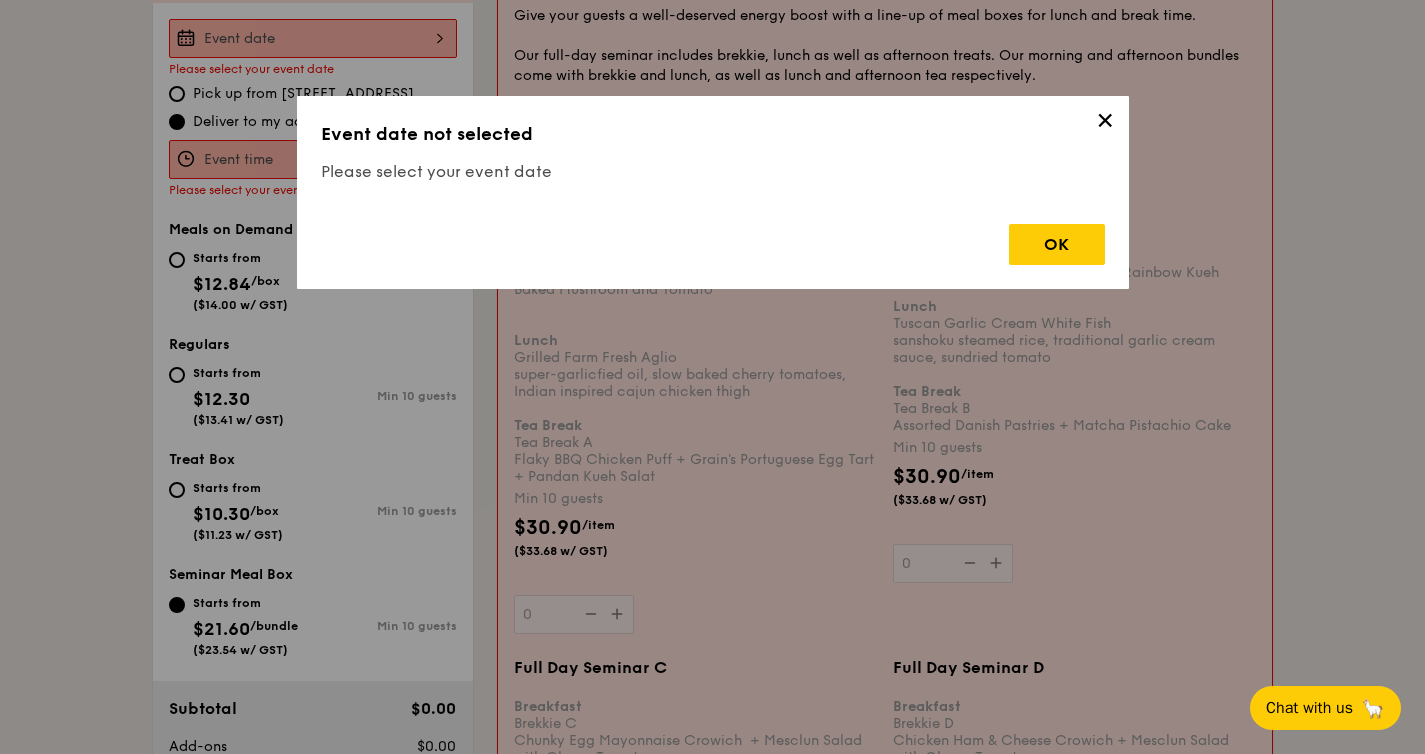 scroll, scrollTop: 534, scrollLeft: 0, axis: vertical 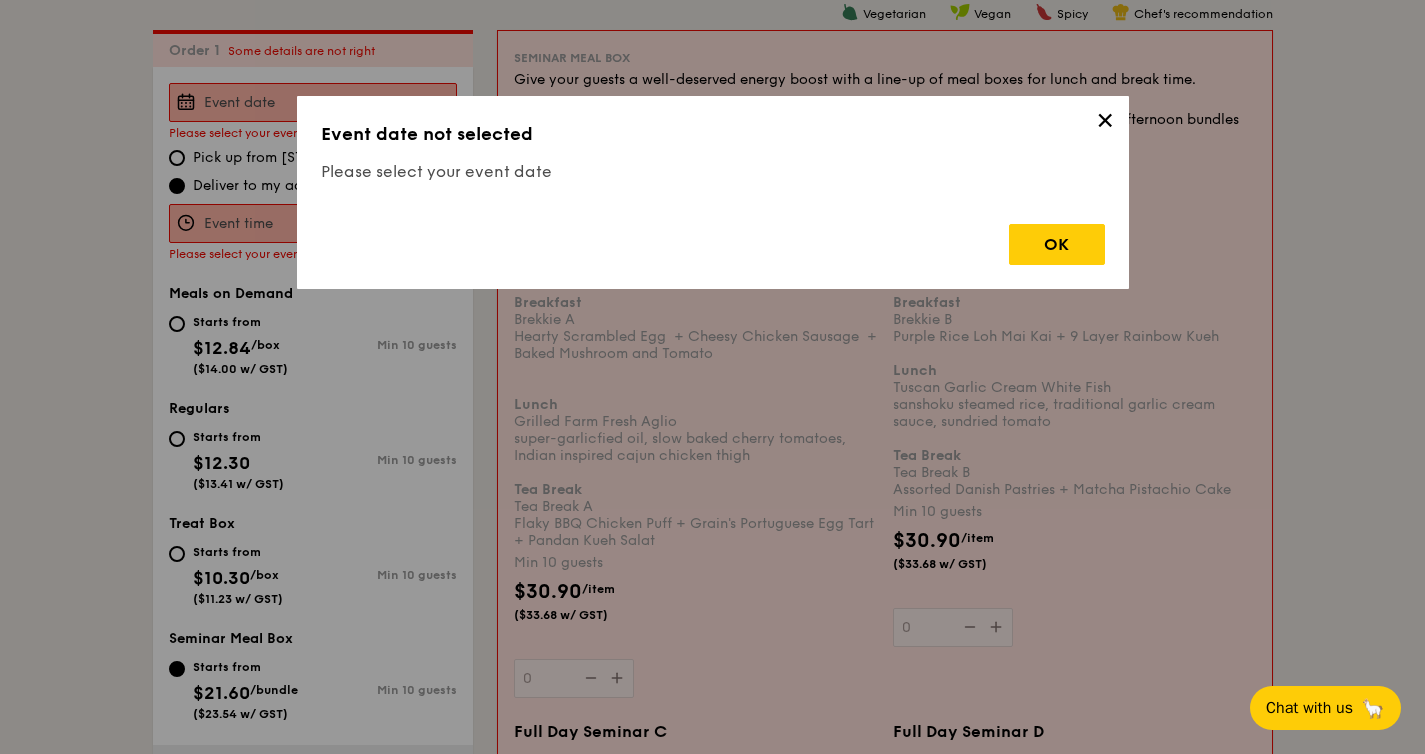click on "✕" at bounding box center [1105, 124] 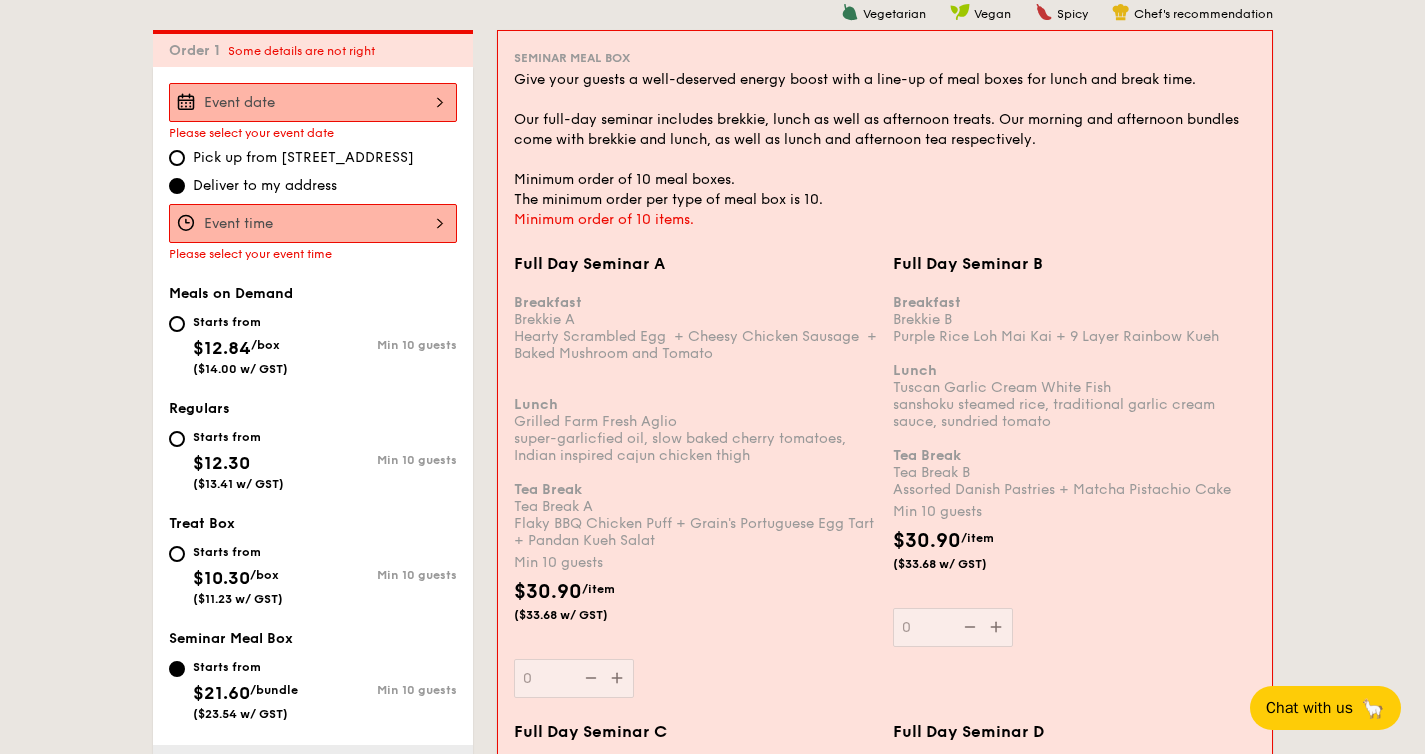 click at bounding box center [313, 223] 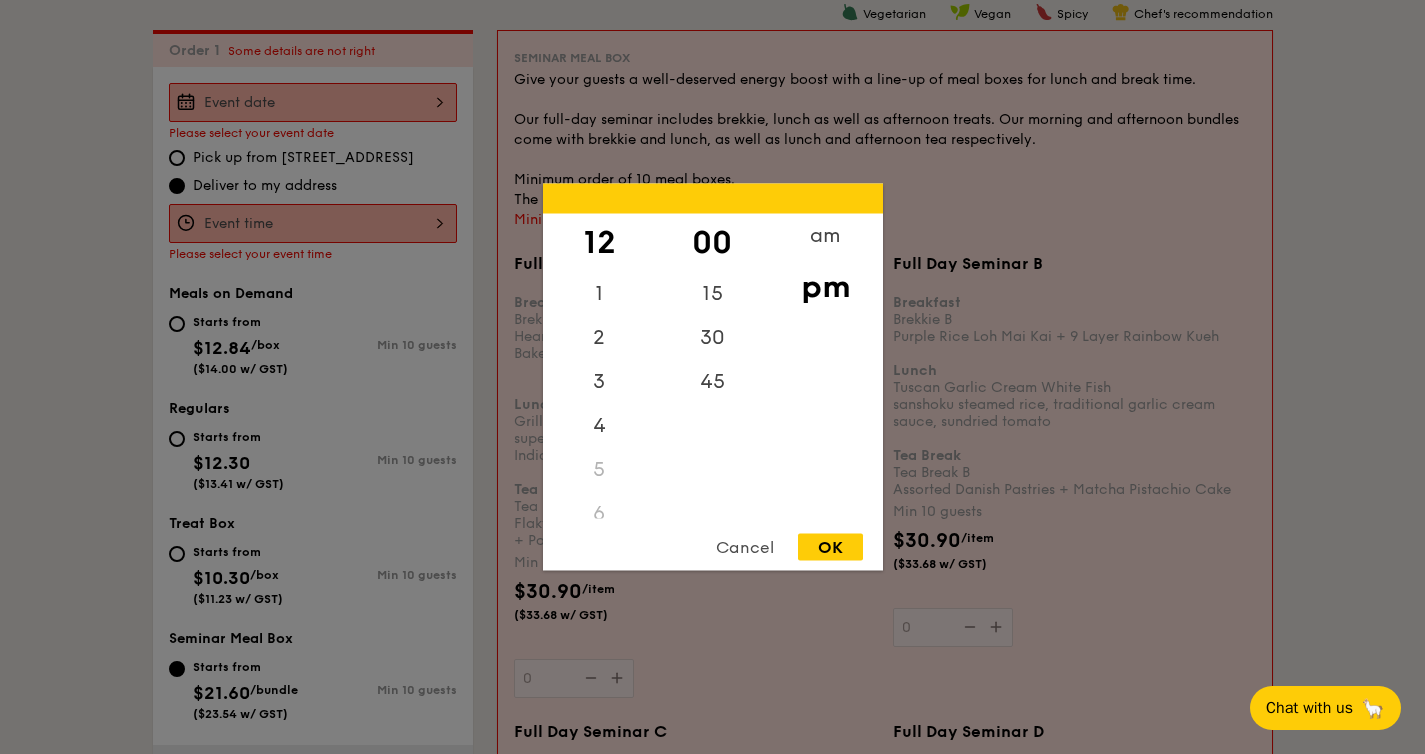 click at bounding box center (712, 377) 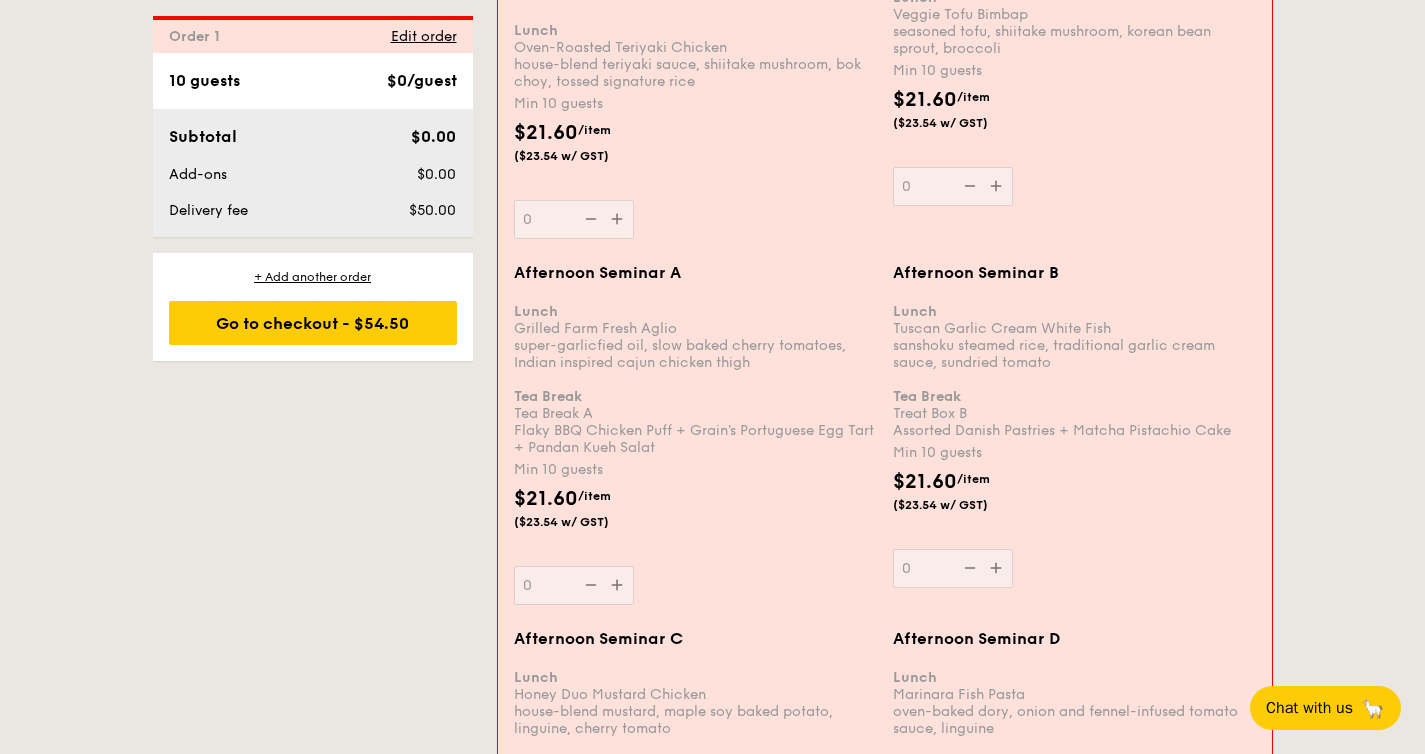 scroll, scrollTop: 3079, scrollLeft: 0, axis: vertical 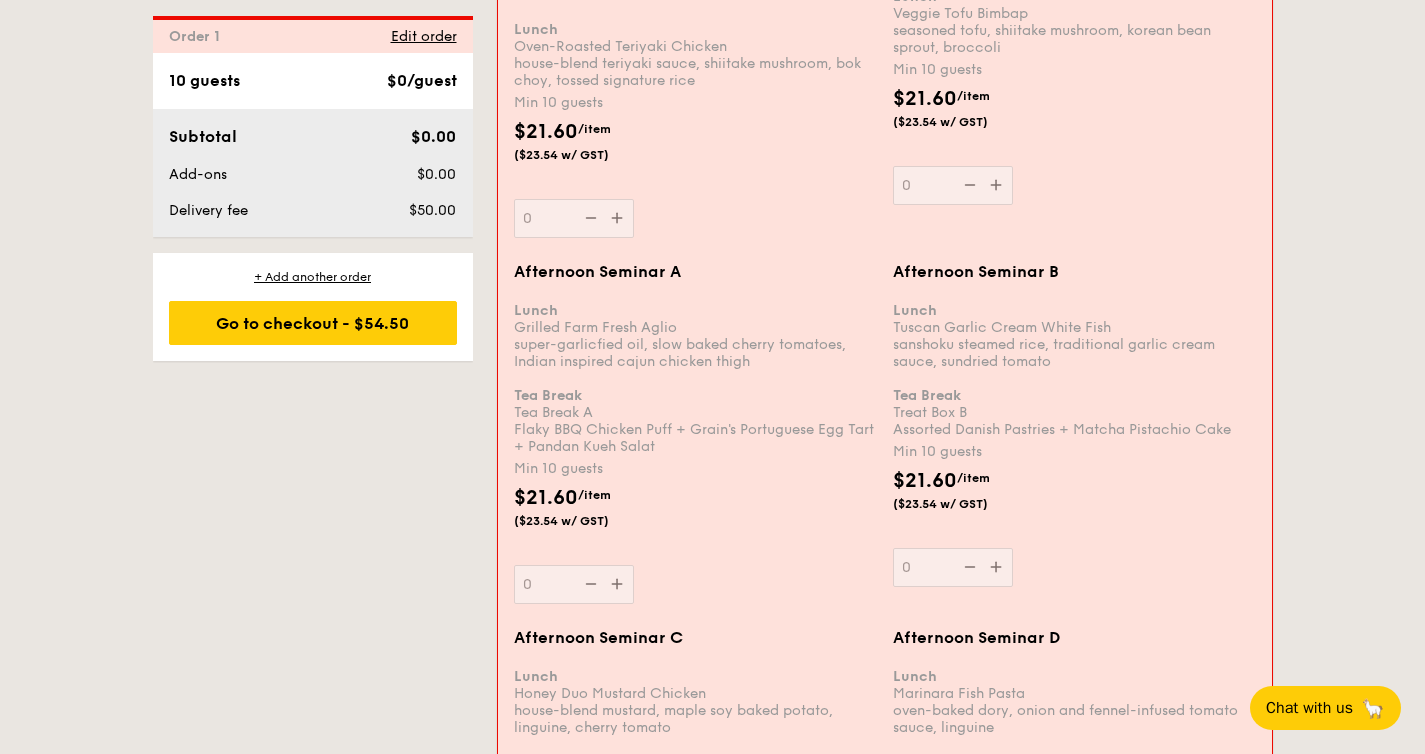 drag, startPoint x: 765, startPoint y: 363, endPoint x: 811, endPoint y: 362, distance: 46.010868 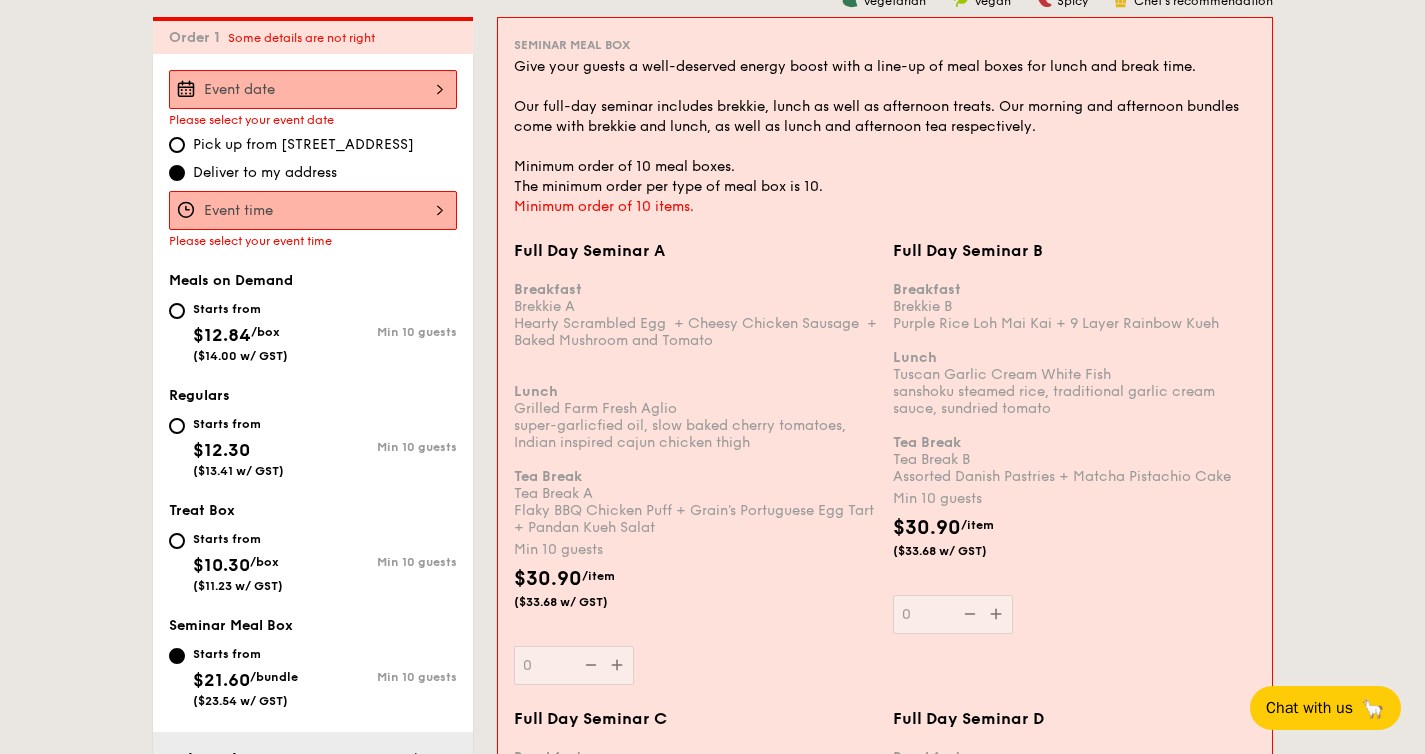 scroll, scrollTop: 533, scrollLeft: 0, axis: vertical 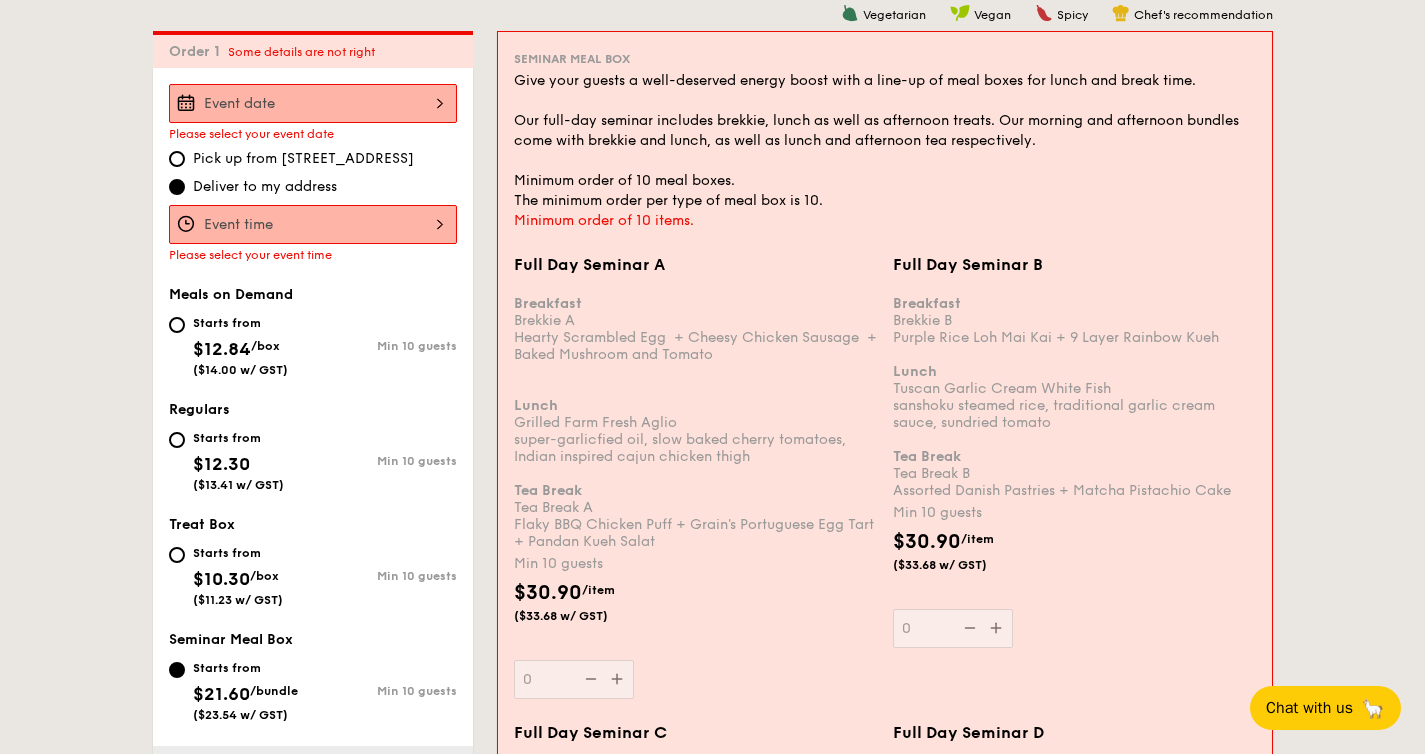 click at bounding box center (313, 224) 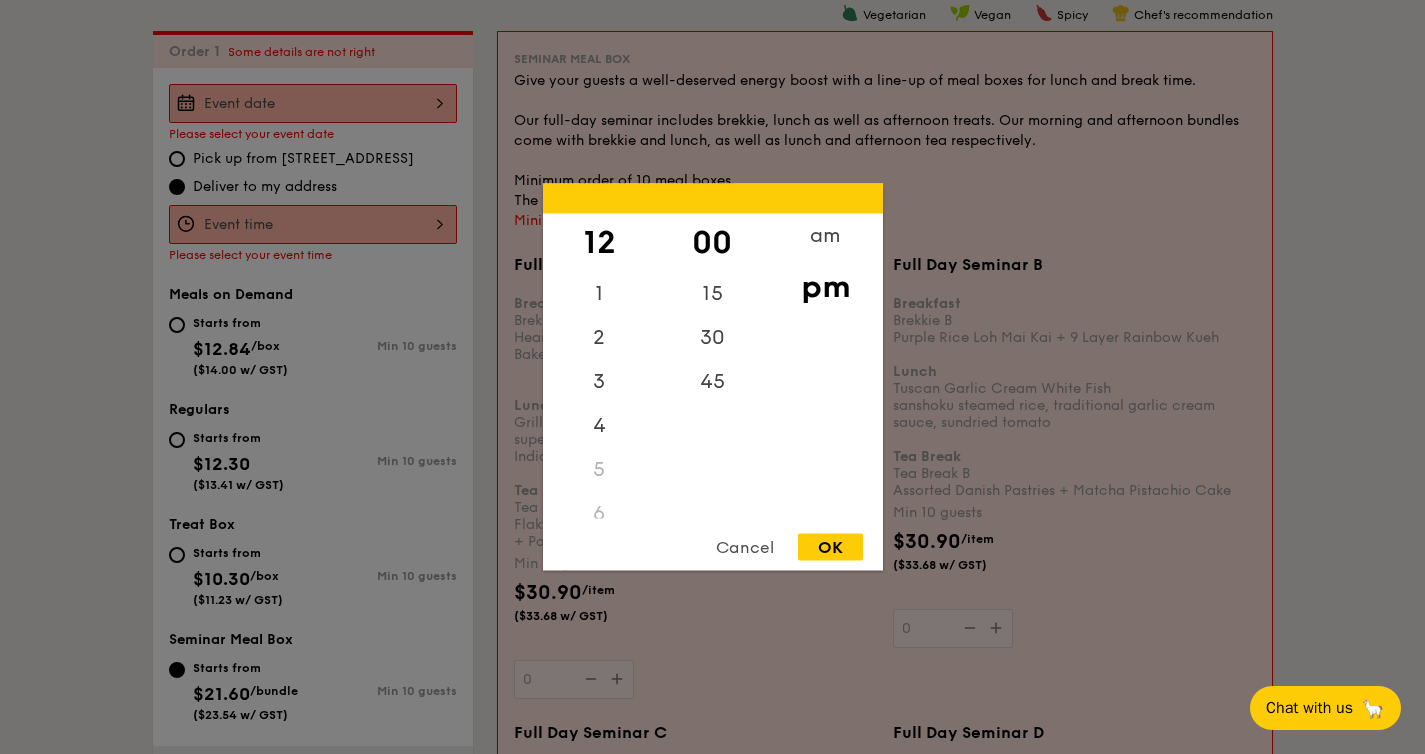 click on "OK" at bounding box center [830, 547] 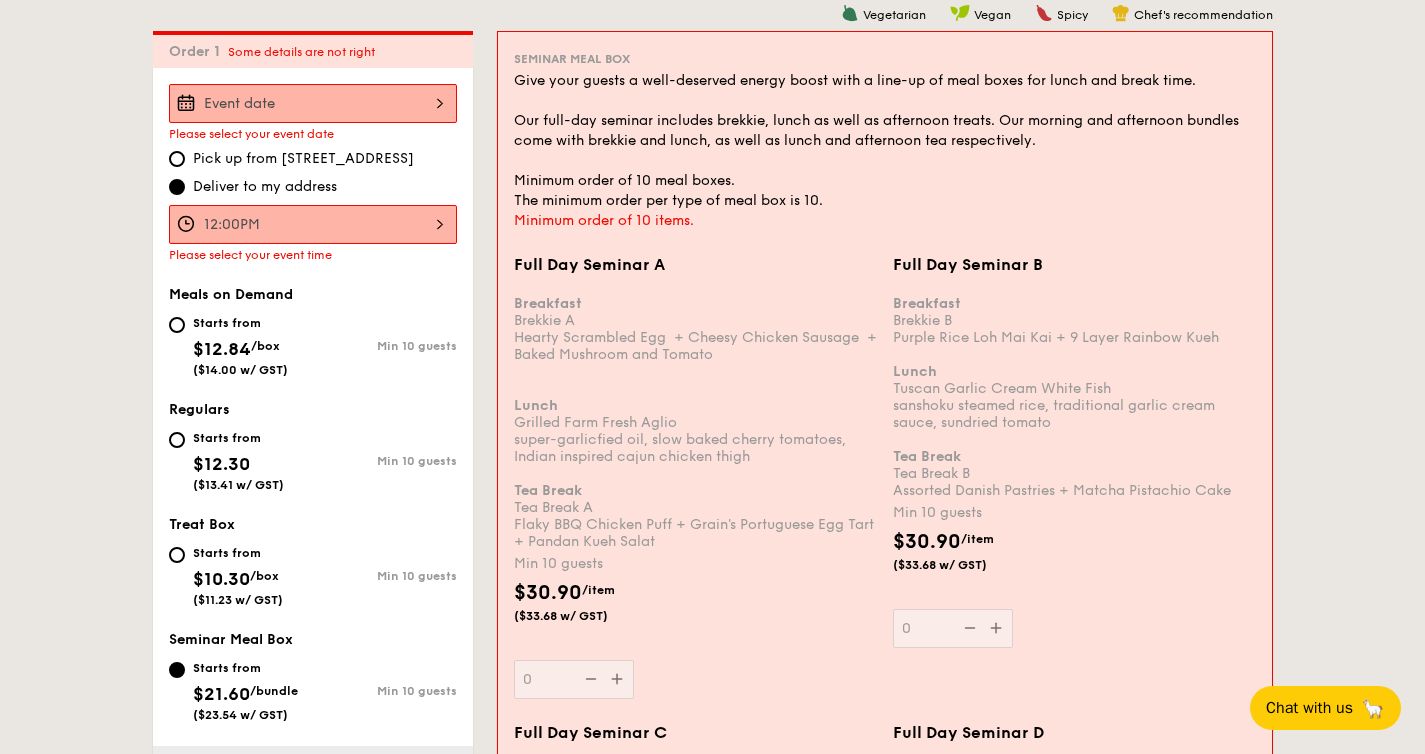 click at bounding box center [313, 103] 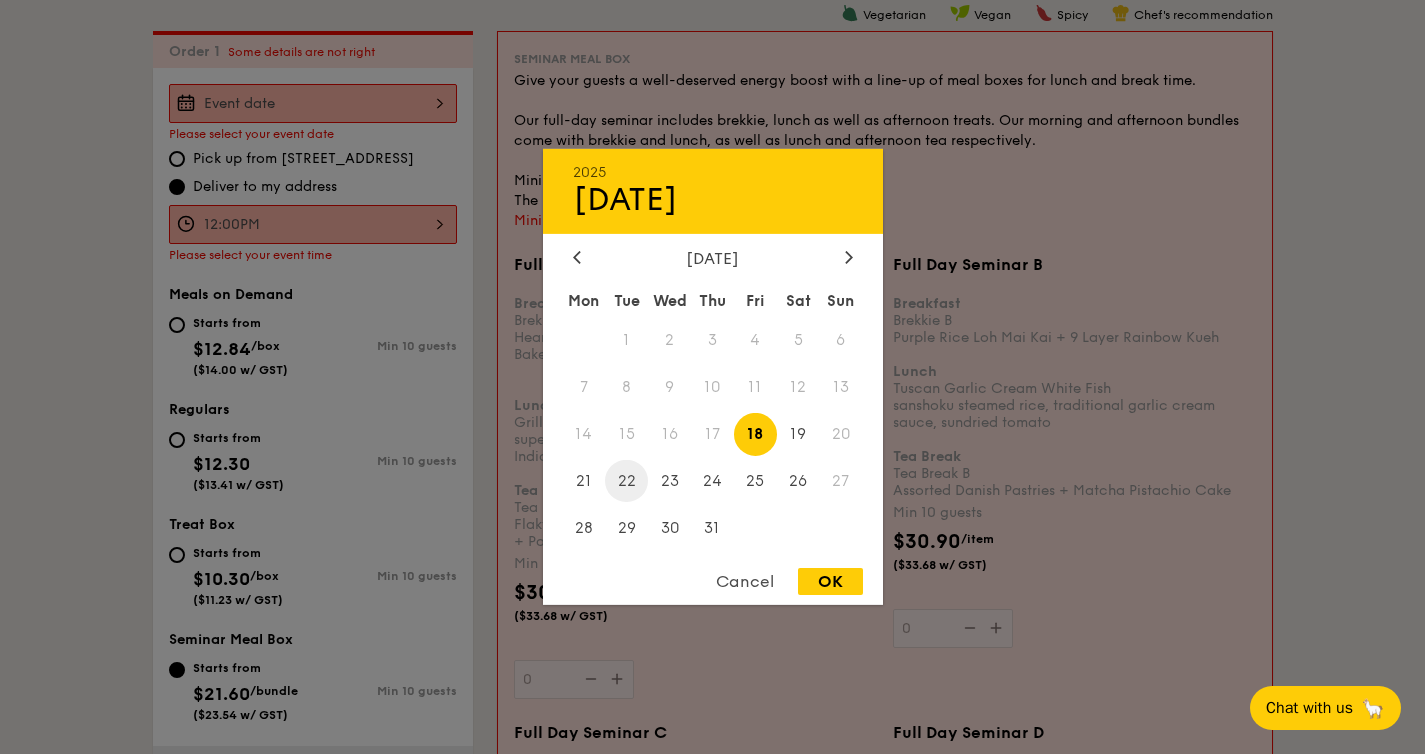 click on "22" at bounding box center [626, 480] 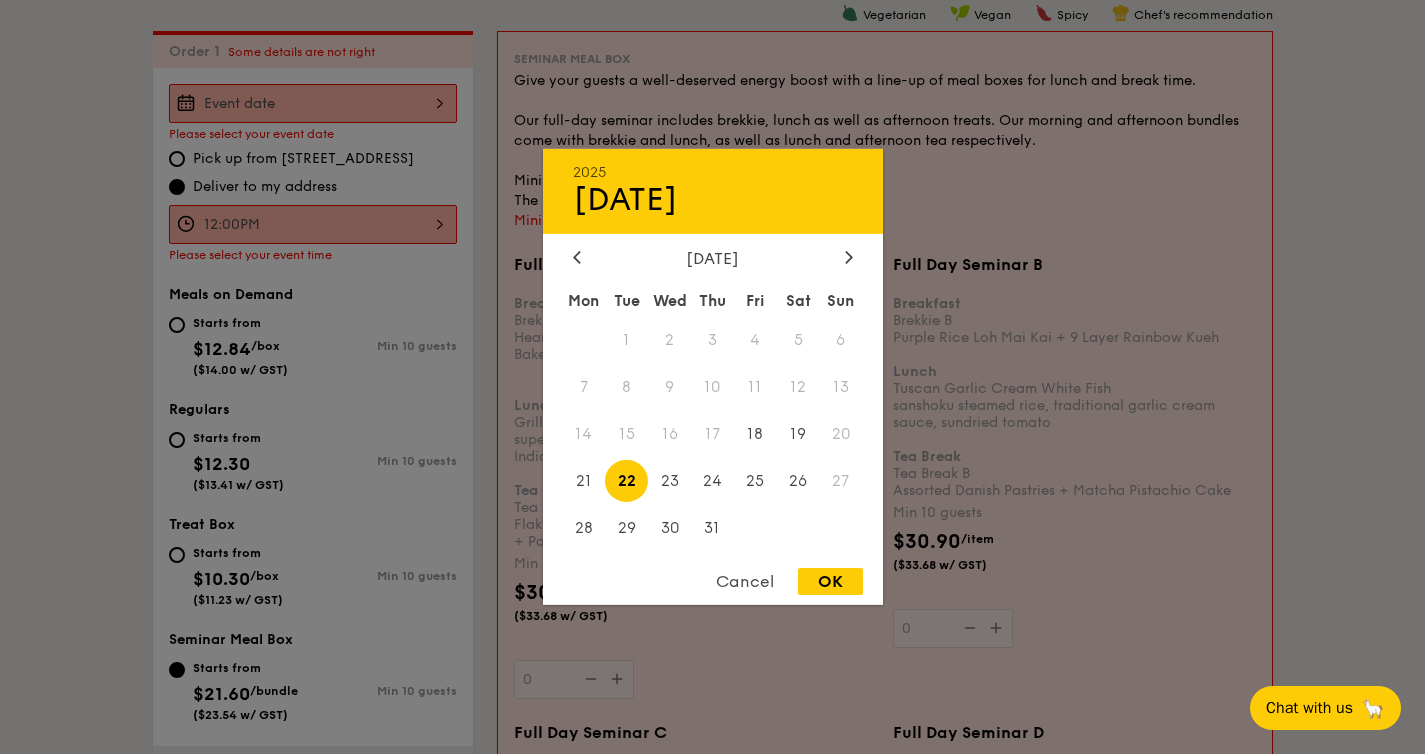 click on "OK" at bounding box center (830, 581) 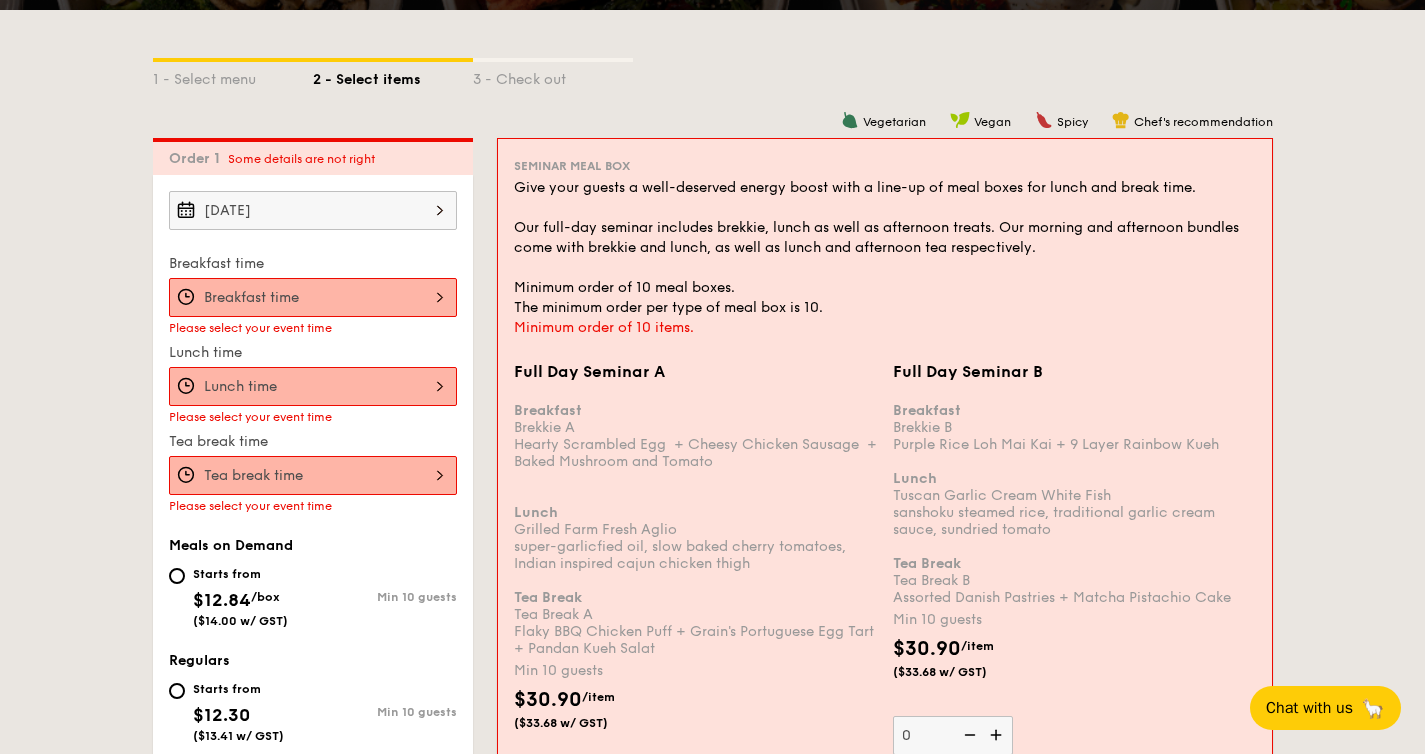 scroll, scrollTop: 438, scrollLeft: 0, axis: vertical 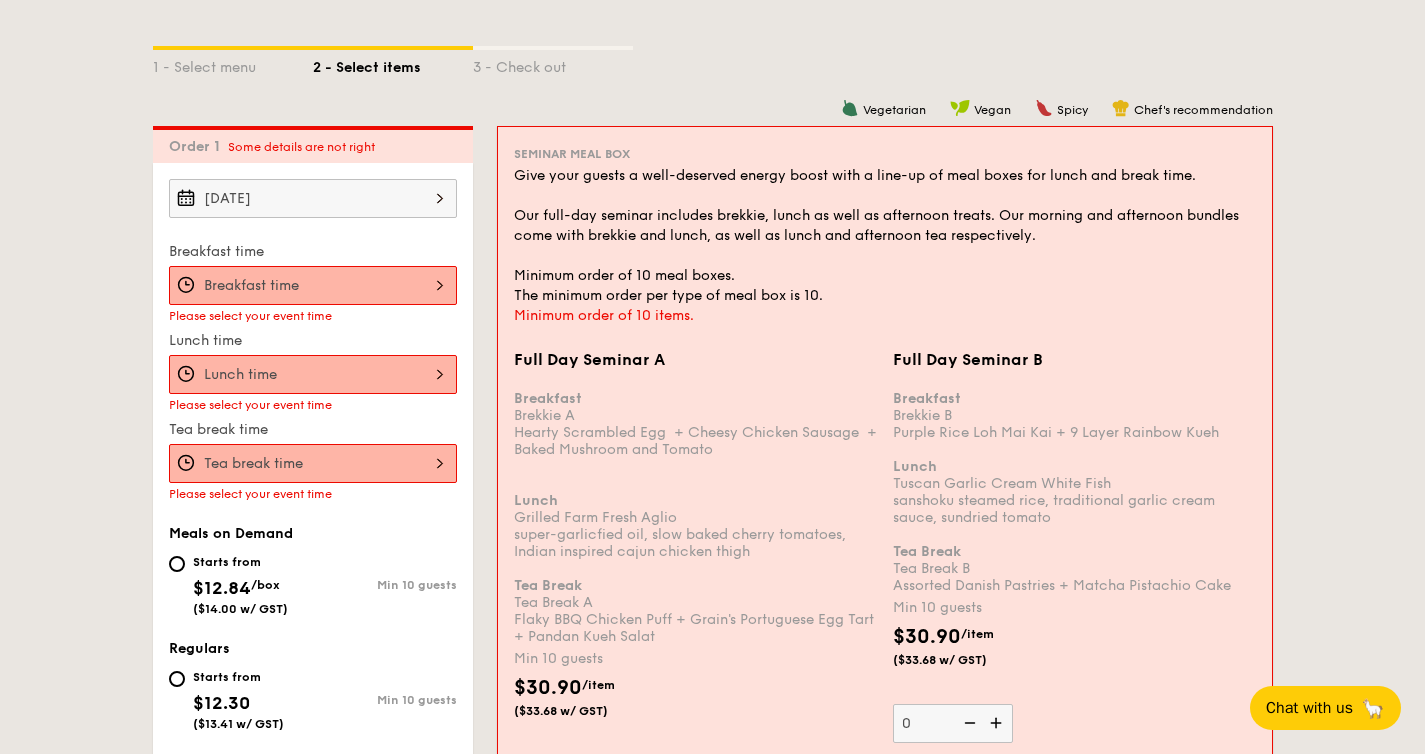 click at bounding box center [313, 285] 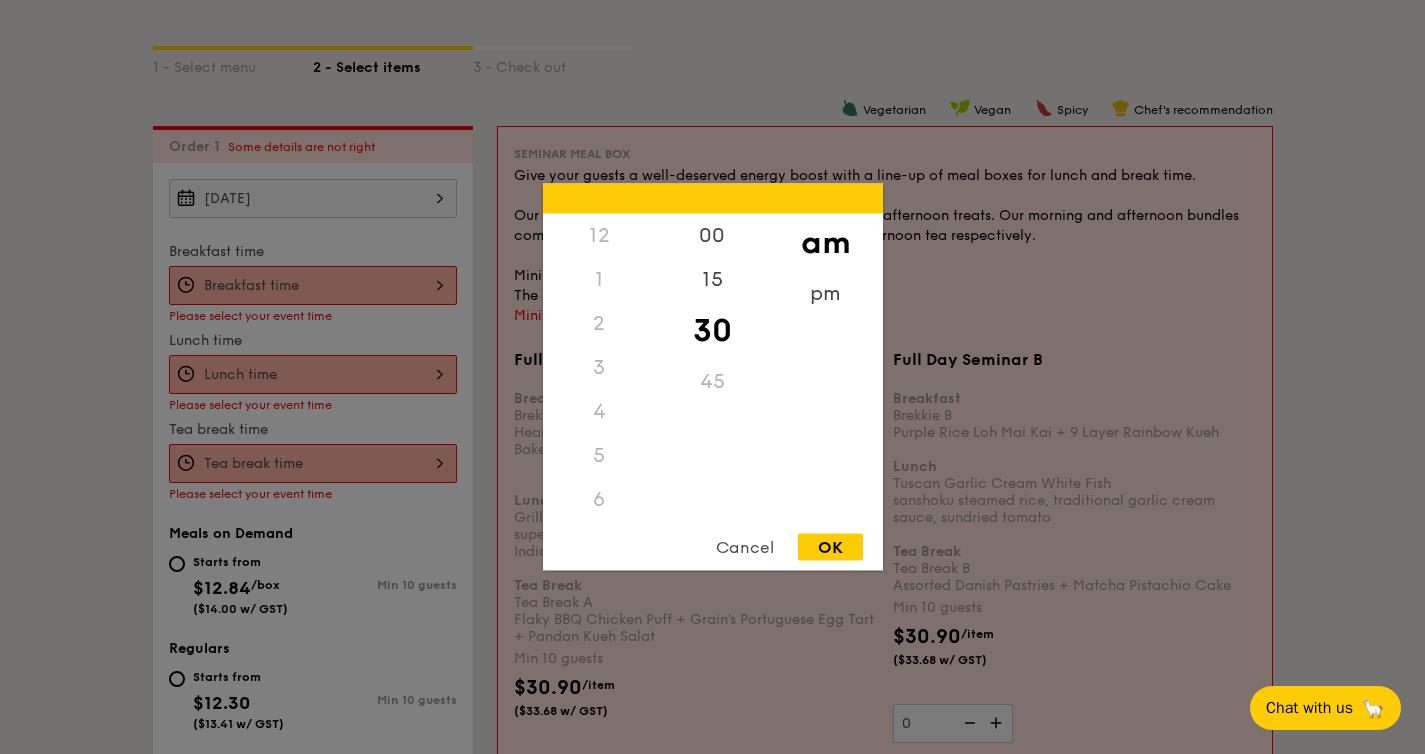 scroll, scrollTop: 220, scrollLeft: 0, axis: vertical 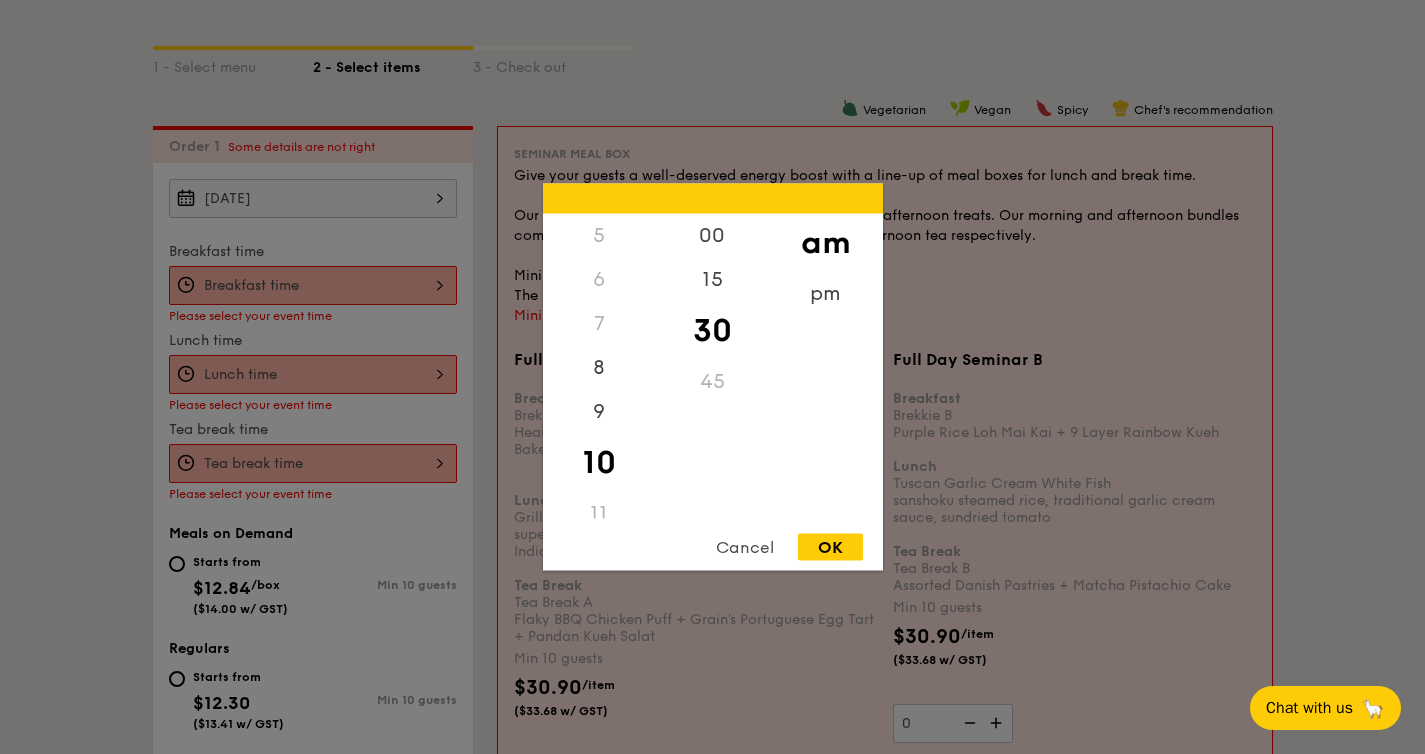 click on "OK" at bounding box center (830, 547) 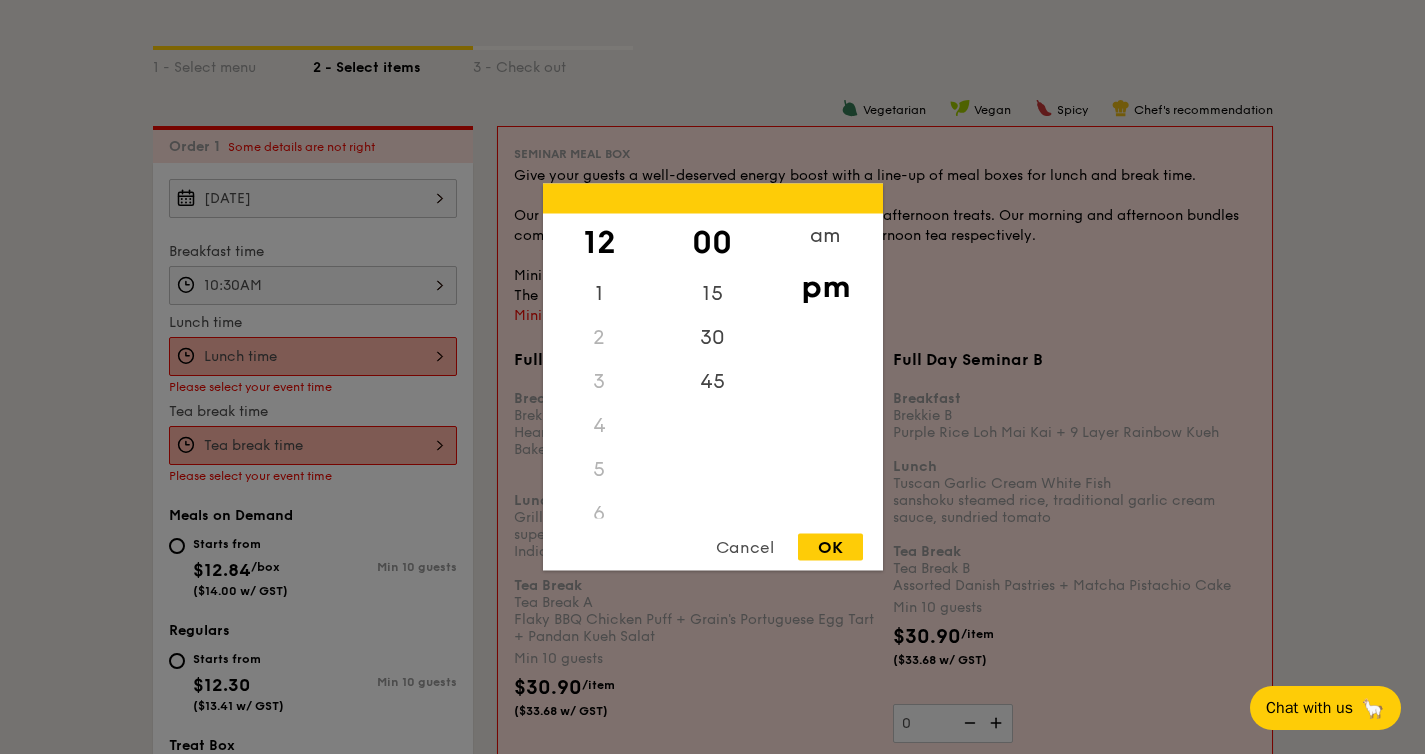 click on "12 1 2 3 4 5 6 7 8 9 10 11   00 15 30 45   am   pm   Cancel   OK" at bounding box center [313, 356] 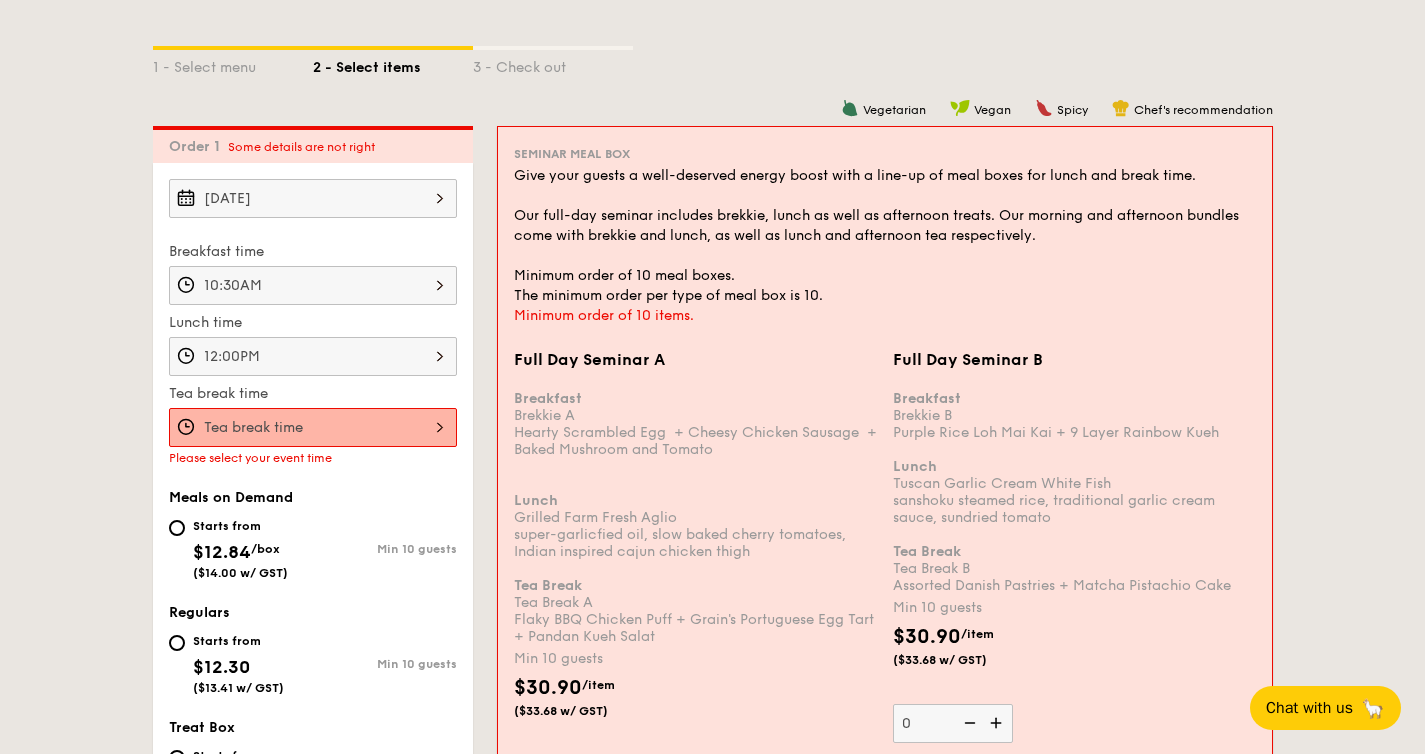 click at bounding box center [313, 427] 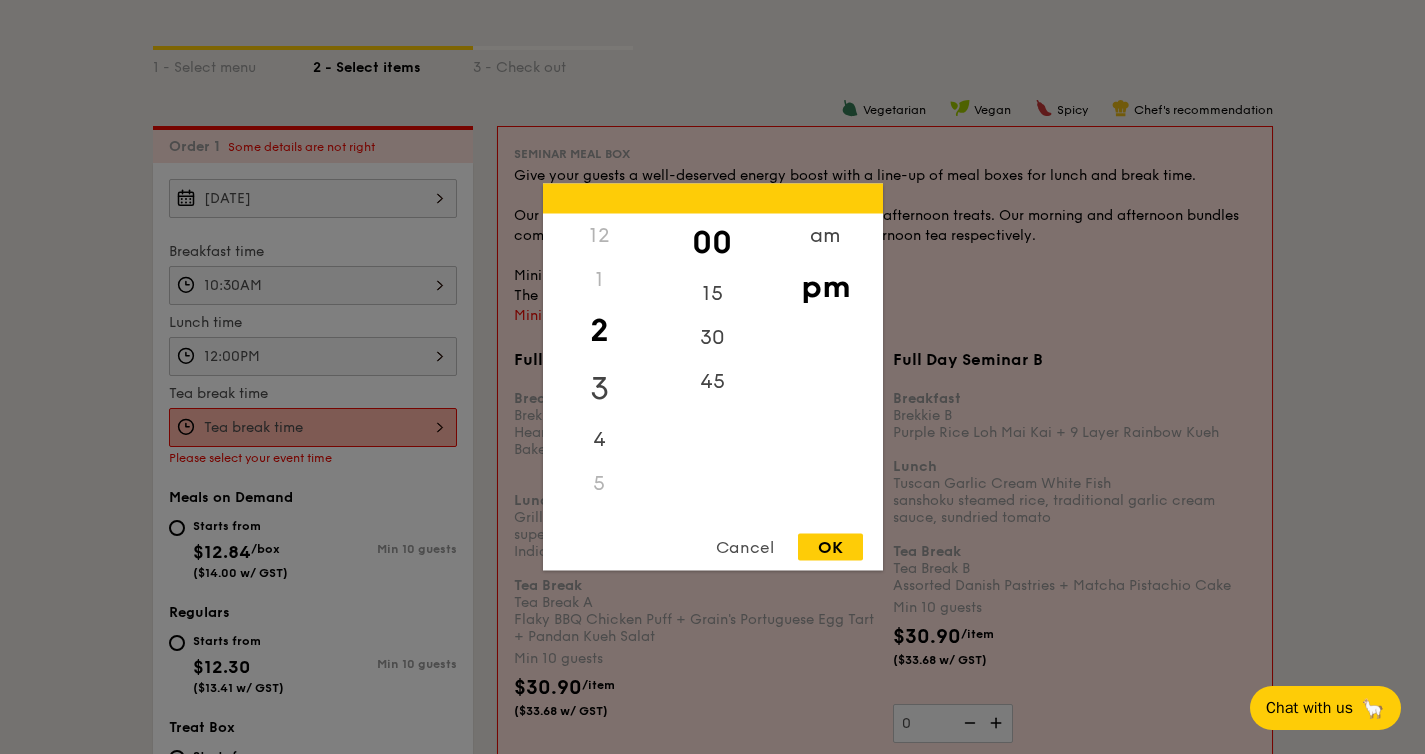 click on "3" at bounding box center (599, 389) 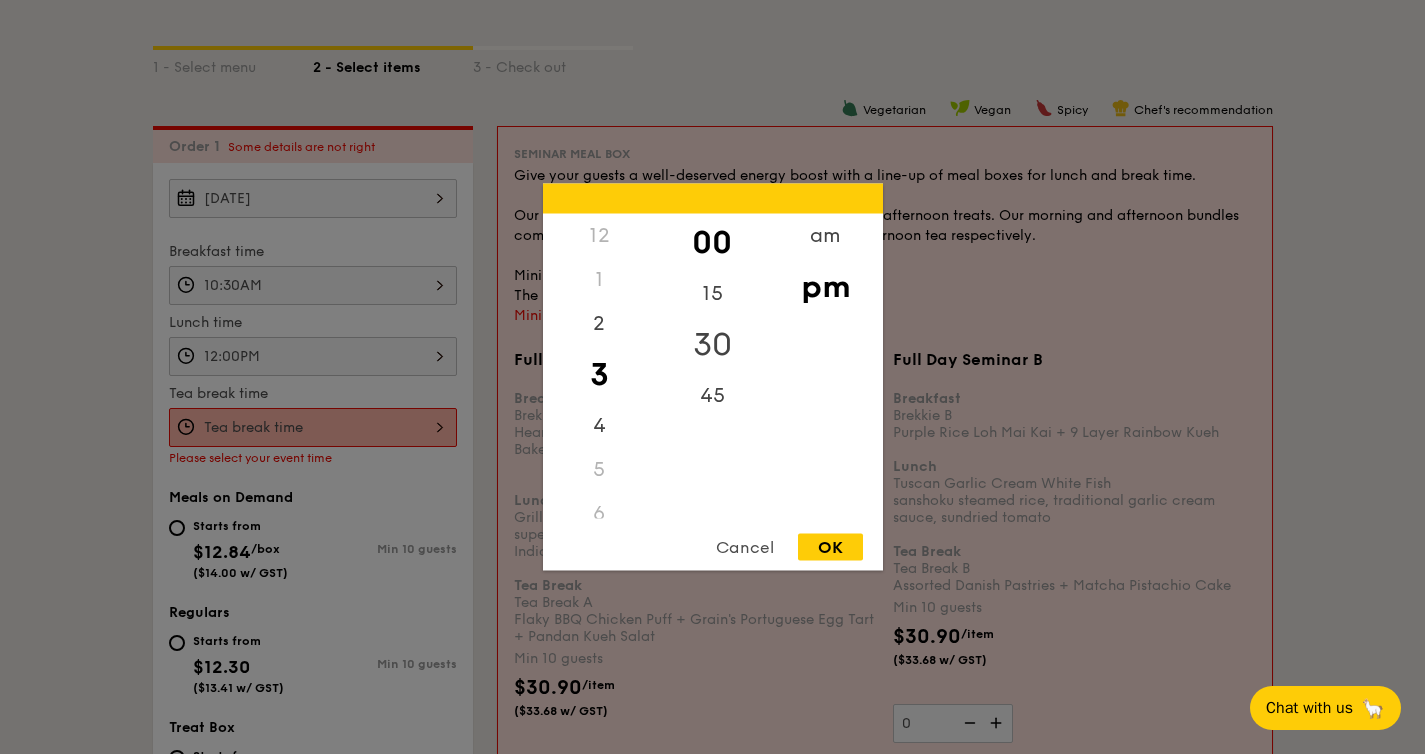 click on "30" at bounding box center [712, 345] 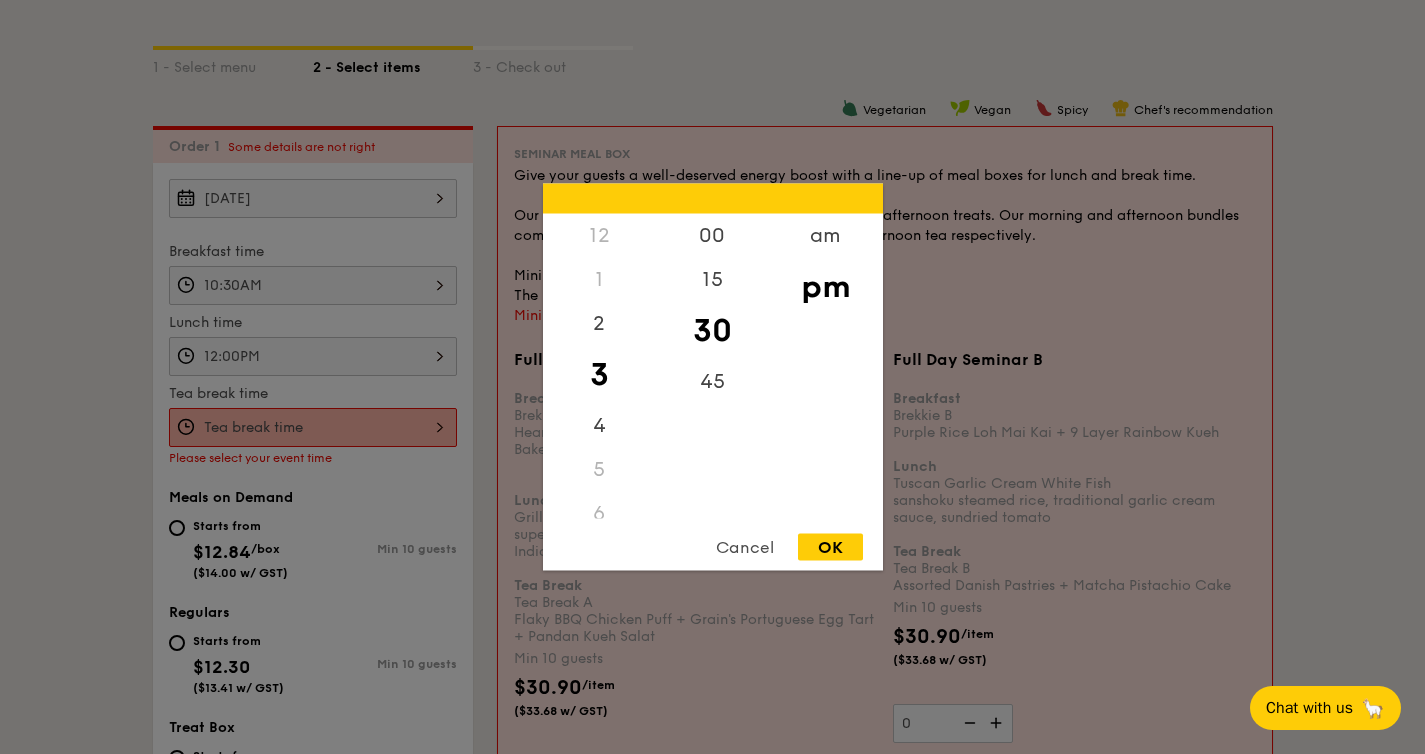 click on "OK" at bounding box center (830, 547) 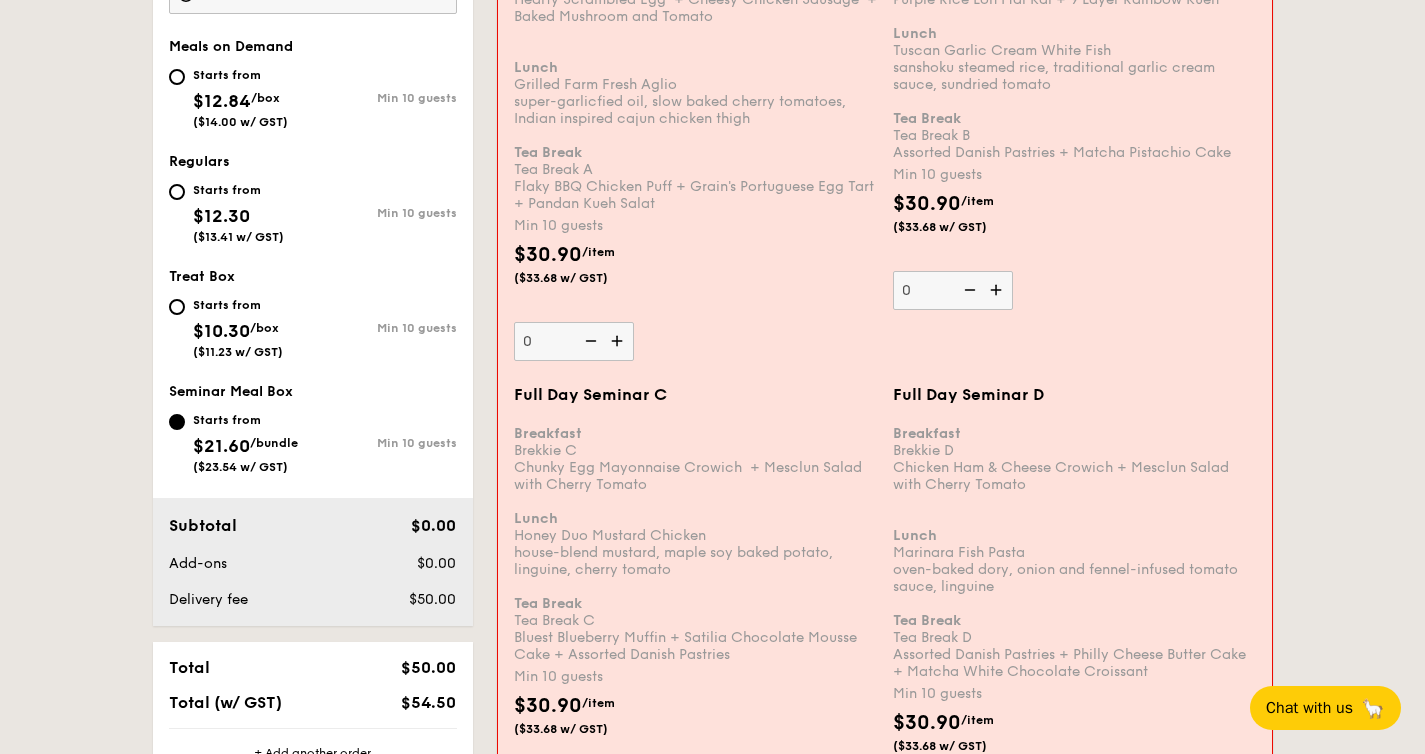 scroll, scrollTop: 864, scrollLeft: 0, axis: vertical 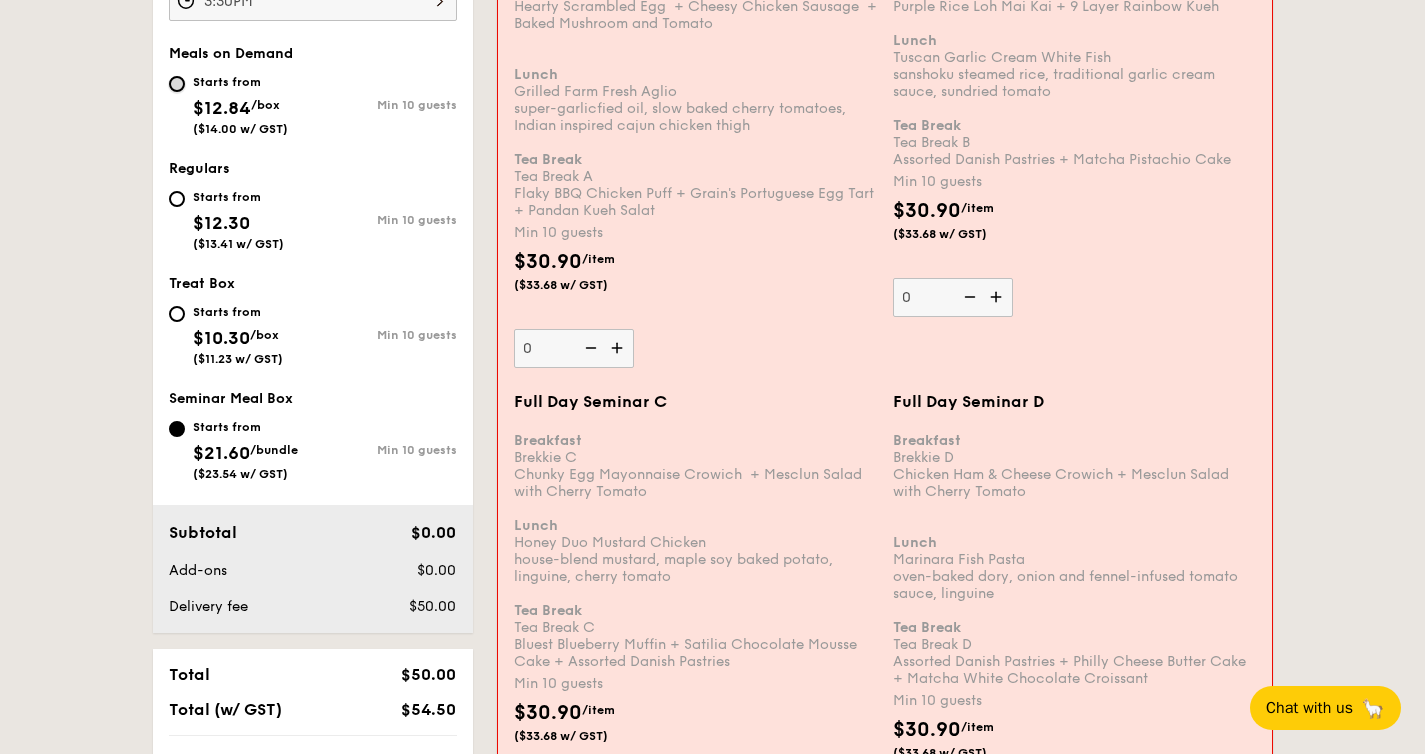 click on "Starts from
$12.84
/box
($14.00 w/ GST)
Min 10 guests" at bounding box center [177, 84] 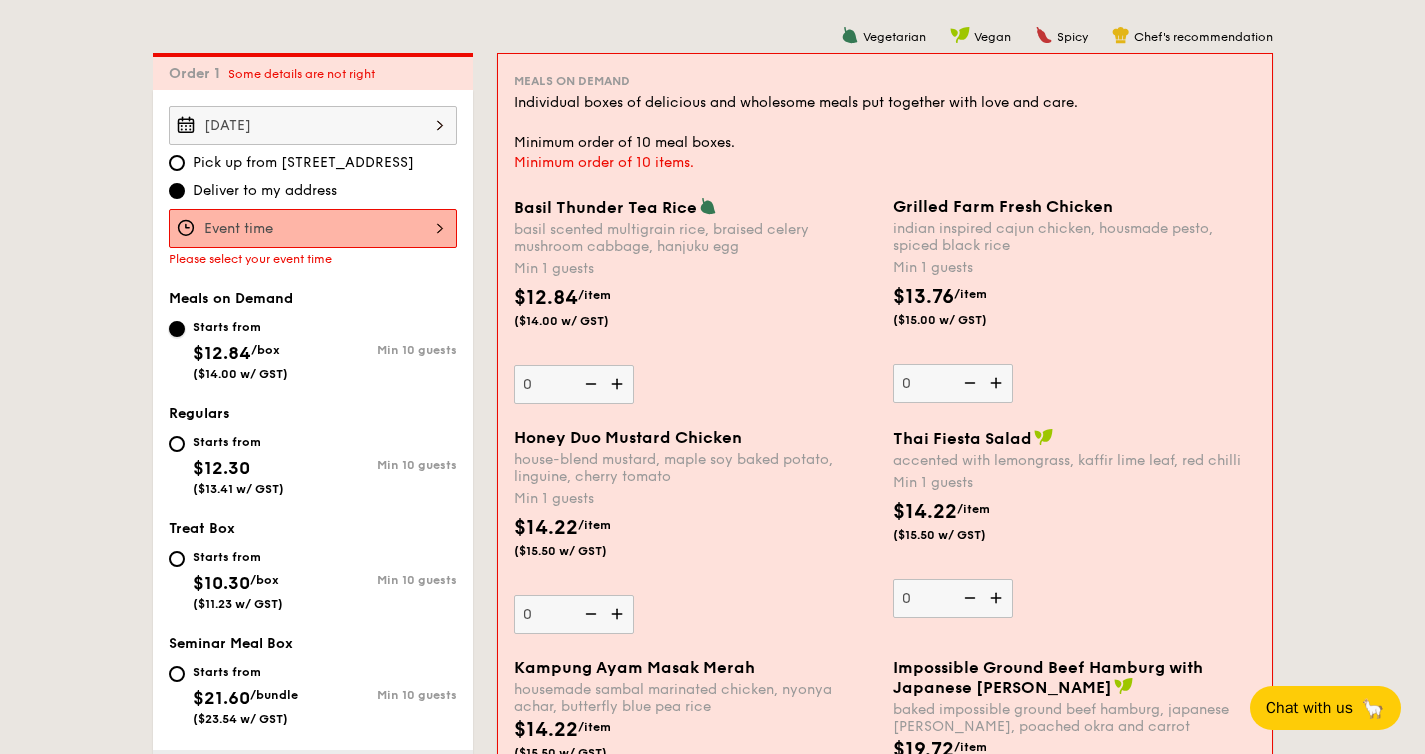 scroll, scrollTop: 623, scrollLeft: 0, axis: vertical 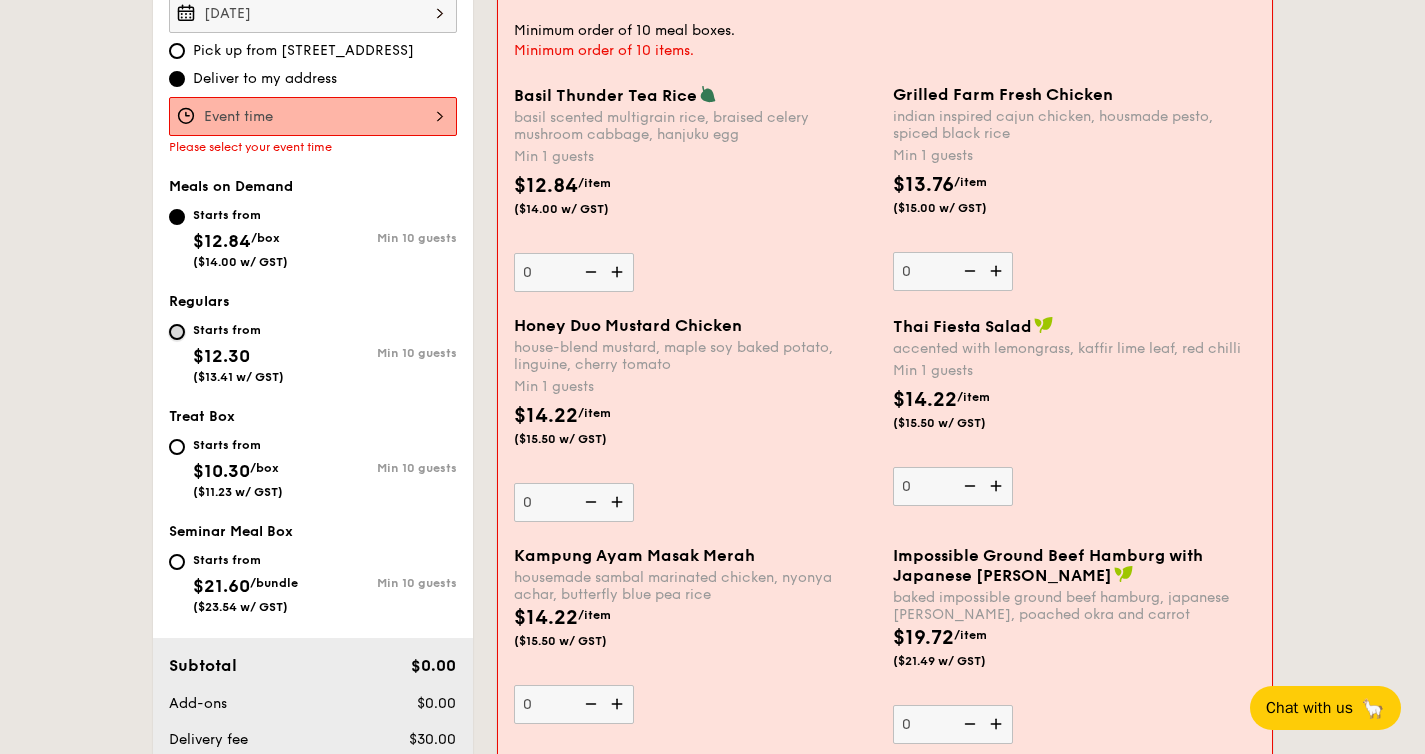 click on "Starts from
$12.30
($13.41 w/ GST)
Min 10 guests" at bounding box center [177, 332] 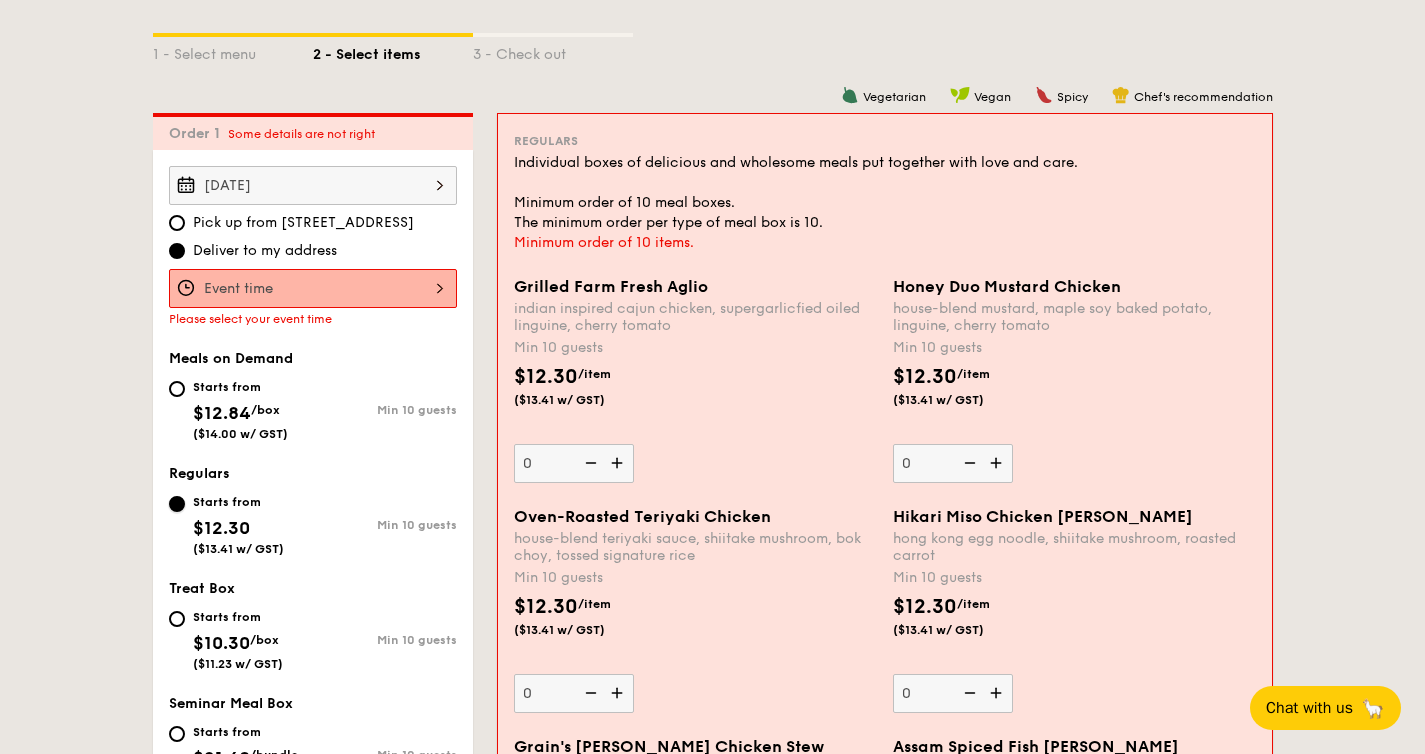 scroll, scrollTop: 502, scrollLeft: 0, axis: vertical 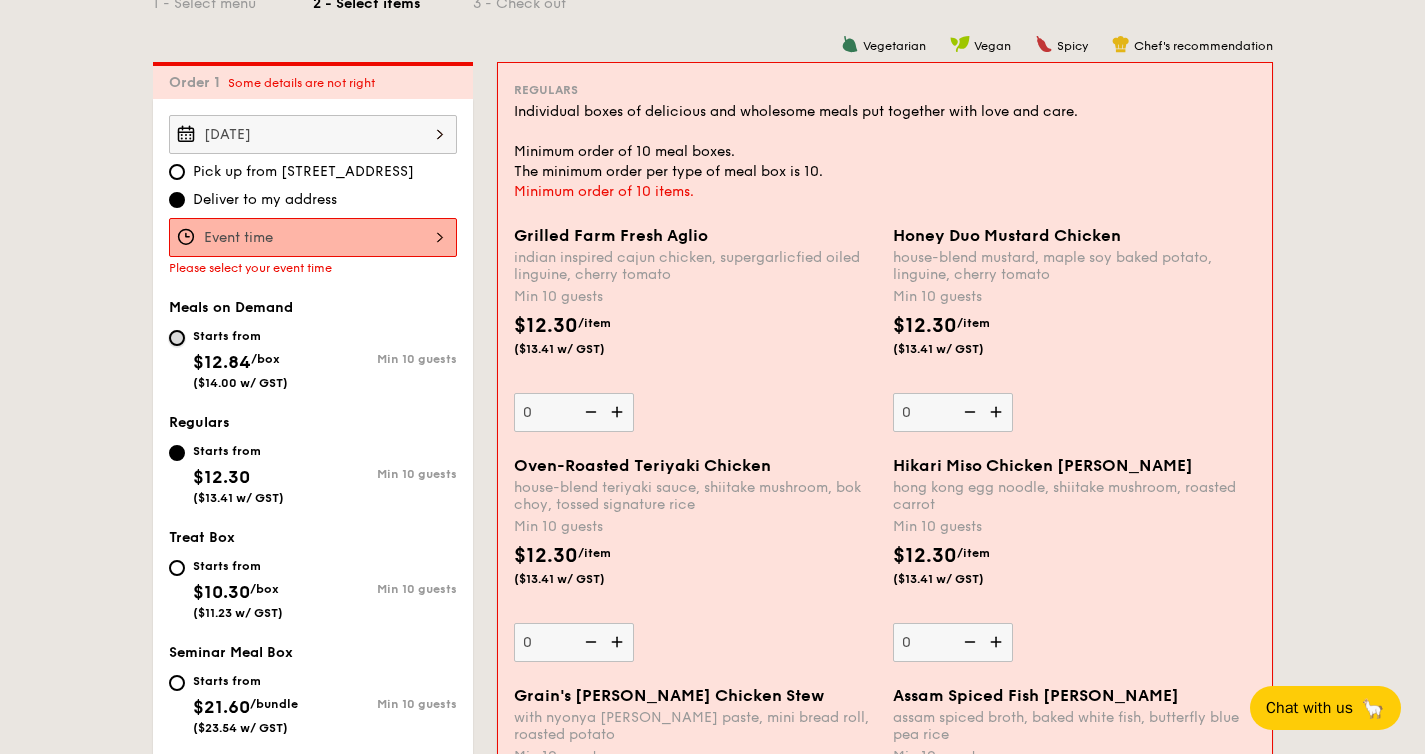 click on "Starts from
$12.84
/box
($14.00 w/ GST)
Min 10 guests" at bounding box center [177, 338] 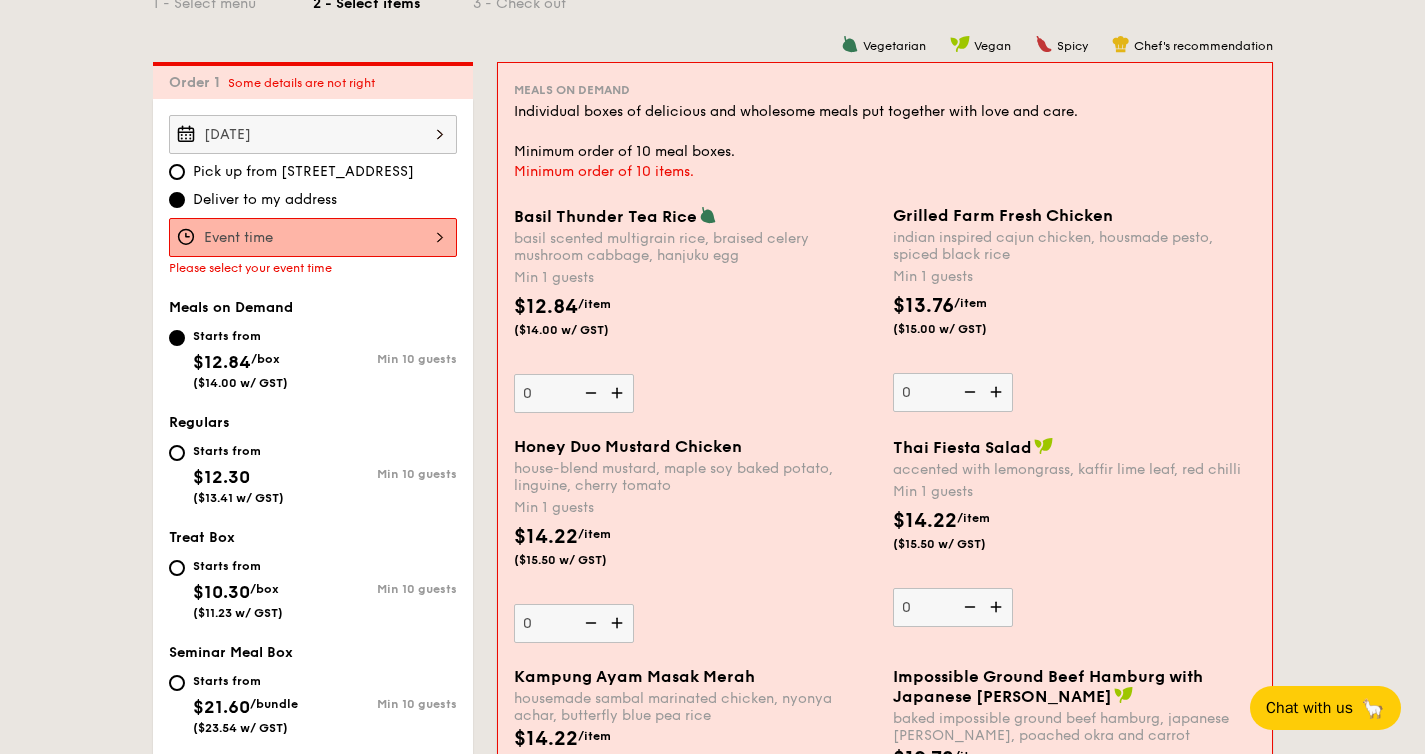 click on "Starts from
$12.30
($13.41 w/ GST)" at bounding box center (241, 472) 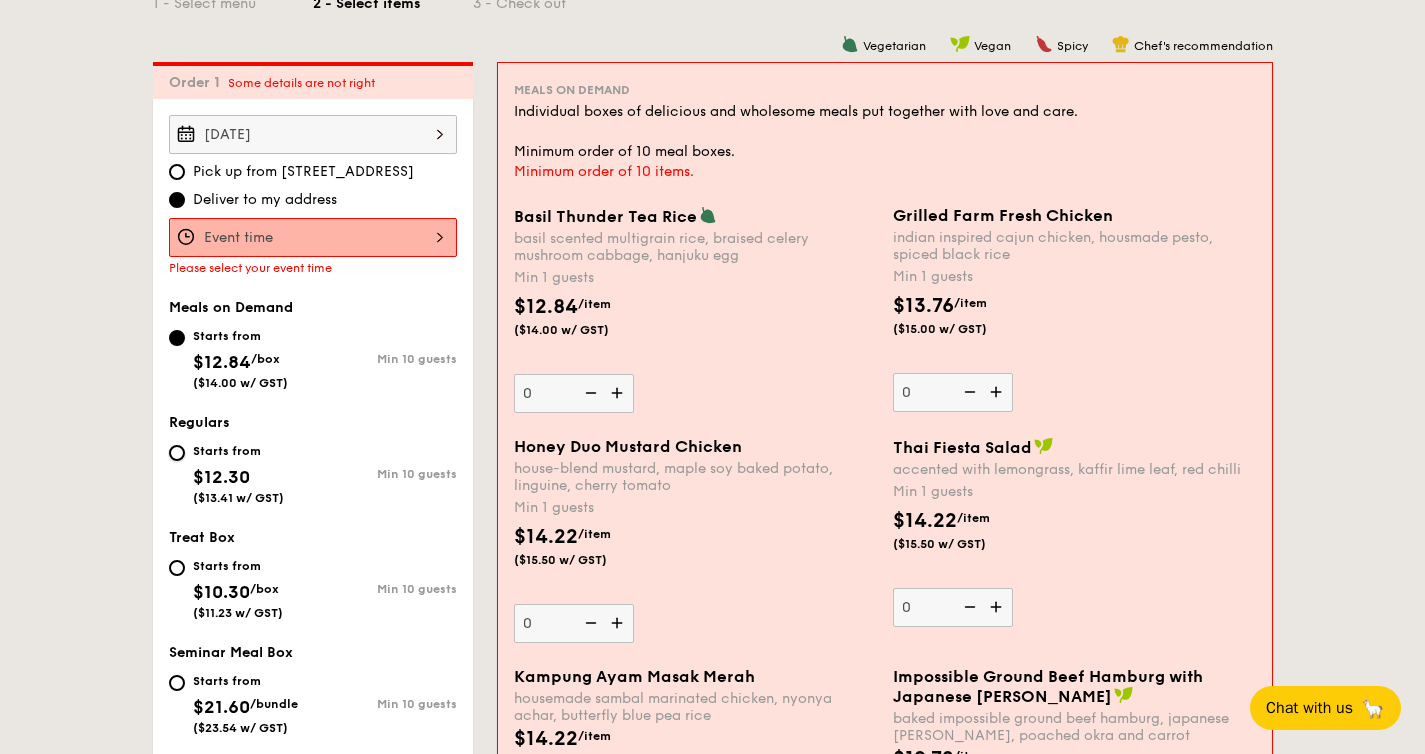 click on "Starts from
$12.30
($13.41 w/ GST)
Min 10 guests" at bounding box center [177, 453] 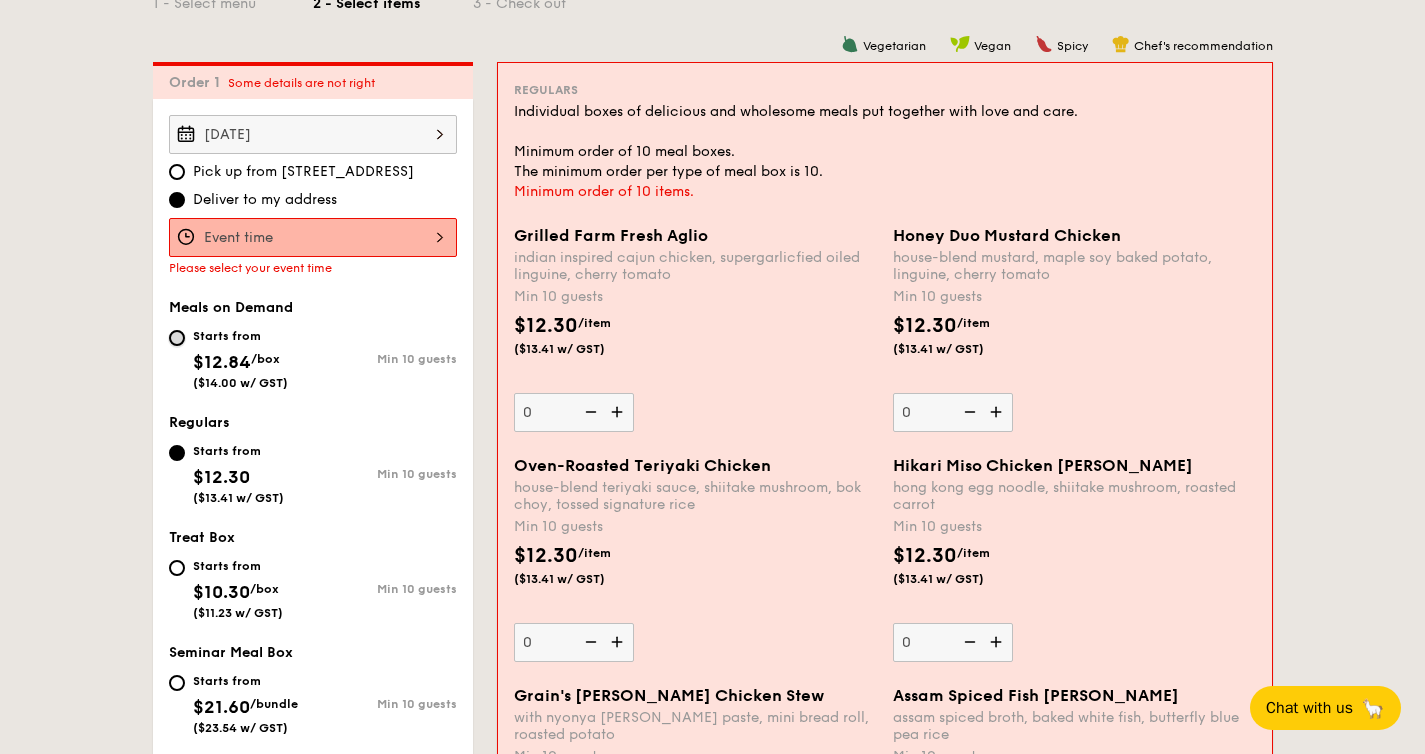 click on "Starts from
$12.84
/box
($14.00 w/ GST)
Min 10 guests" at bounding box center (177, 338) 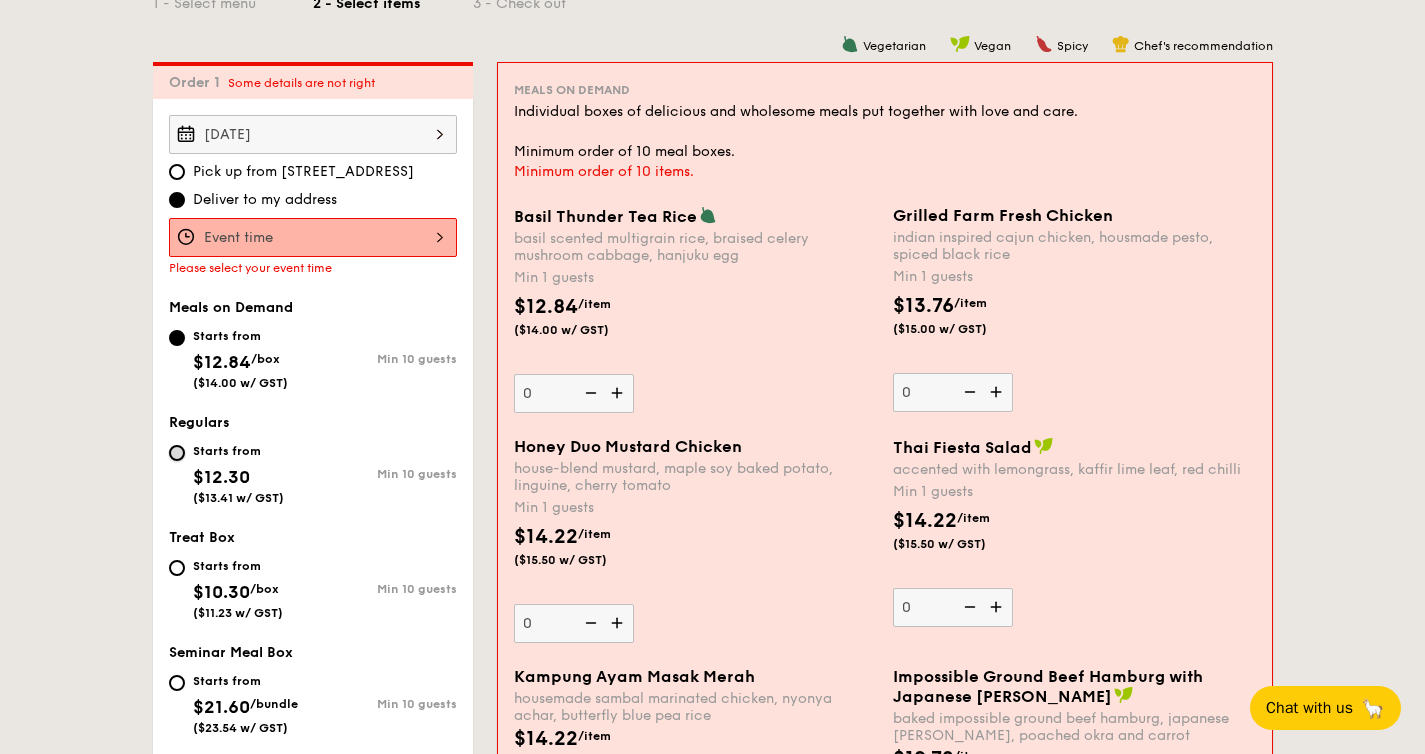 click on "Starts from
$12.30
($13.41 w/ GST)
Min 10 guests" at bounding box center (177, 453) 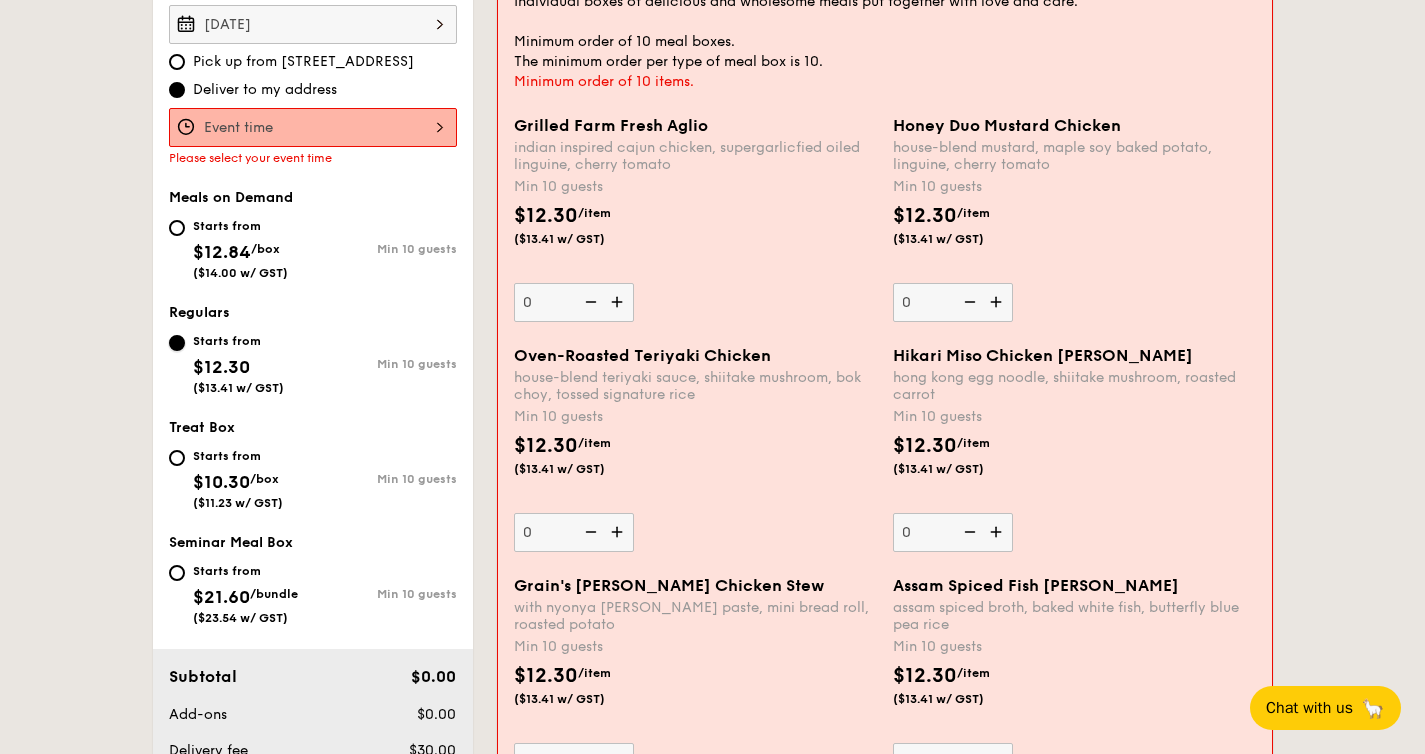 scroll, scrollTop: 584, scrollLeft: 0, axis: vertical 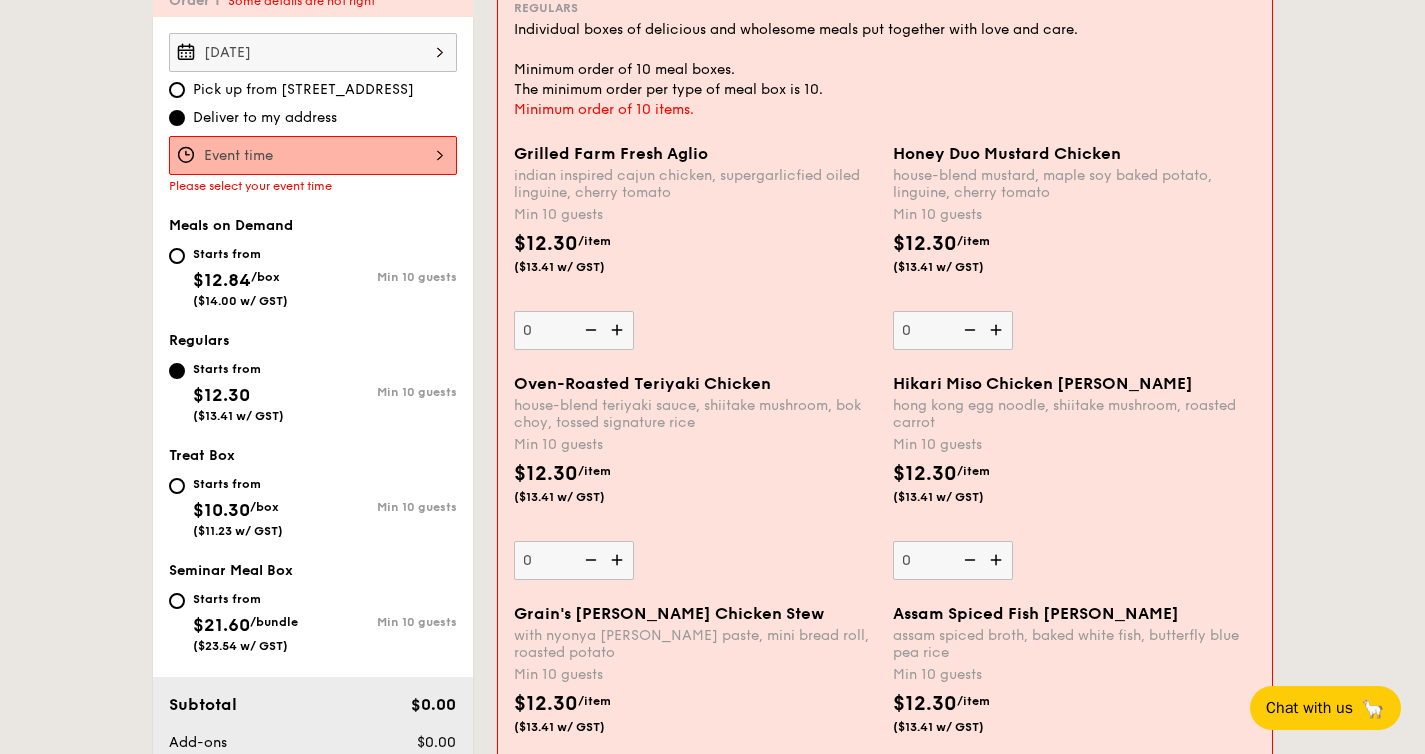 click on "Starts from
$10.30
/box
($11.23 w/ GST)" at bounding box center [241, 505] 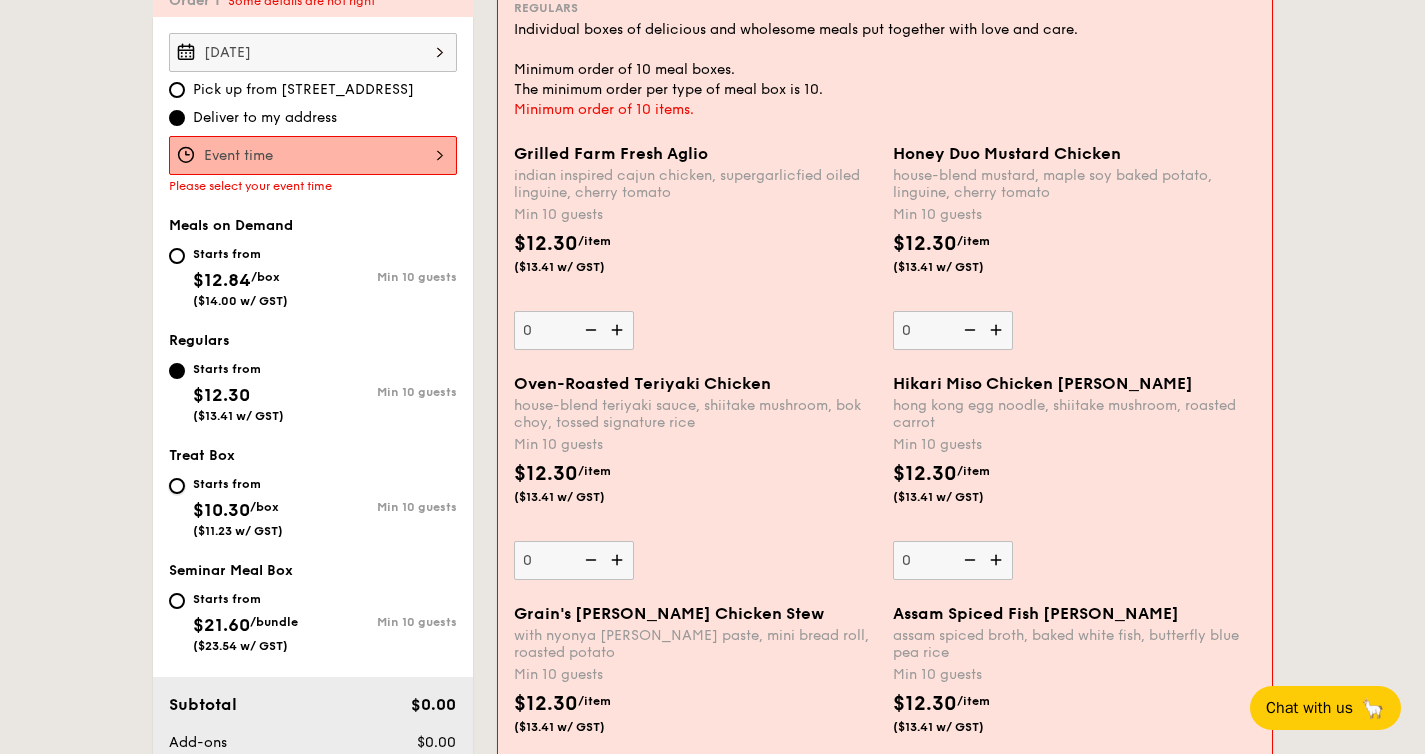 click on "Starts from
$10.30
/box
($11.23 w/ GST)
Min 10 guests" at bounding box center [177, 486] 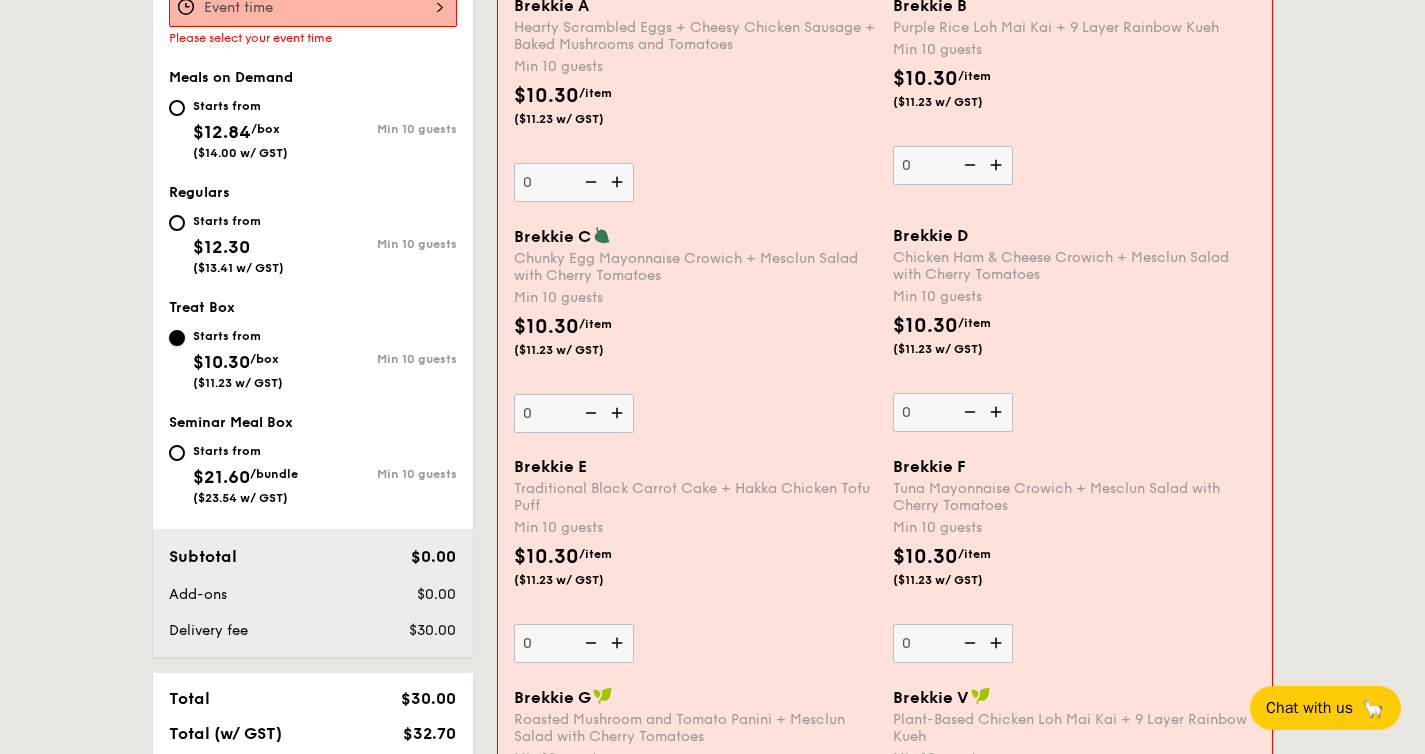 scroll, scrollTop: 719, scrollLeft: 0, axis: vertical 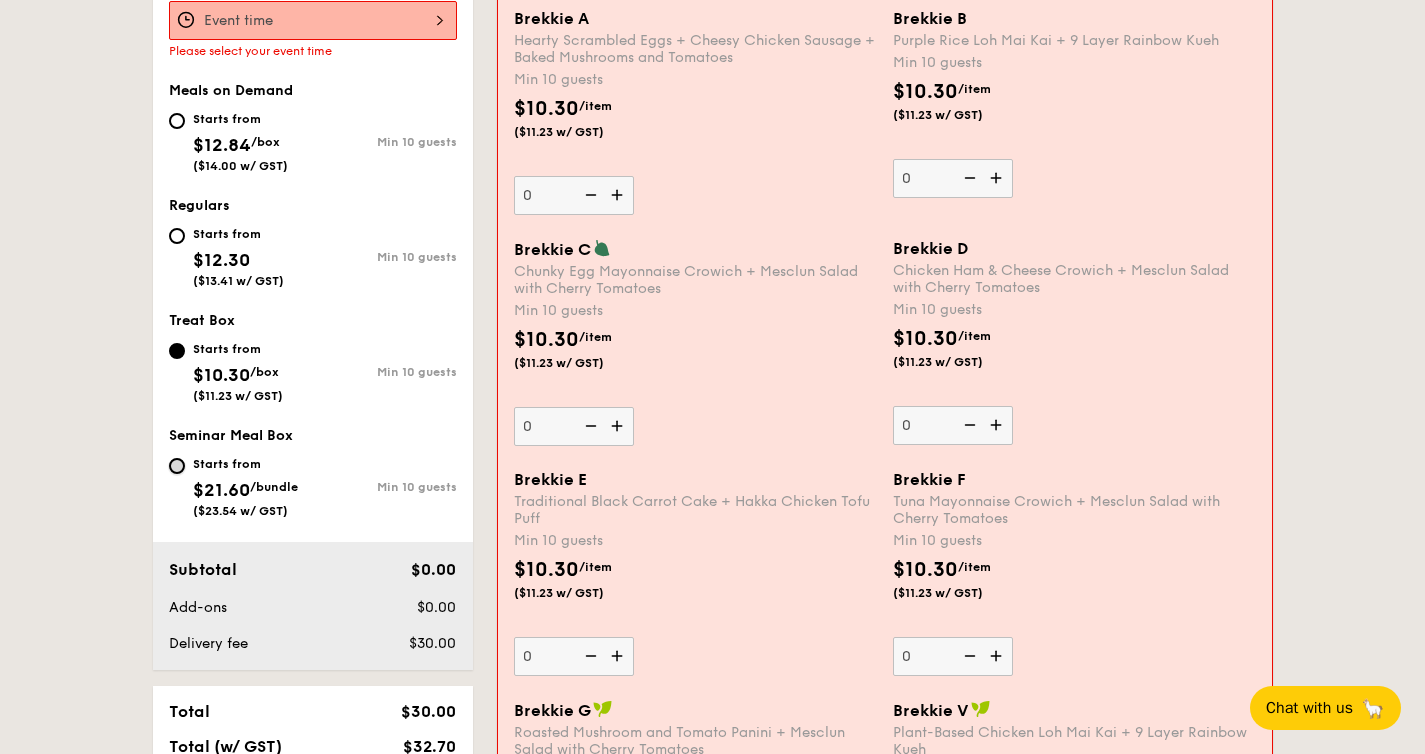 click on "Starts from
$21.60
/bundle
($23.54 w/ GST)
Min 10 guests" at bounding box center (177, 466) 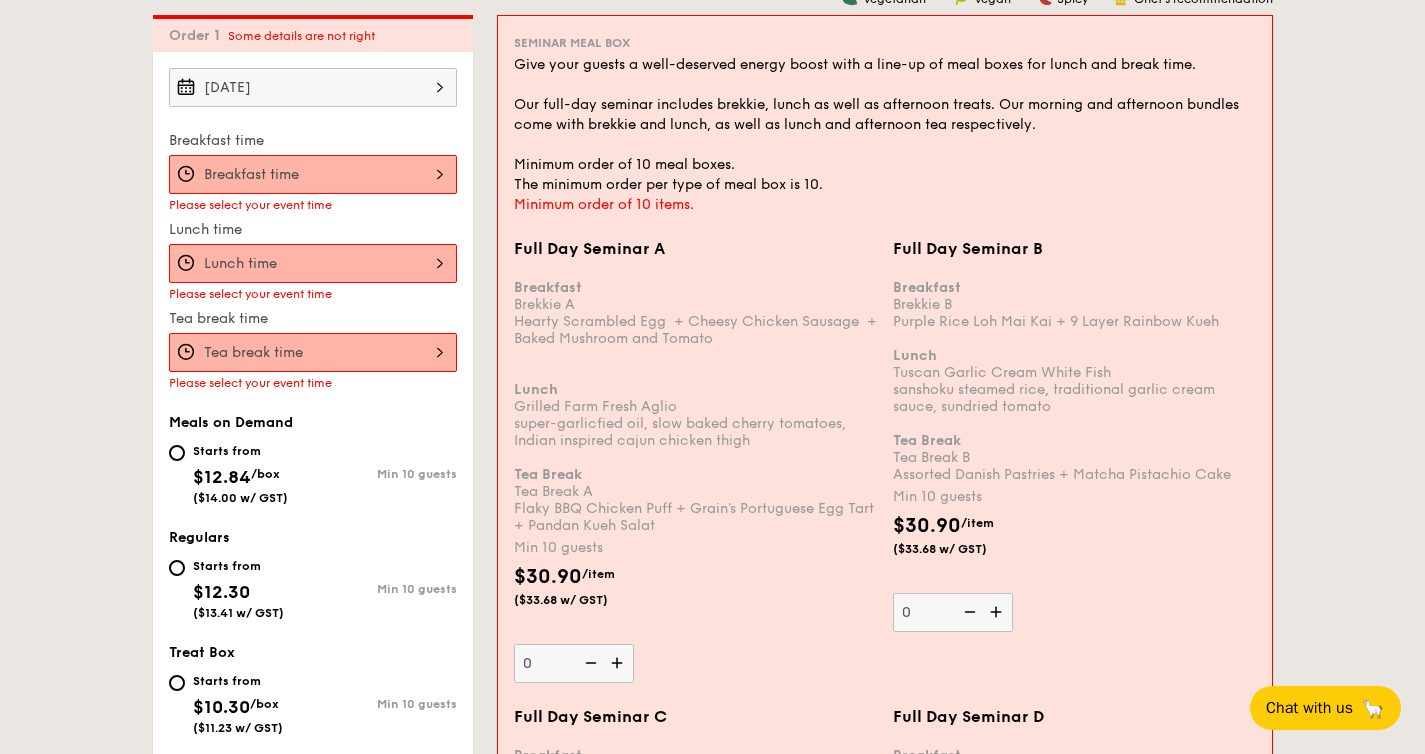 scroll, scrollTop: 548, scrollLeft: 0, axis: vertical 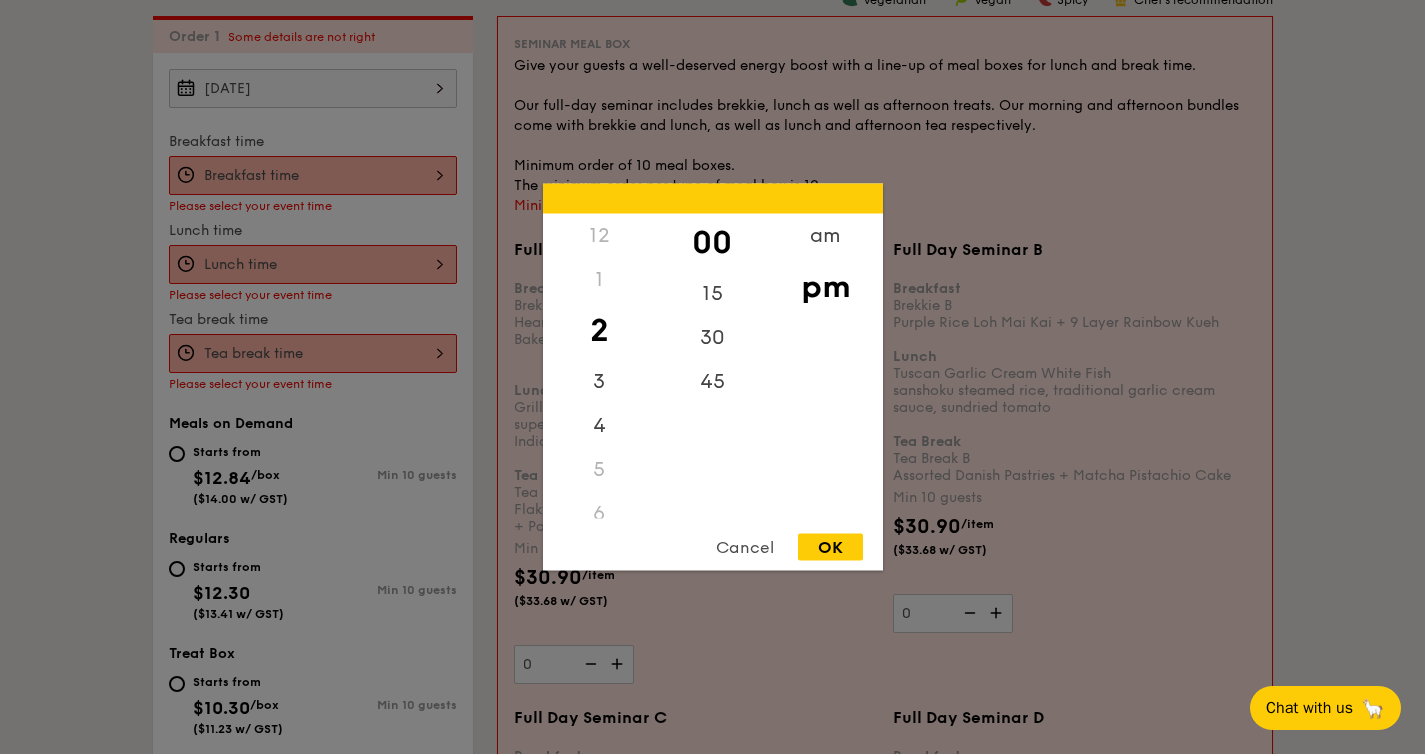 click on "12 1 2 3 4 5 6 7 8 9 10 11   00 15 30 45   am   pm   Cancel   OK" at bounding box center [313, 353] 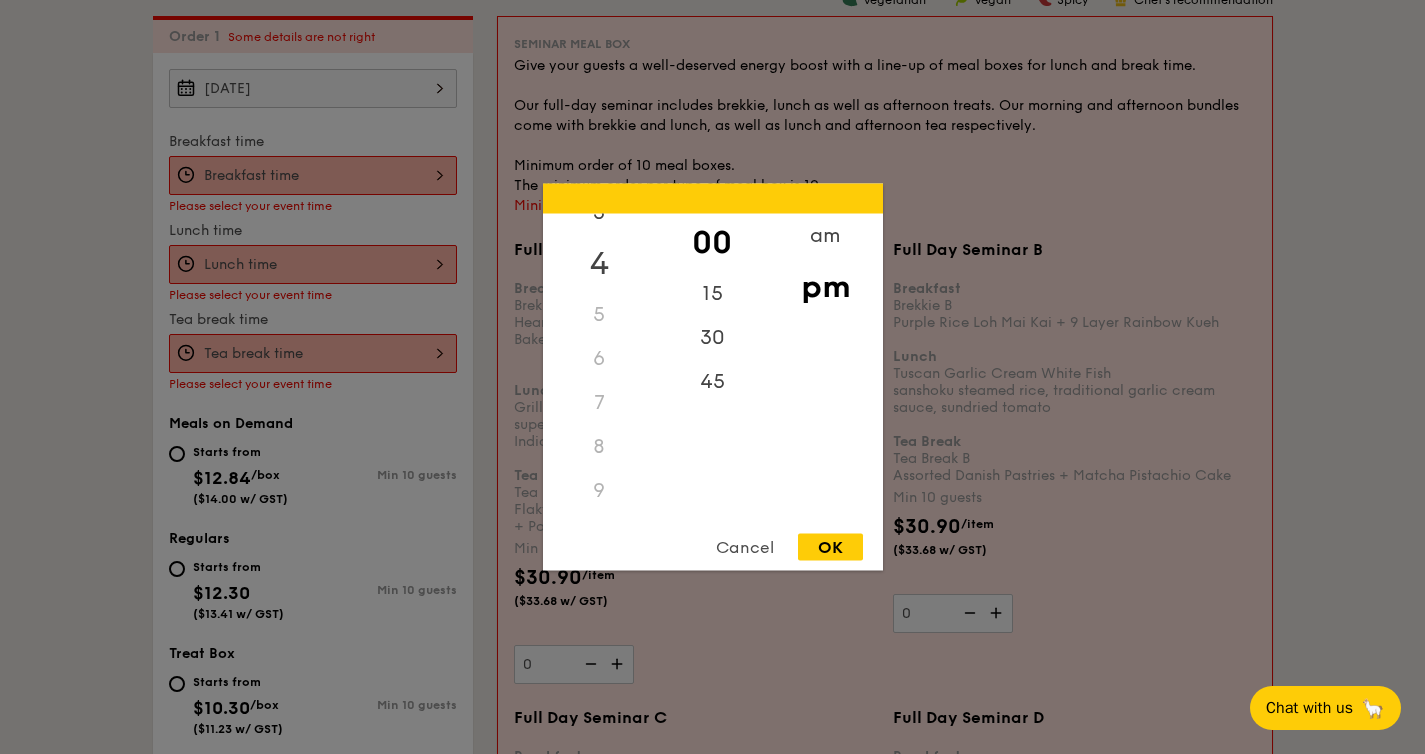 scroll, scrollTop: 197, scrollLeft: 0, axis: vertical 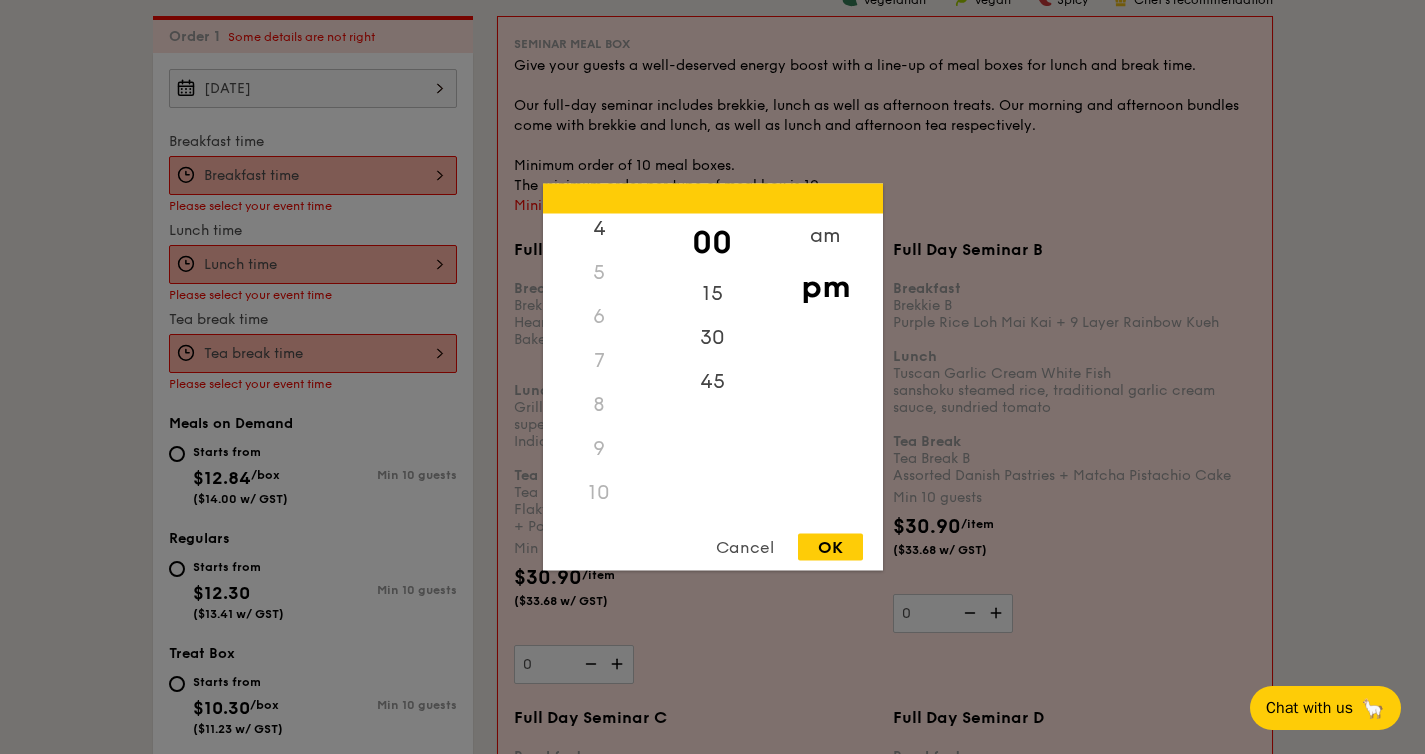 click on "10" at bounding box center [599, 493] 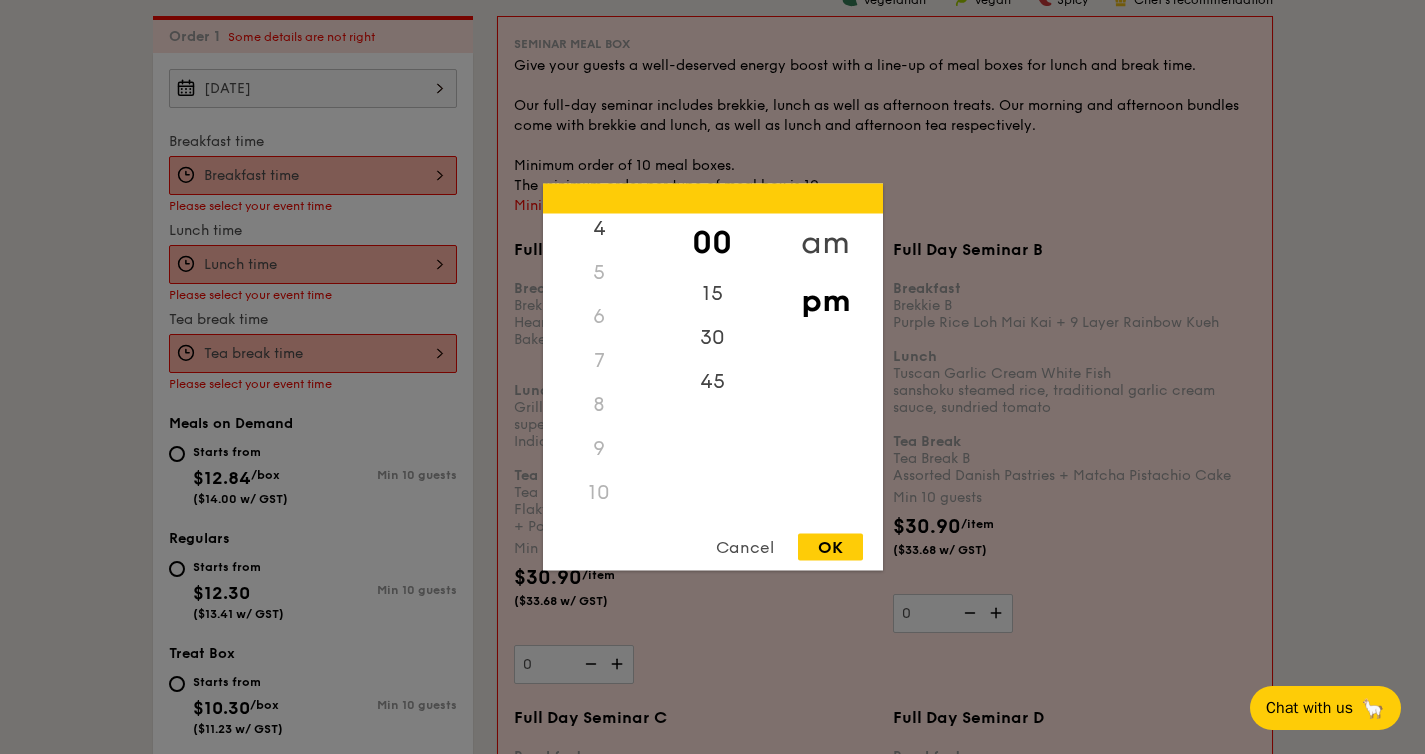 click on "am" at bounding box center [825, 243] 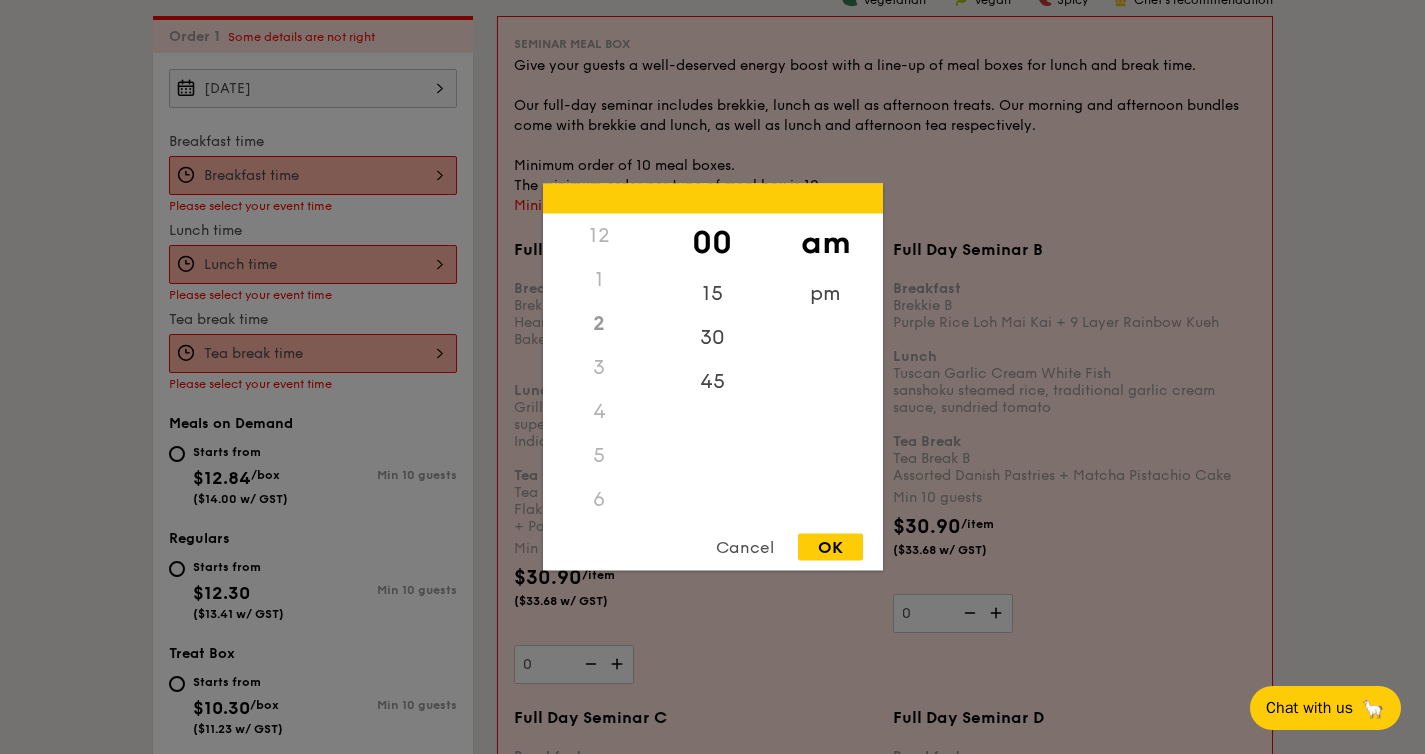scroll, scrollTop: 223, scrollLeft: 0, axis: vertical 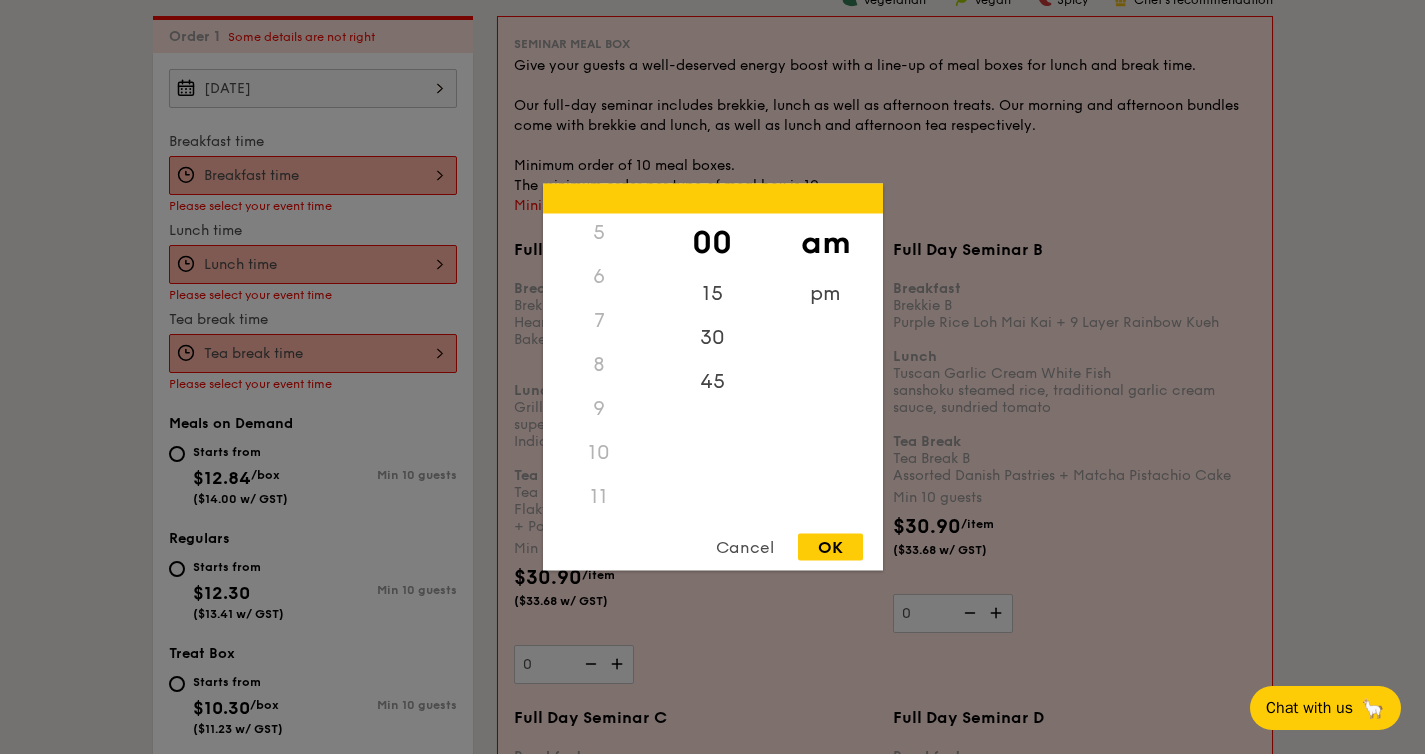 click on "9" at bounding box center [599, 409] 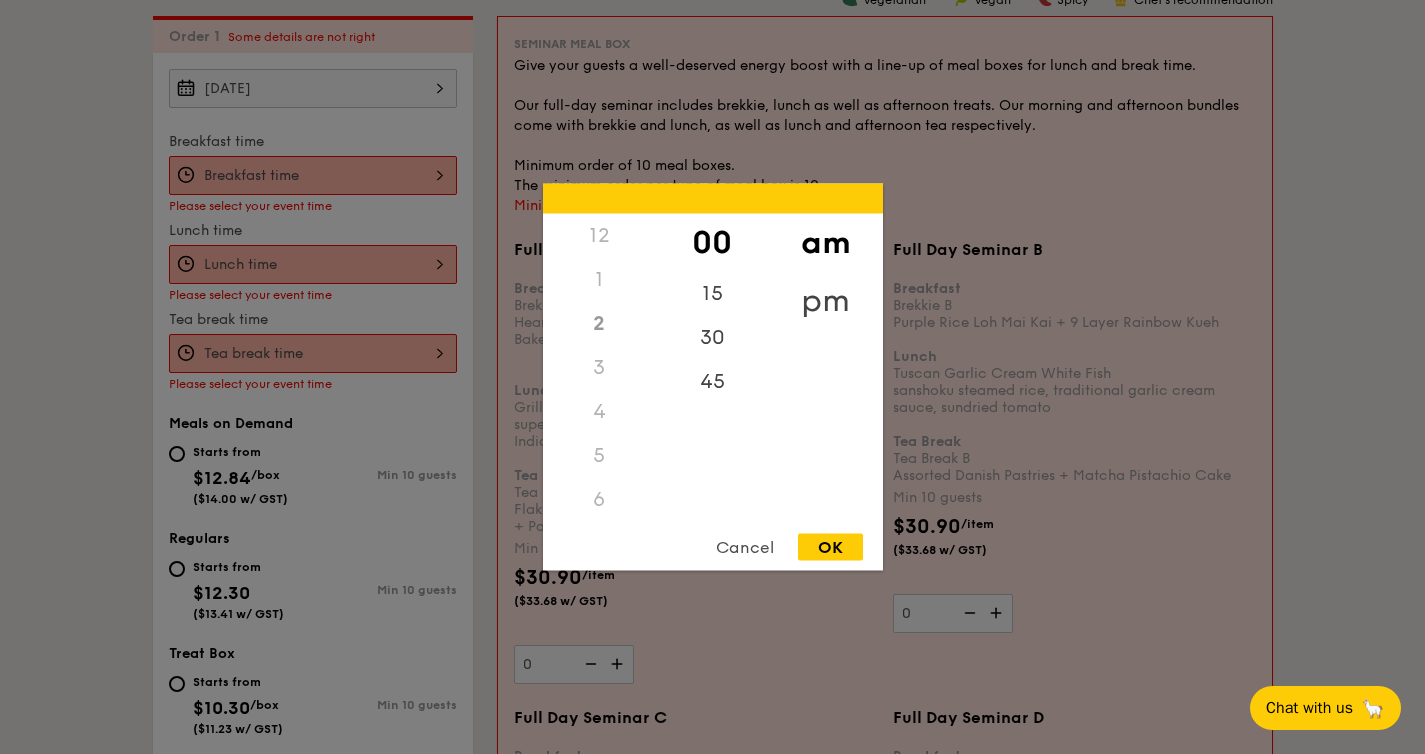 click on "pm" at bounding box center [825, 301] 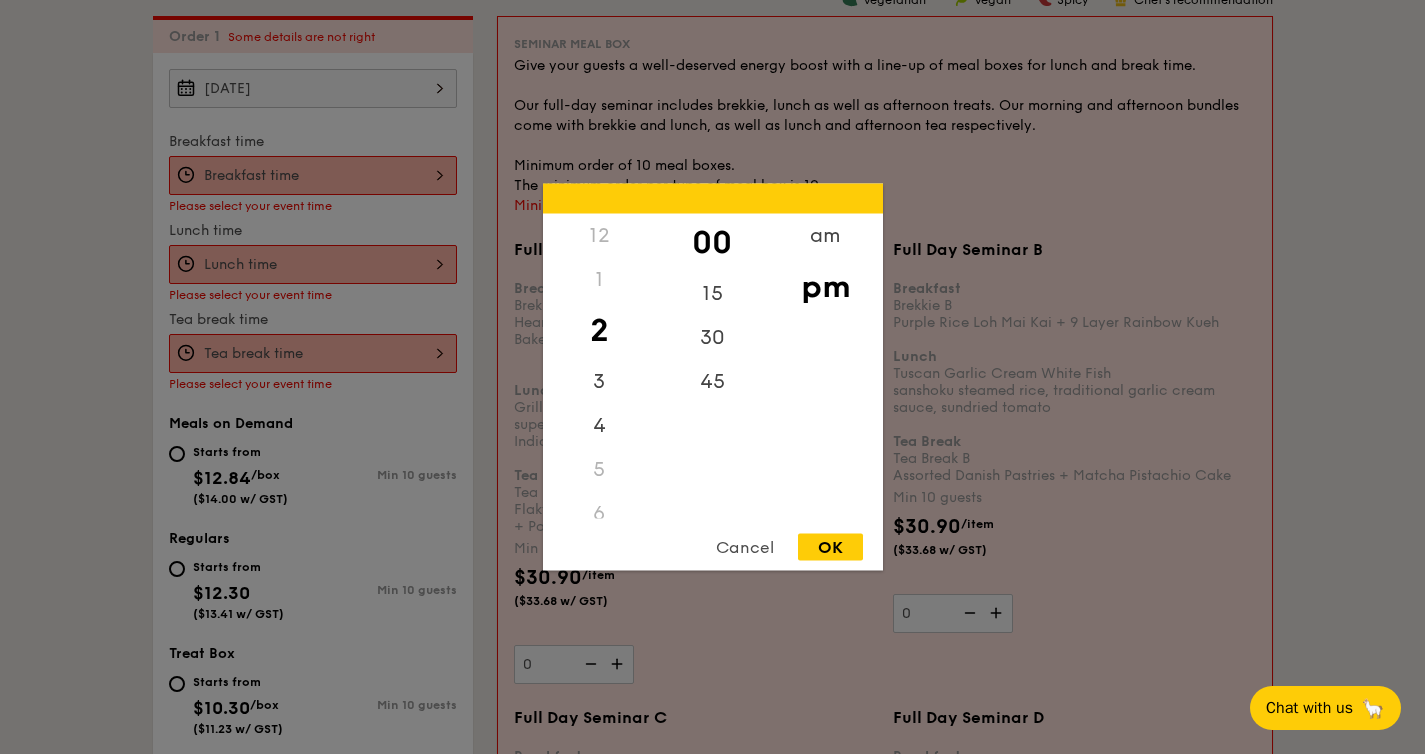click at bounding box center [712, 377] 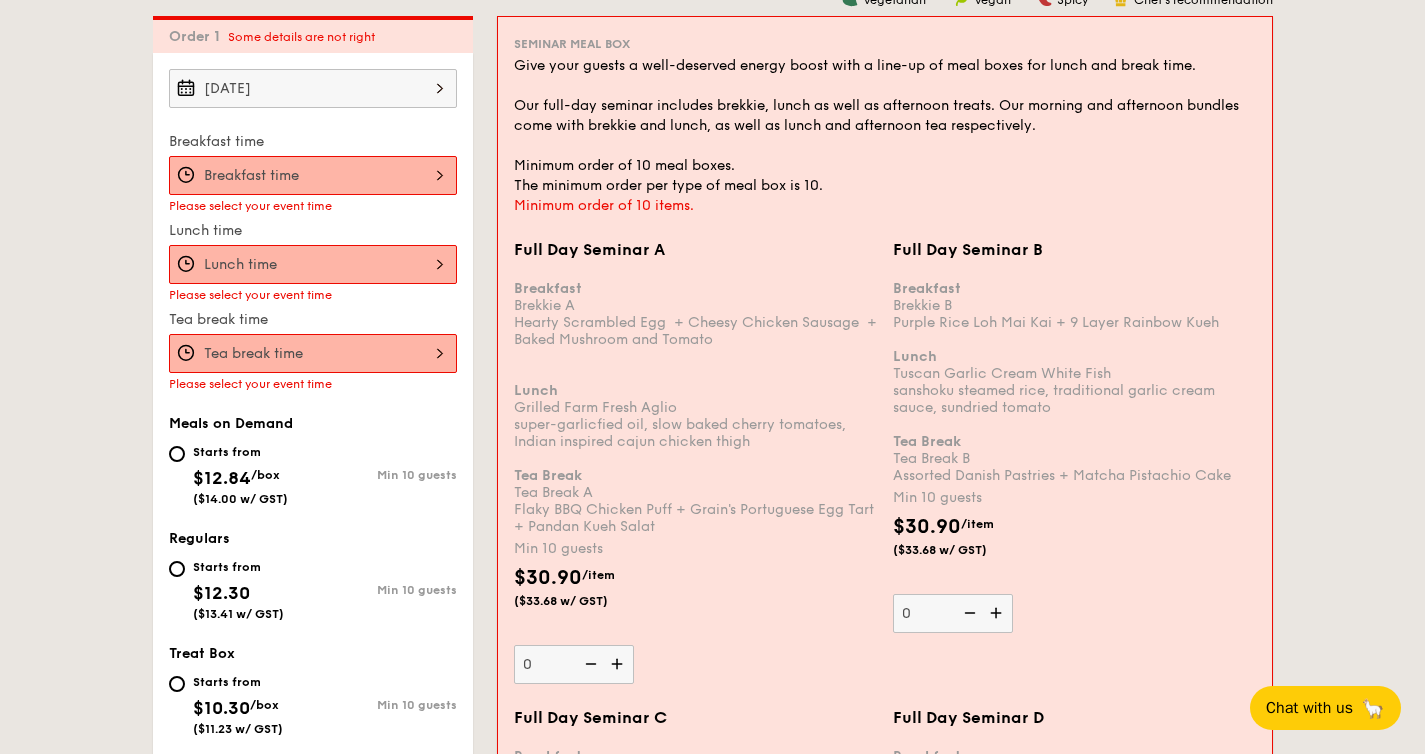 click at bounding box center (313, 175) 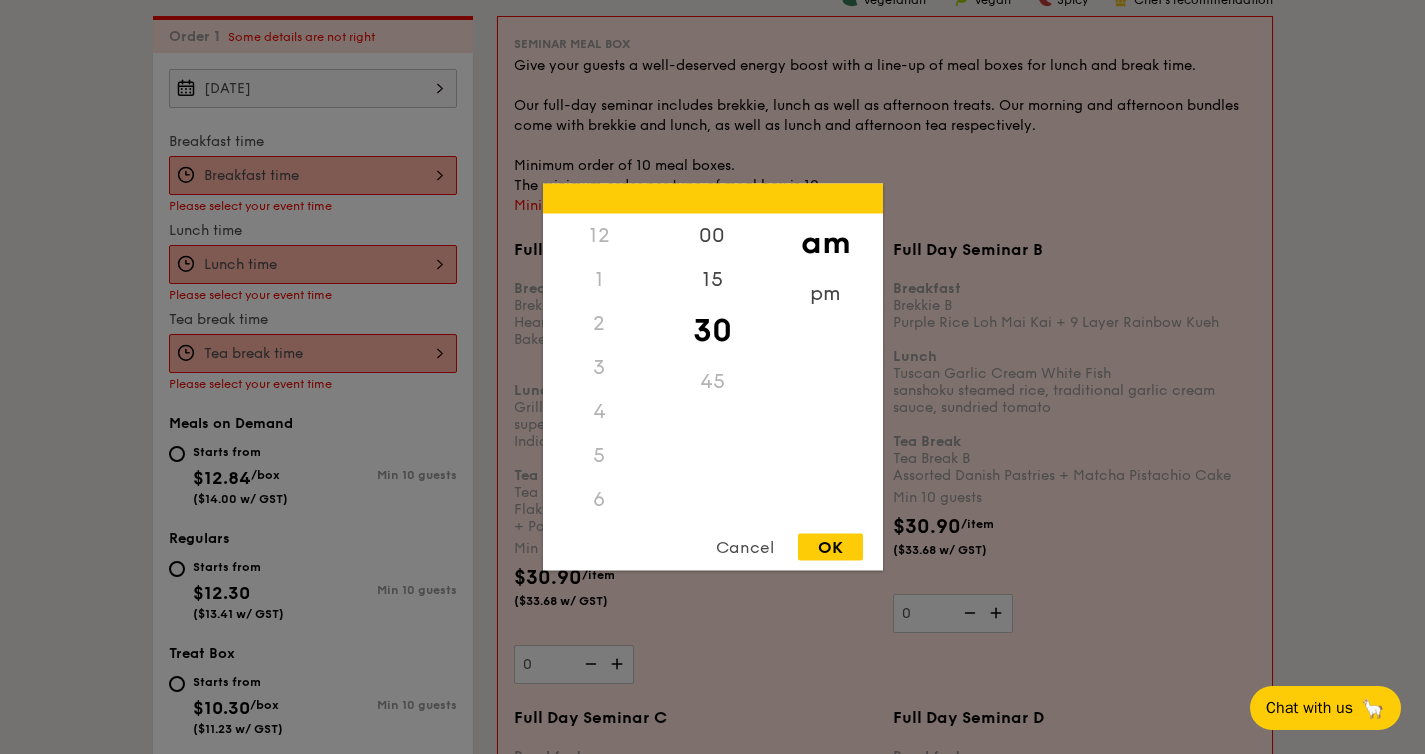 scroll, scrollTop: 220, scrollLeft: 0, axis: vertical 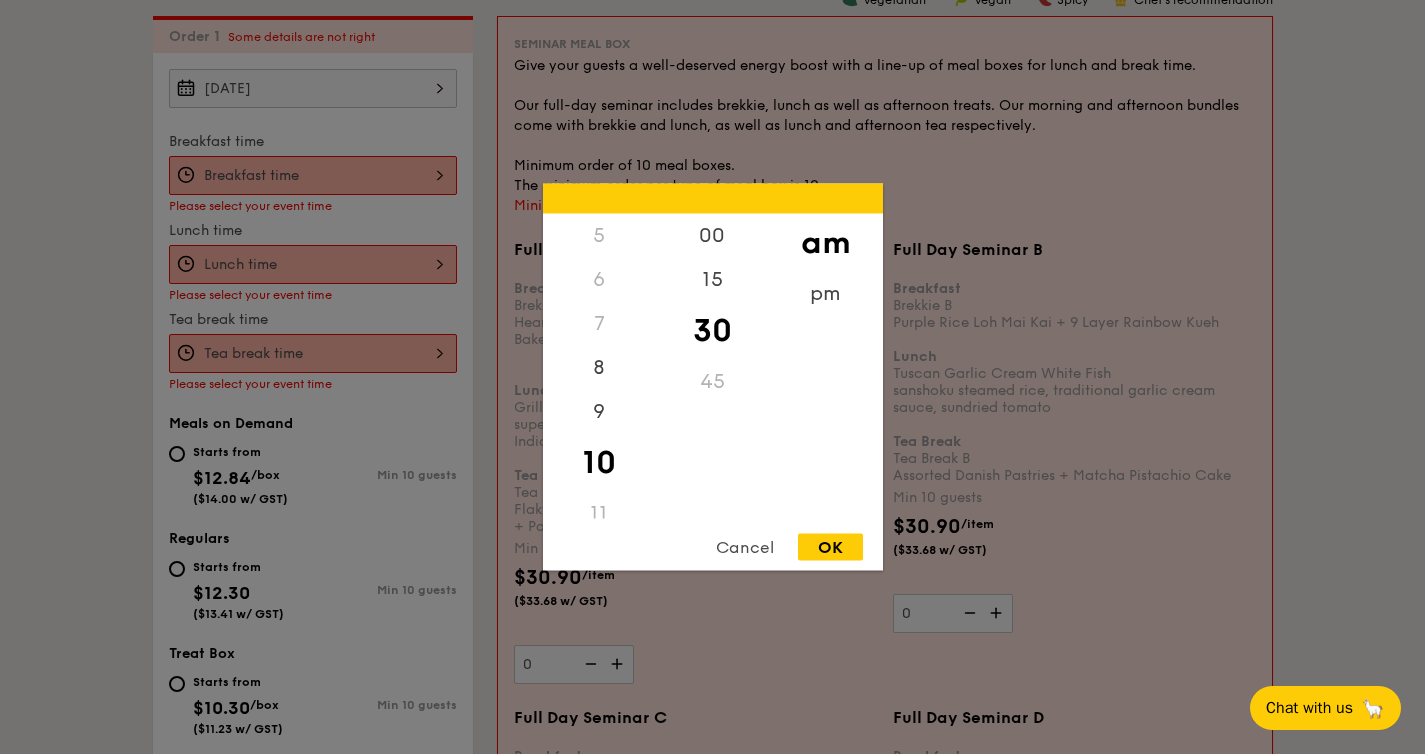 click at bounding box center (712, 377) 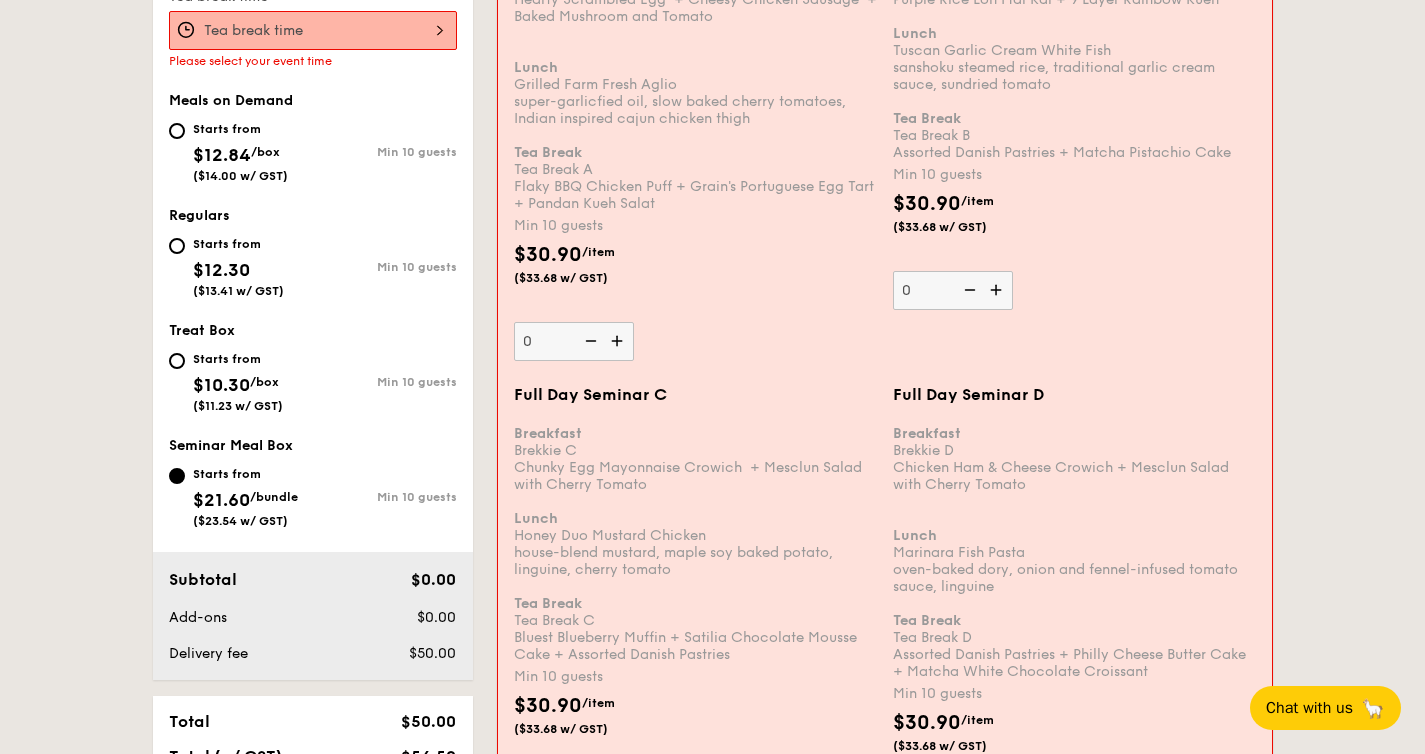 scroll, scrollTop: 696, scrollLeft: 0, axis: vertical 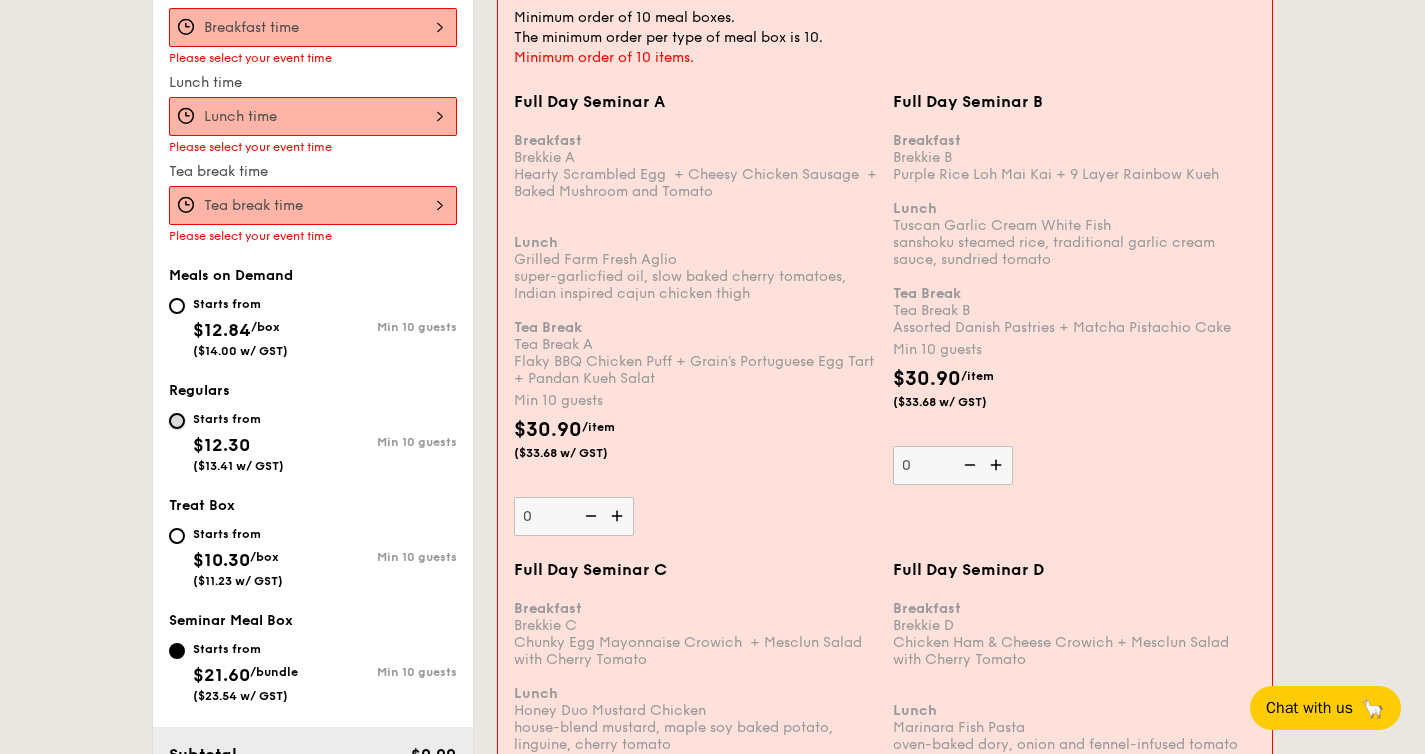click on "Starts from
$12.30
($13.41 w/ GST)
Min 10 guests" at bounding box center (177, 421) 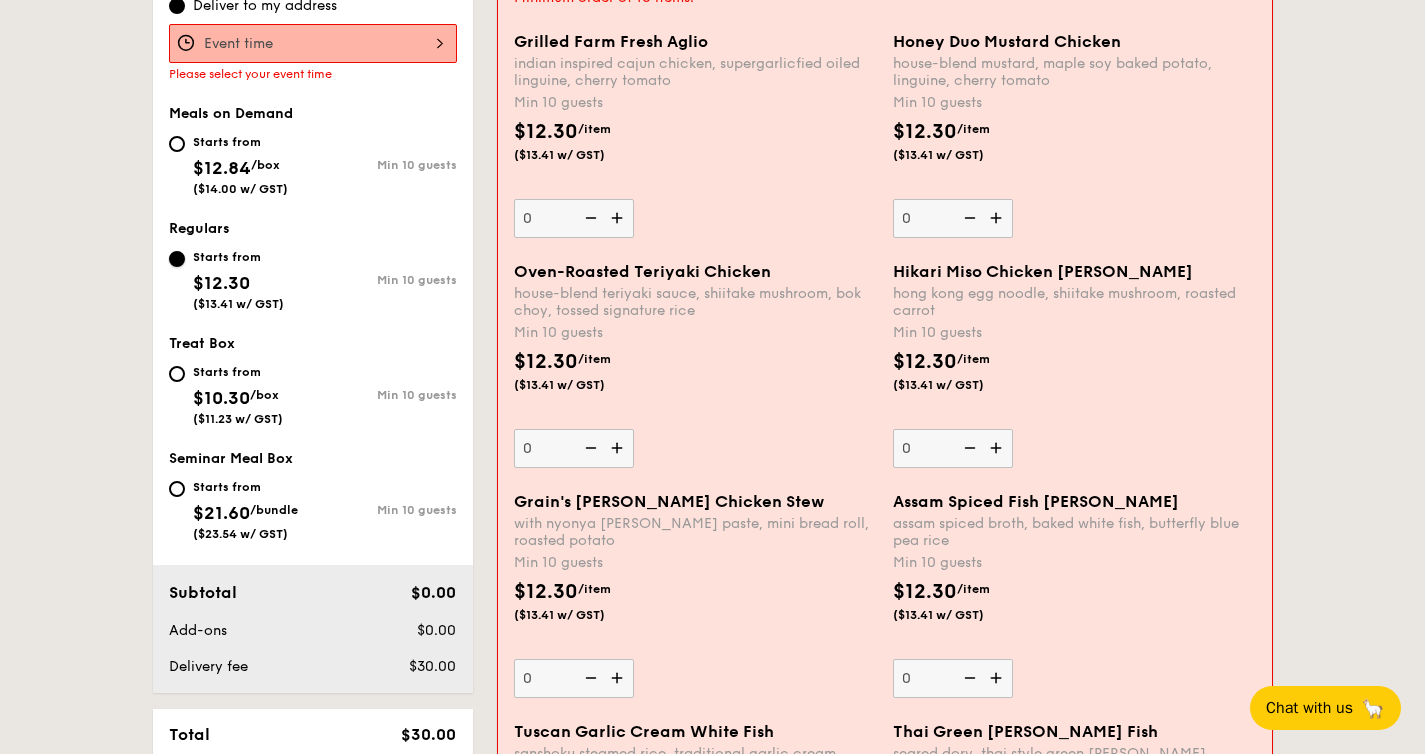scroll, scrollTop: 752, scrollLeft: 0, axis: vertical 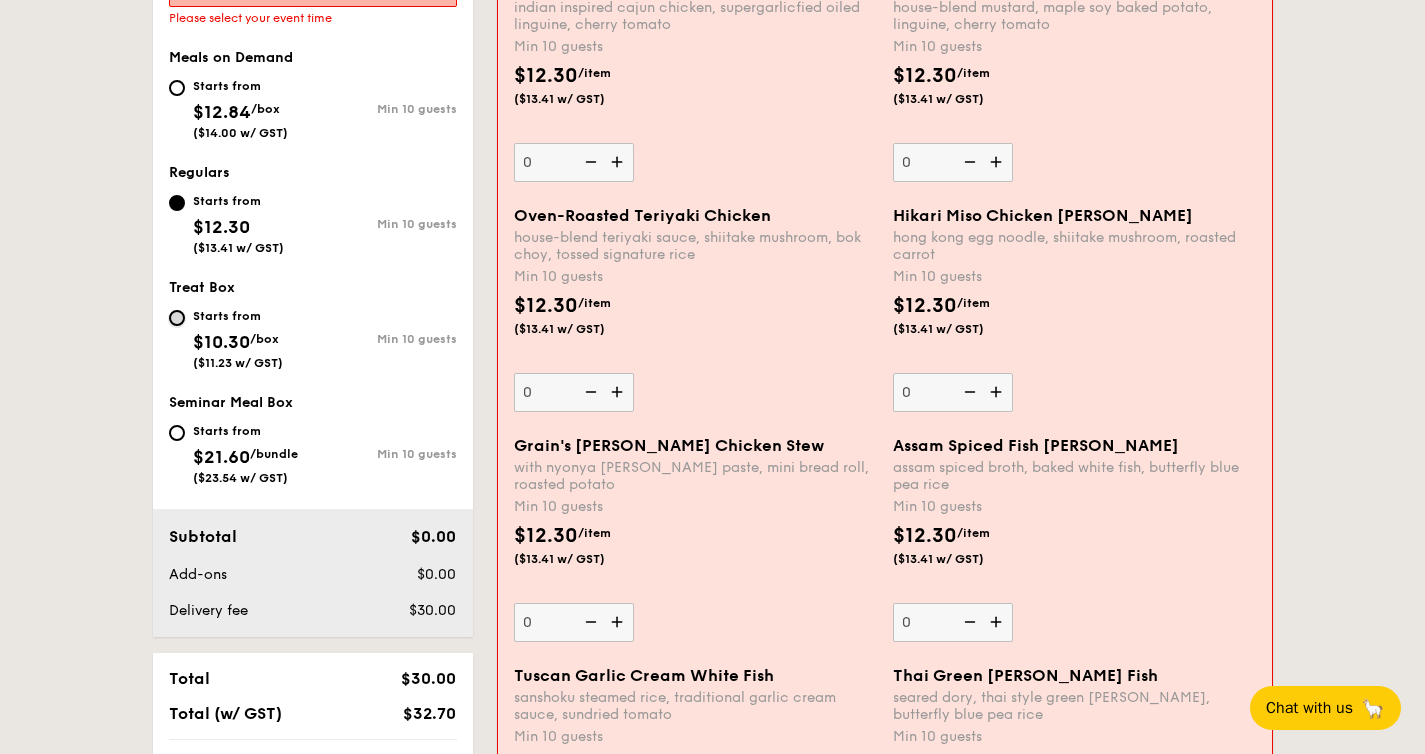 click on "Starts from
$10.30
/box
($11.23 w/ GST)
Min 10 guests" at bounding box center [177, 318] 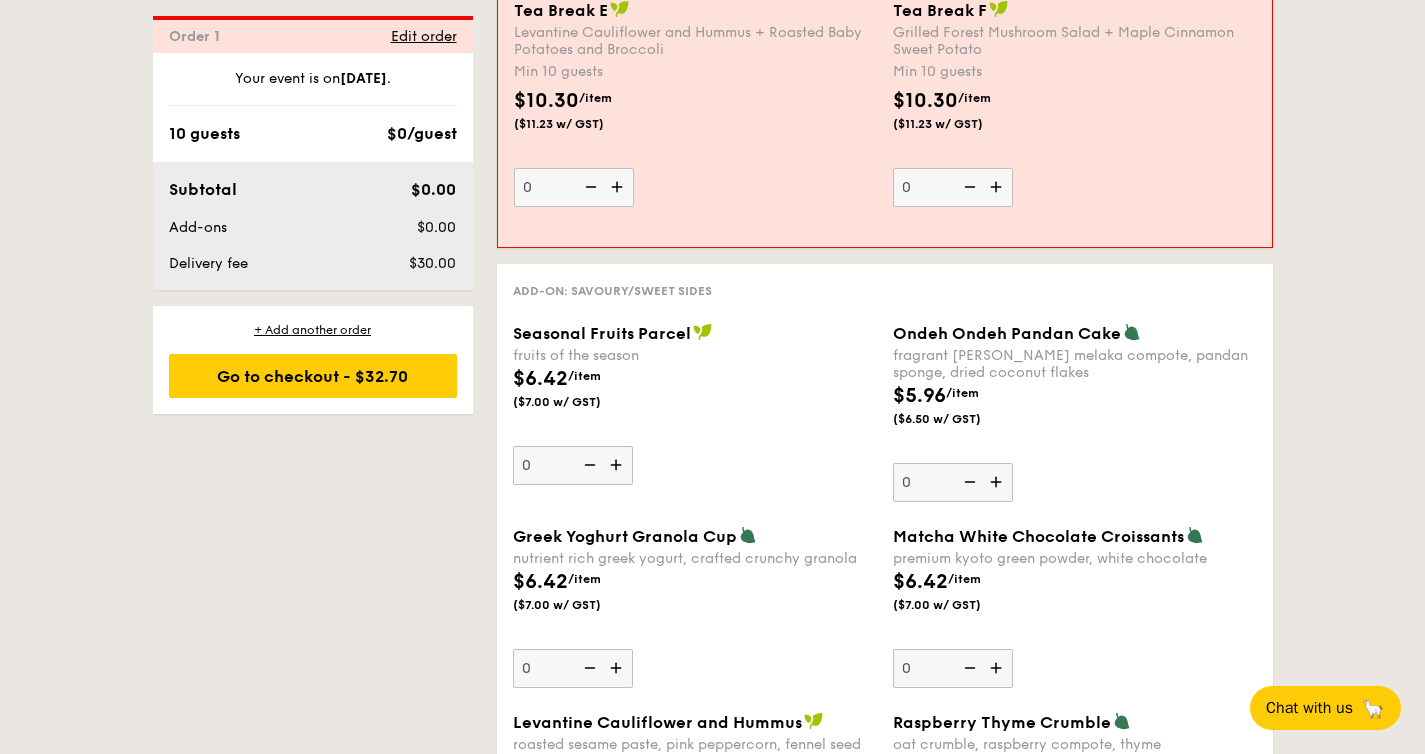 scroll, scrollTop: 2104, scrollLeft: 0, axis: vertical 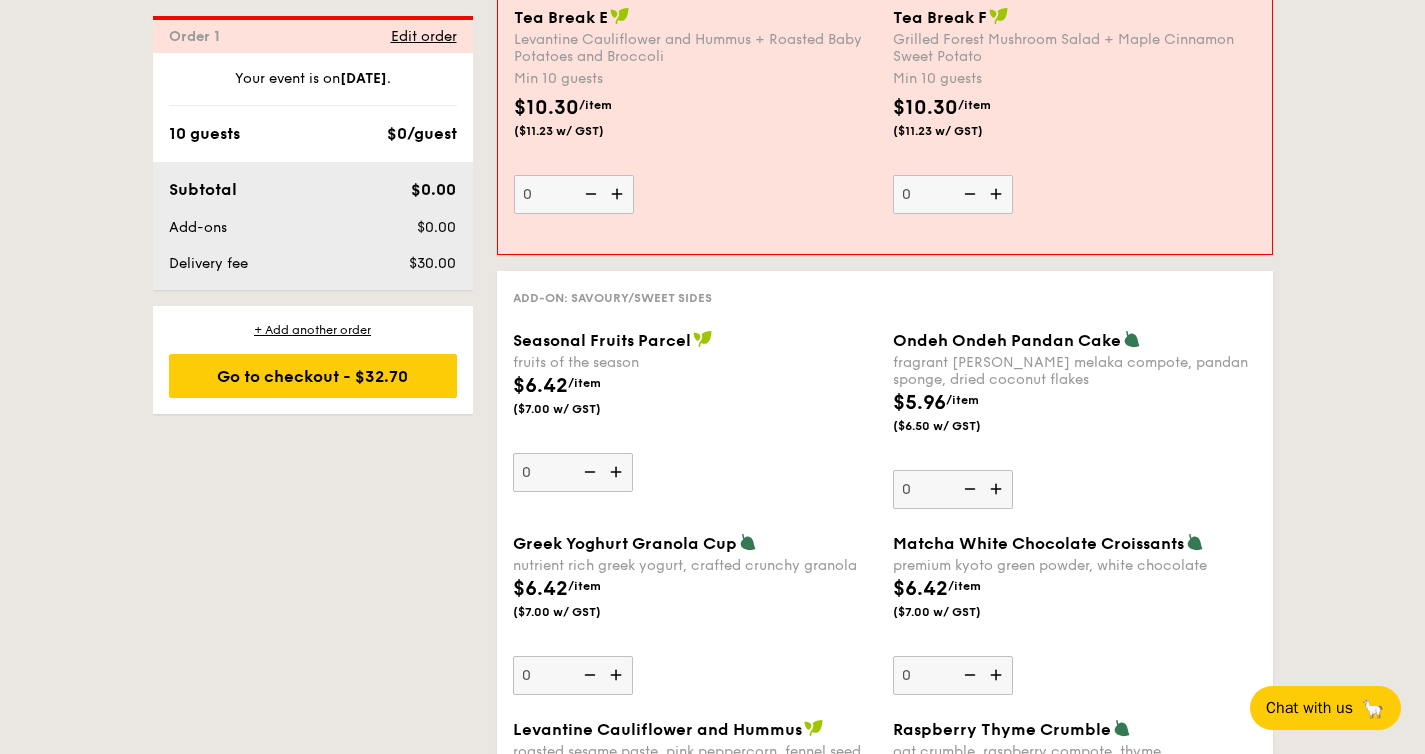 click on "$6.42
/item
($7.00 w/ GST)" at bounding box center [695, 406] 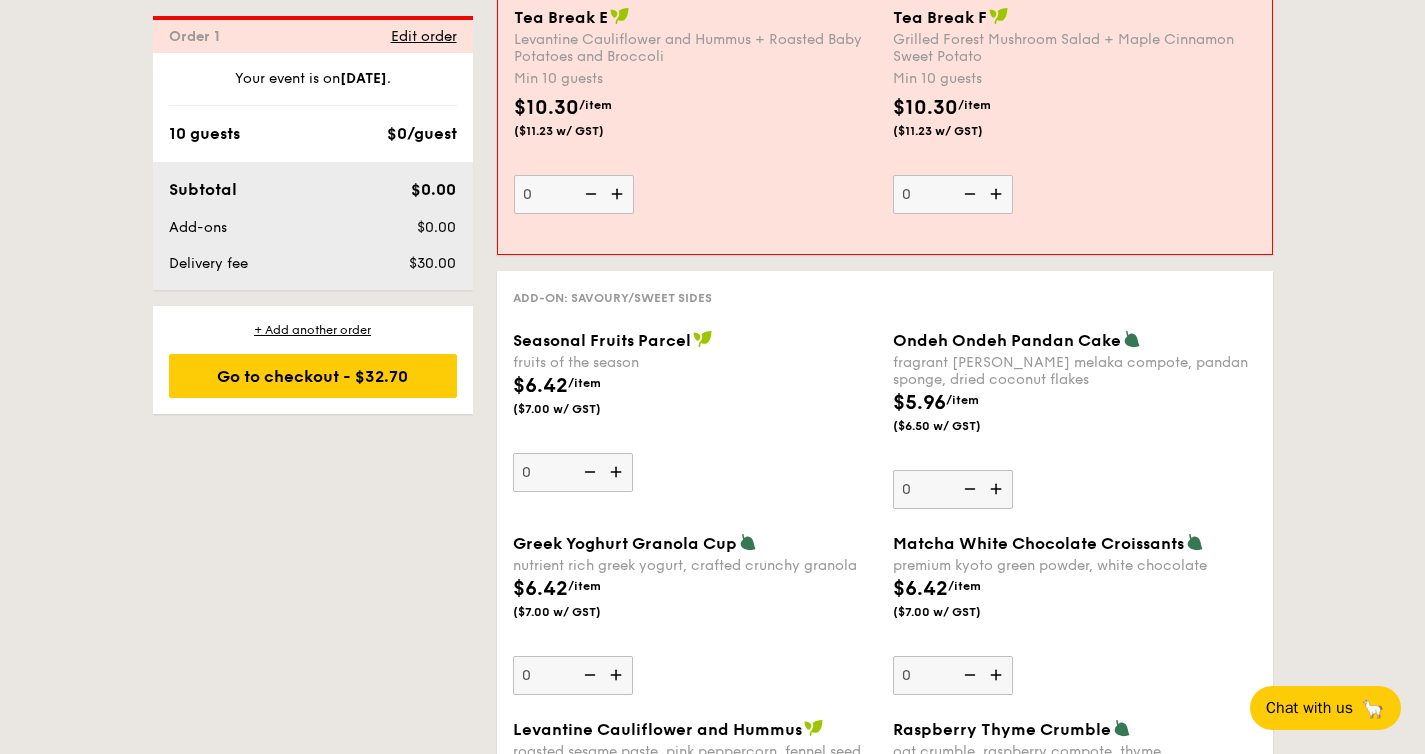 click on "fruits of the season" at bounding box center (695, 362) 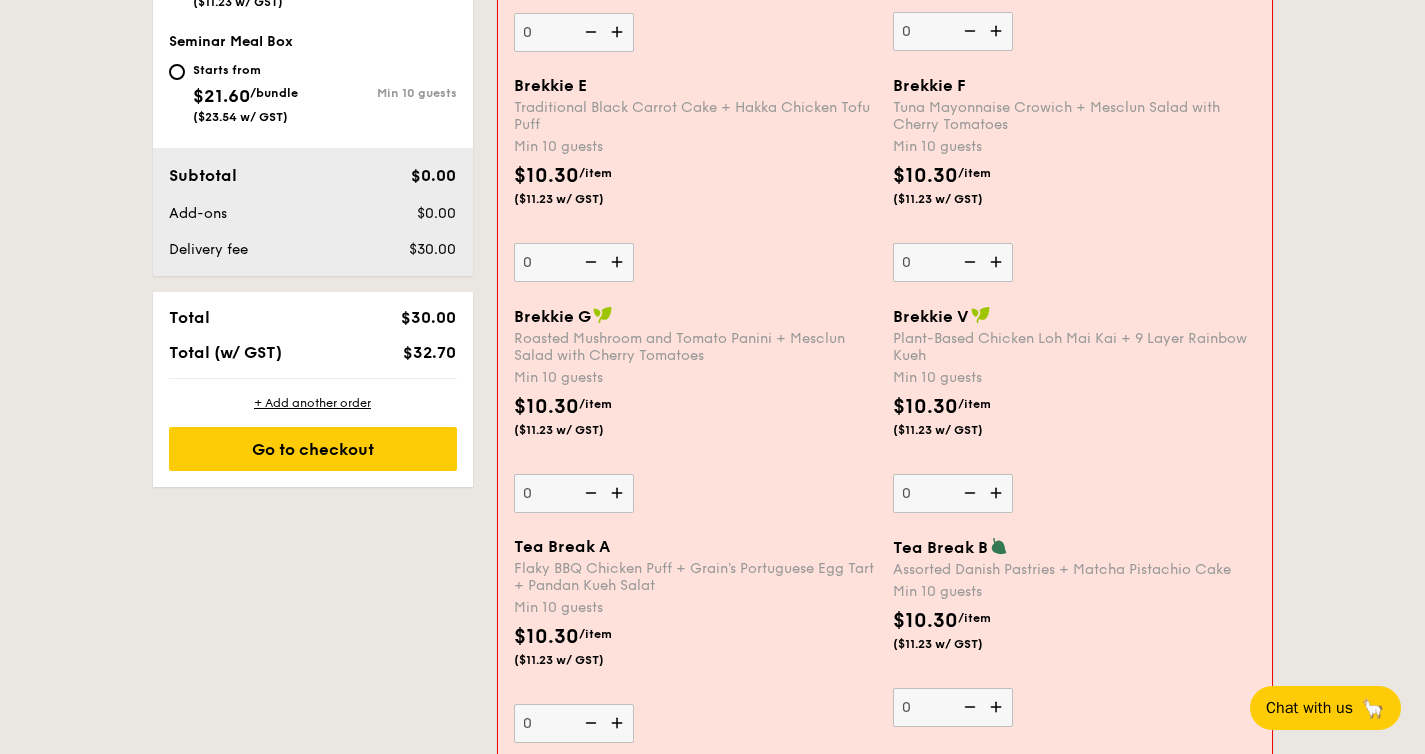 scroll, scrollTop: 1029, scrollLeft: 0, axis: vertical 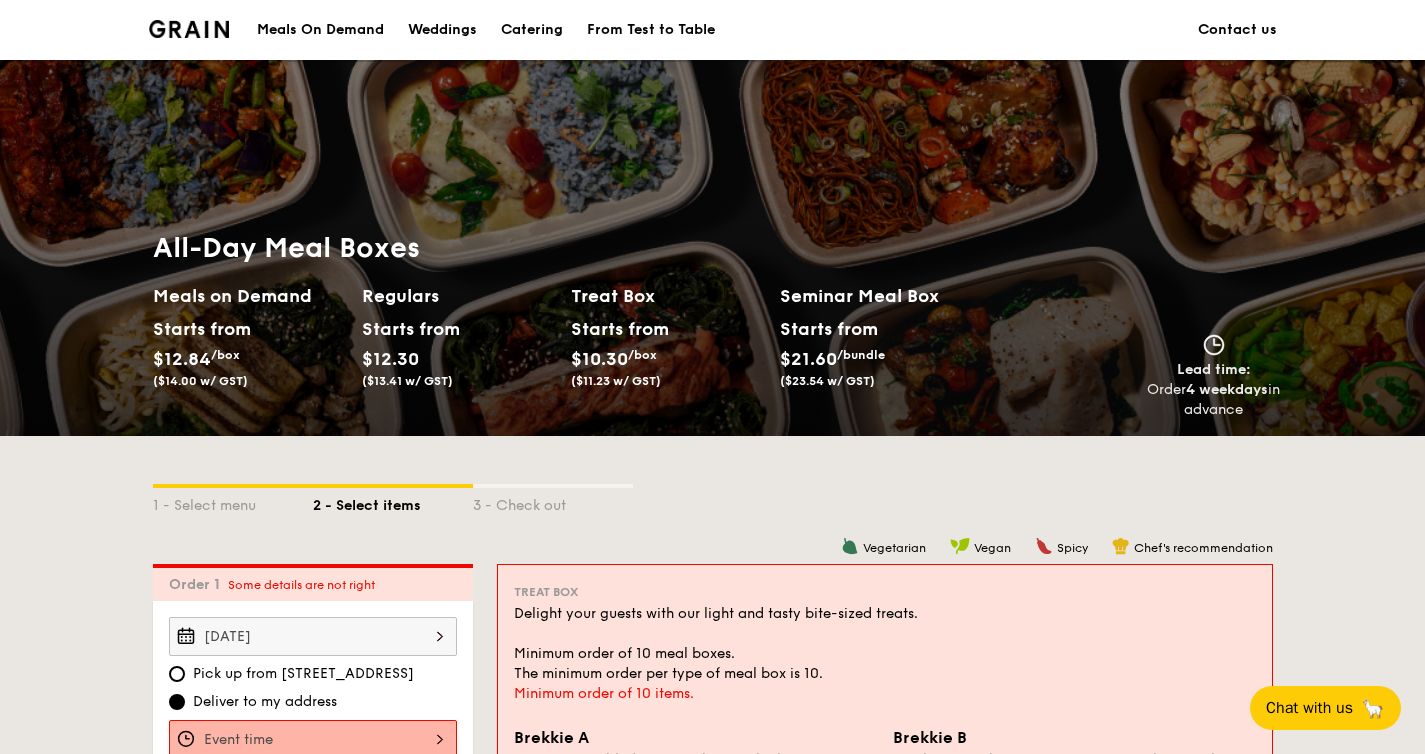 click at bounding box center [189, 29] 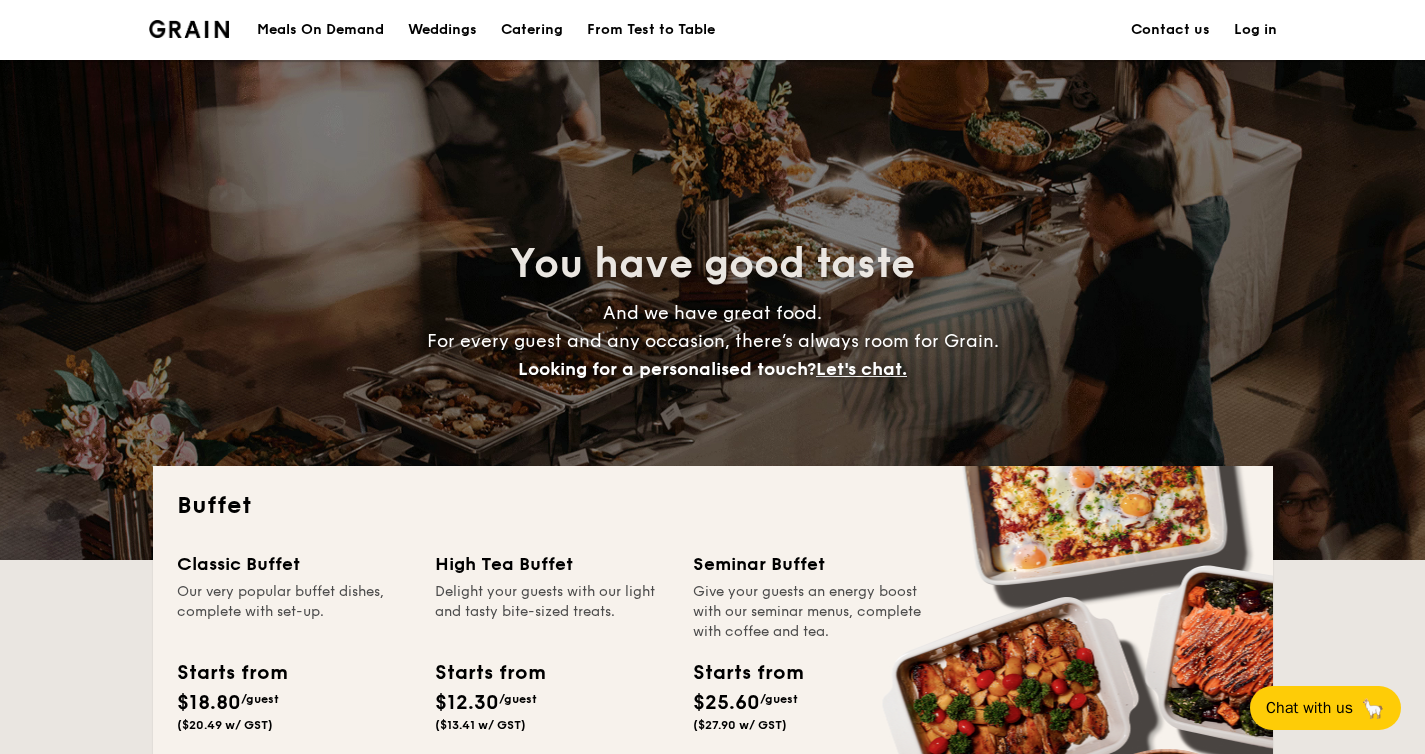 scroll, scrollTop: 103, scrollLeft: 0, axis: vertical 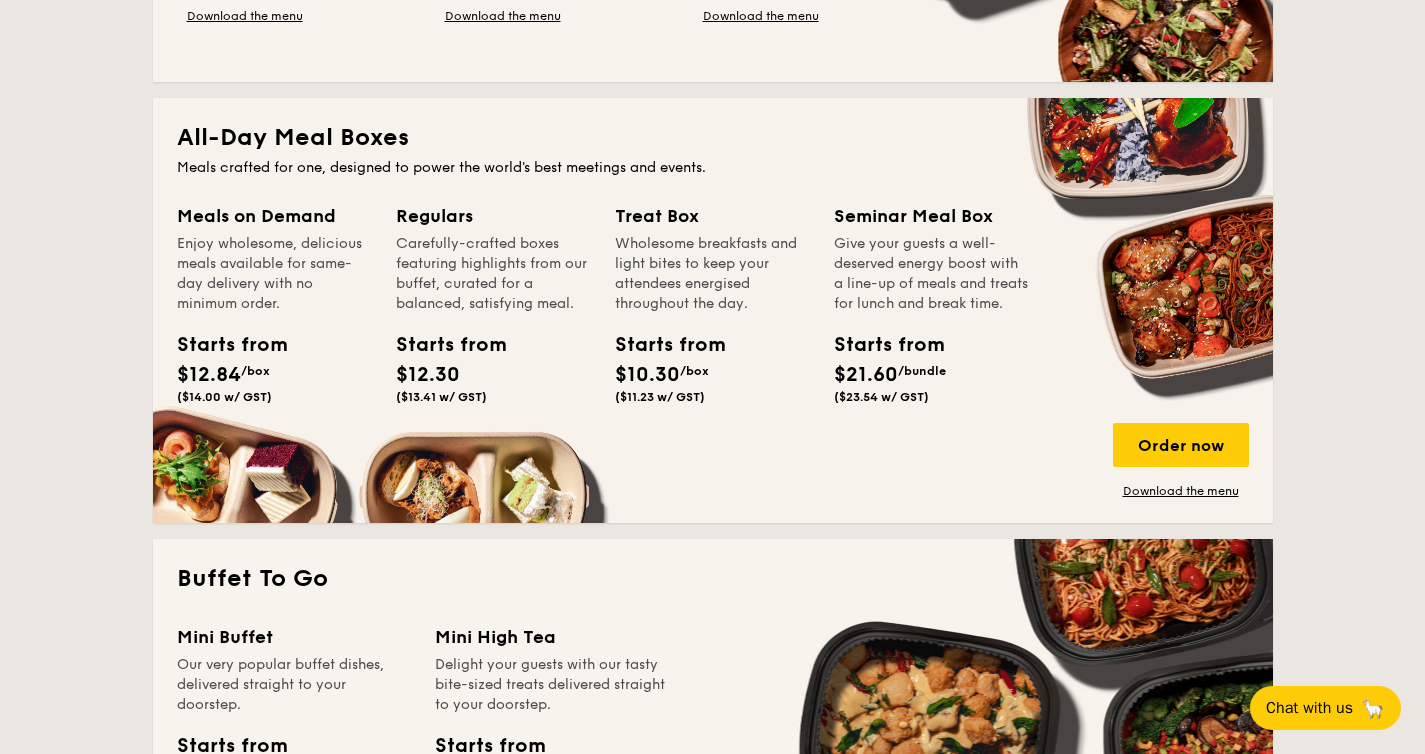 drag, startPoint x: 182, startPoint y: 246, endPoint x: 309, endPoint y: 303, distance: 139.20488 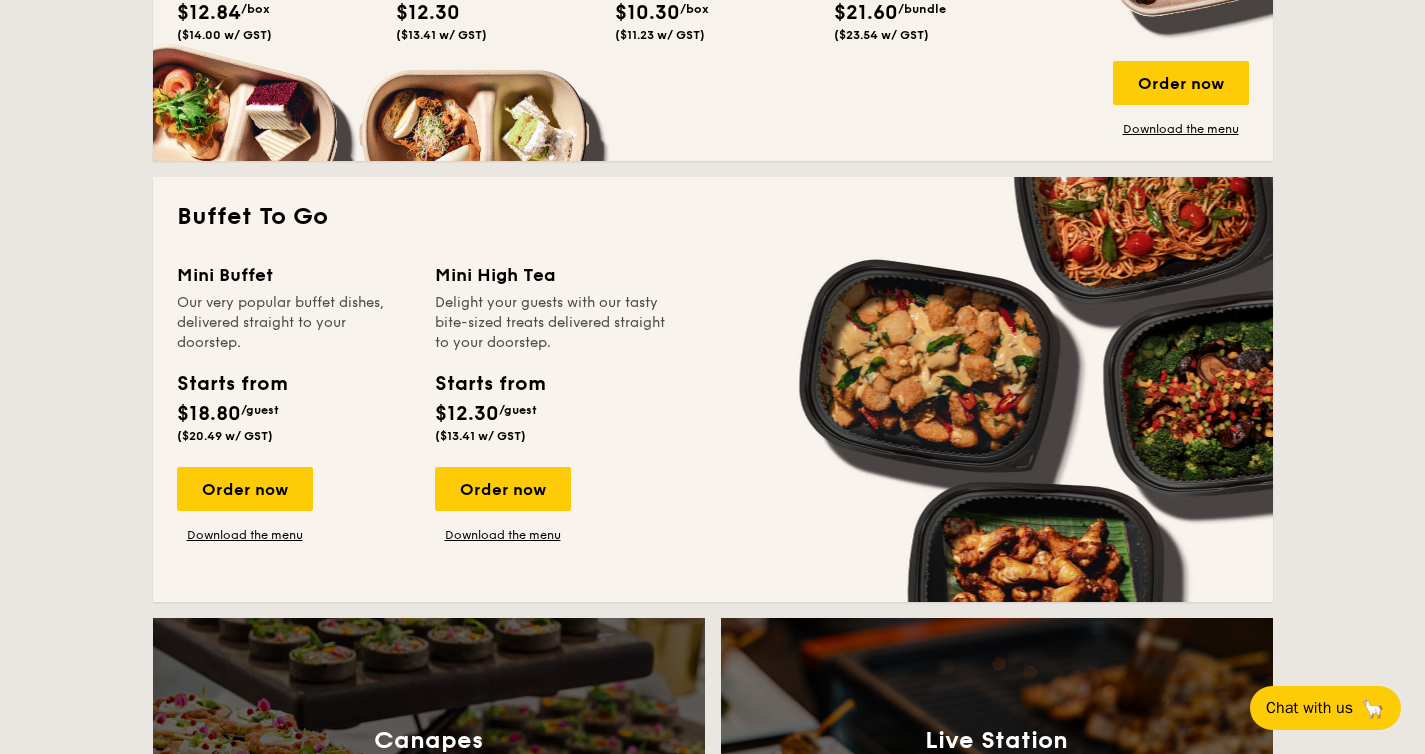 scroll, scrollTop: 1174, scrollLeft: 0, axis: vertical 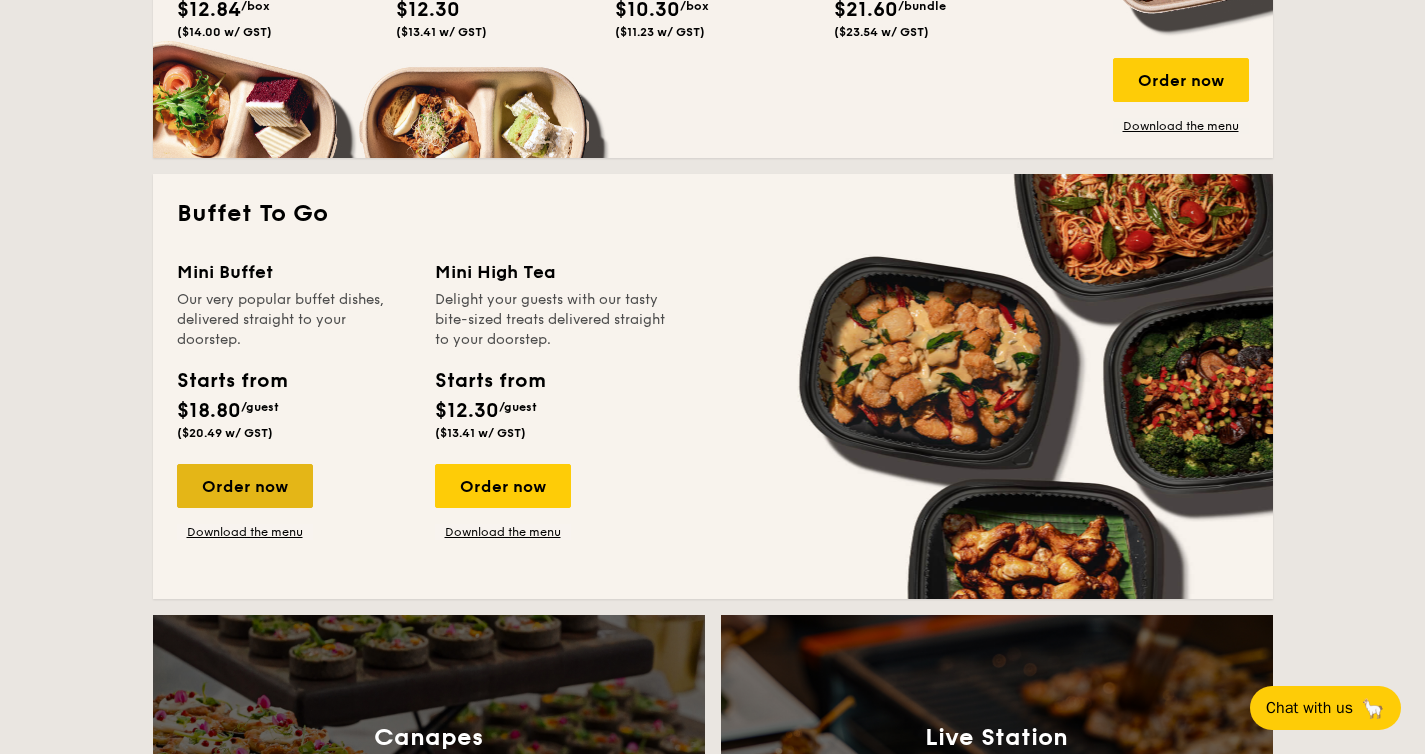 click on "Order now" at bounding box center (245, 486) 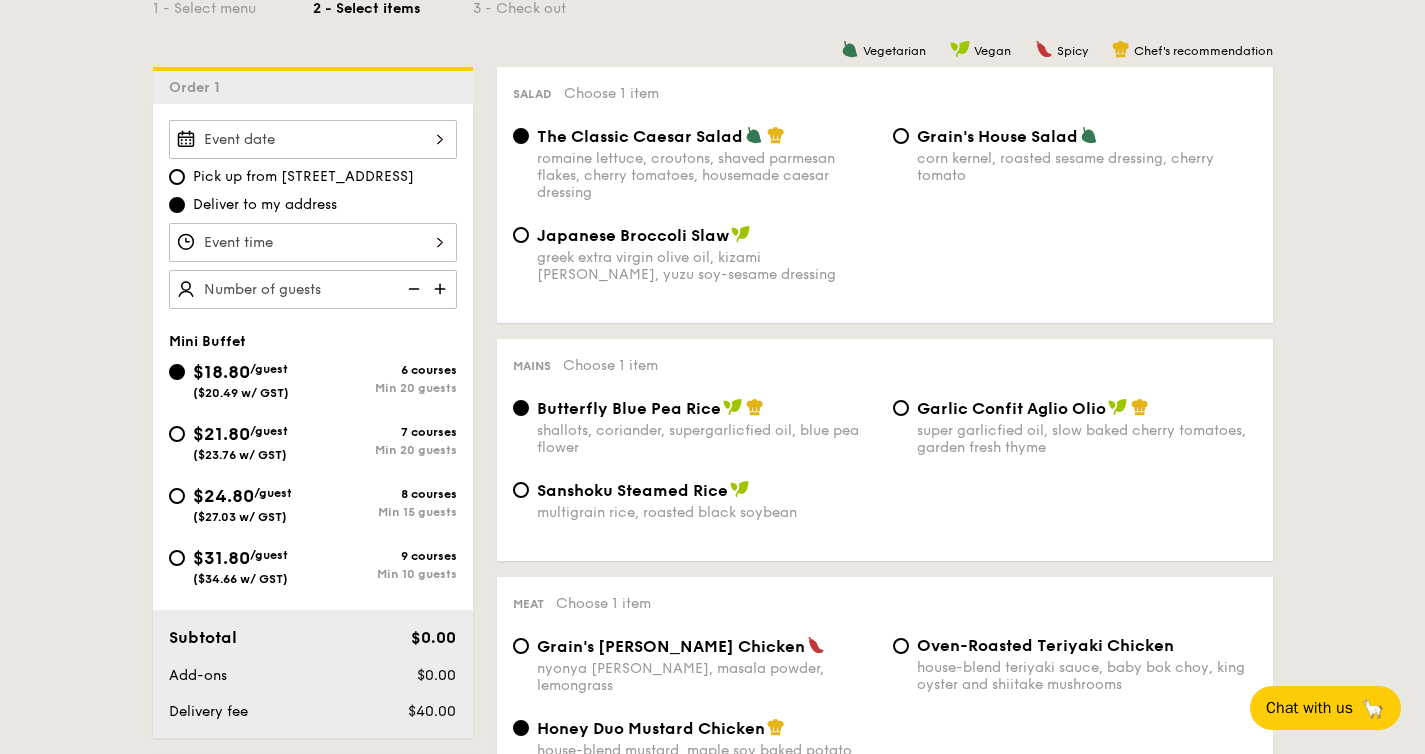 scroll, scrollTop: 601, scrollLeft: 0, axis: vertical 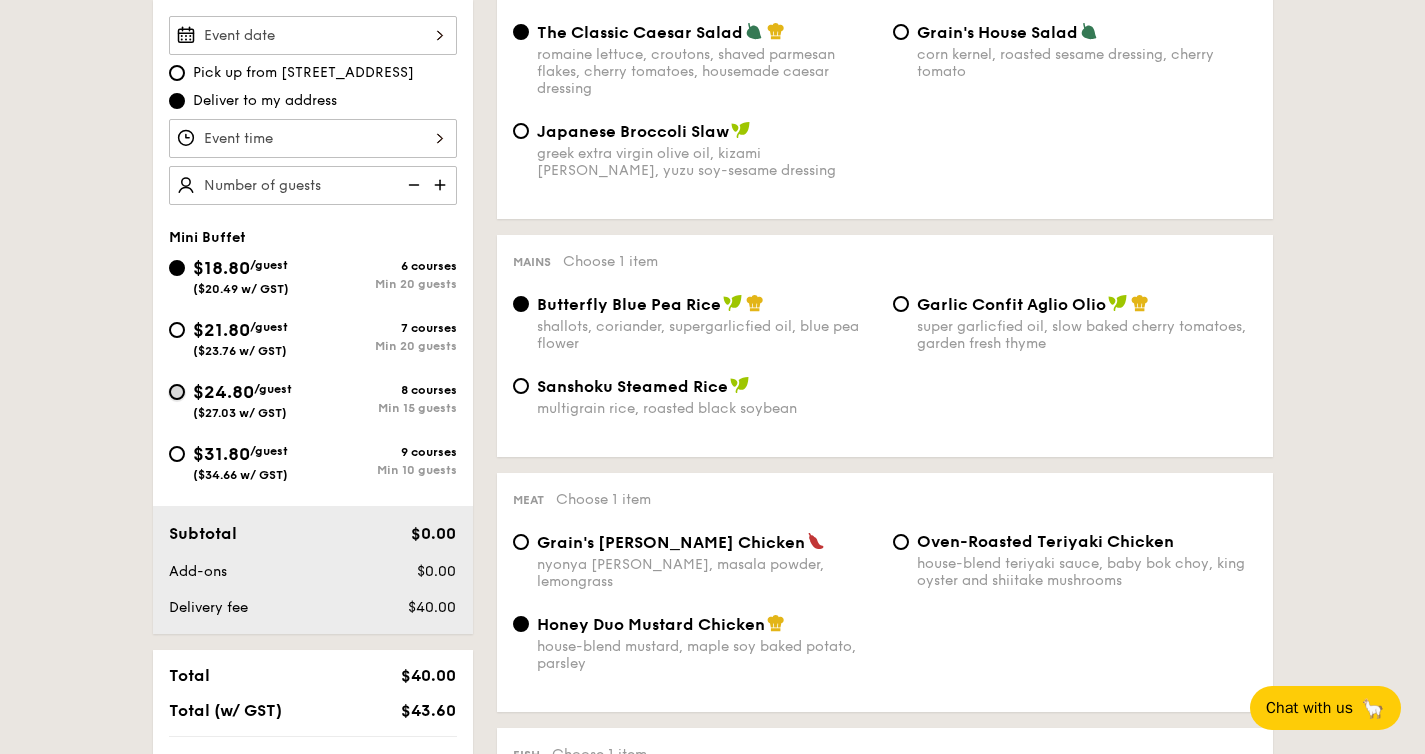 click on "$24.80
/guest
($27.03 w/ GST)
8 courses
Min 15 guests" at bounding box center (177, 392) 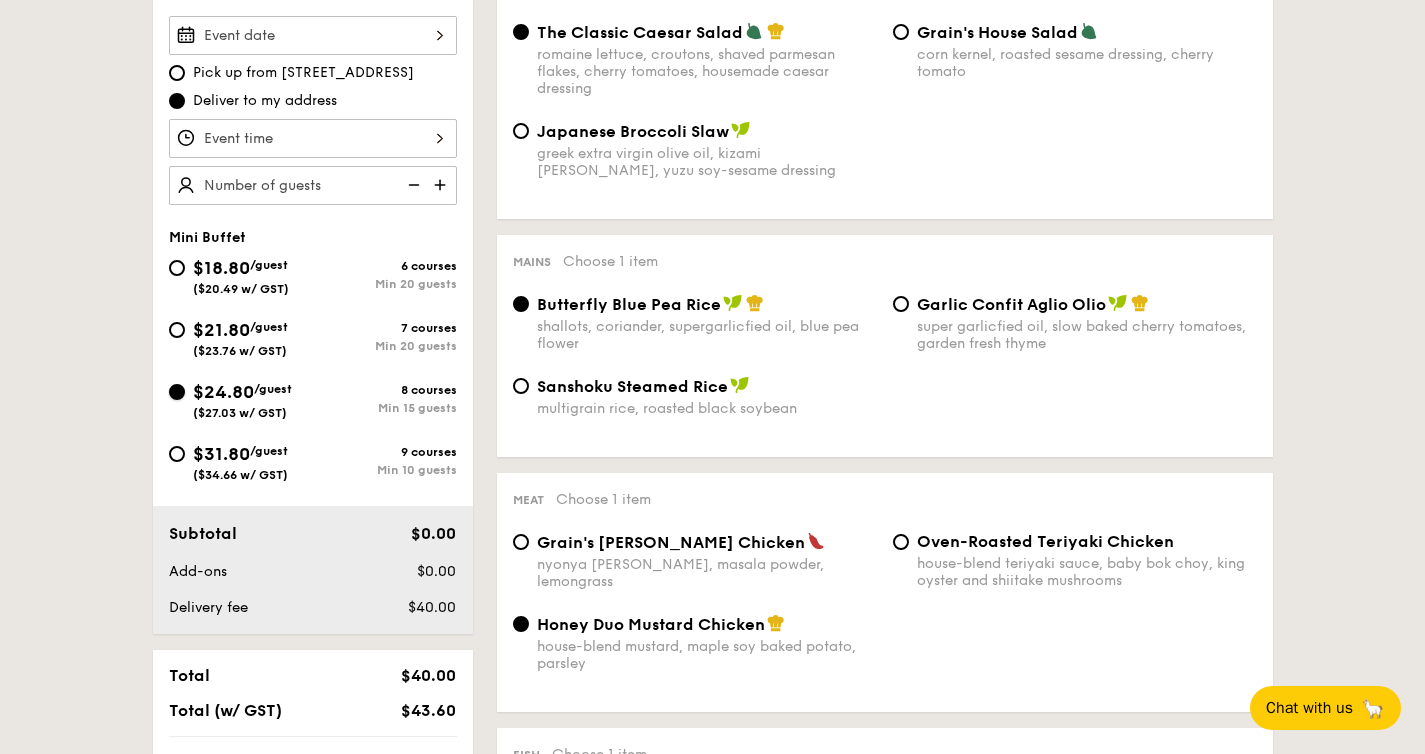 radio on "true" 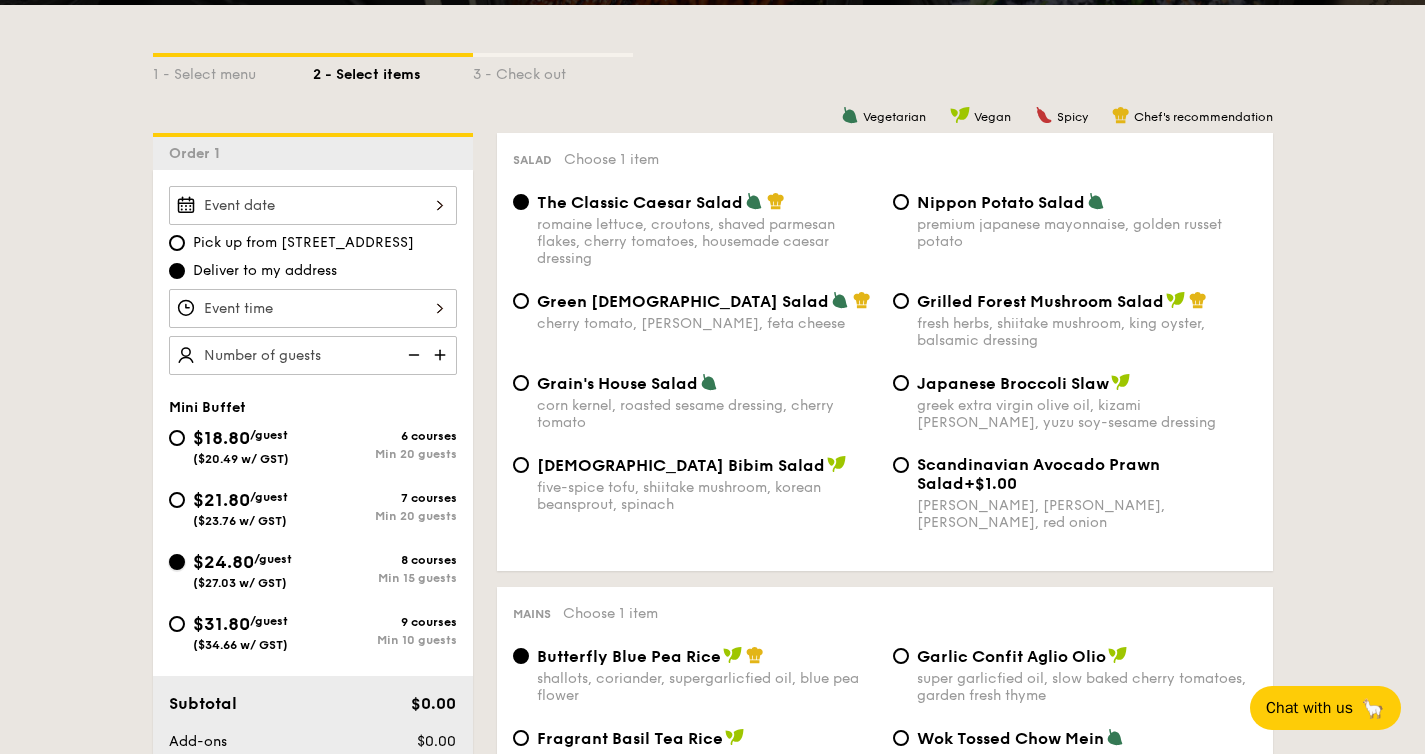 scroll, scrollTop: 432, scrollLeft: 0, axis: vertical 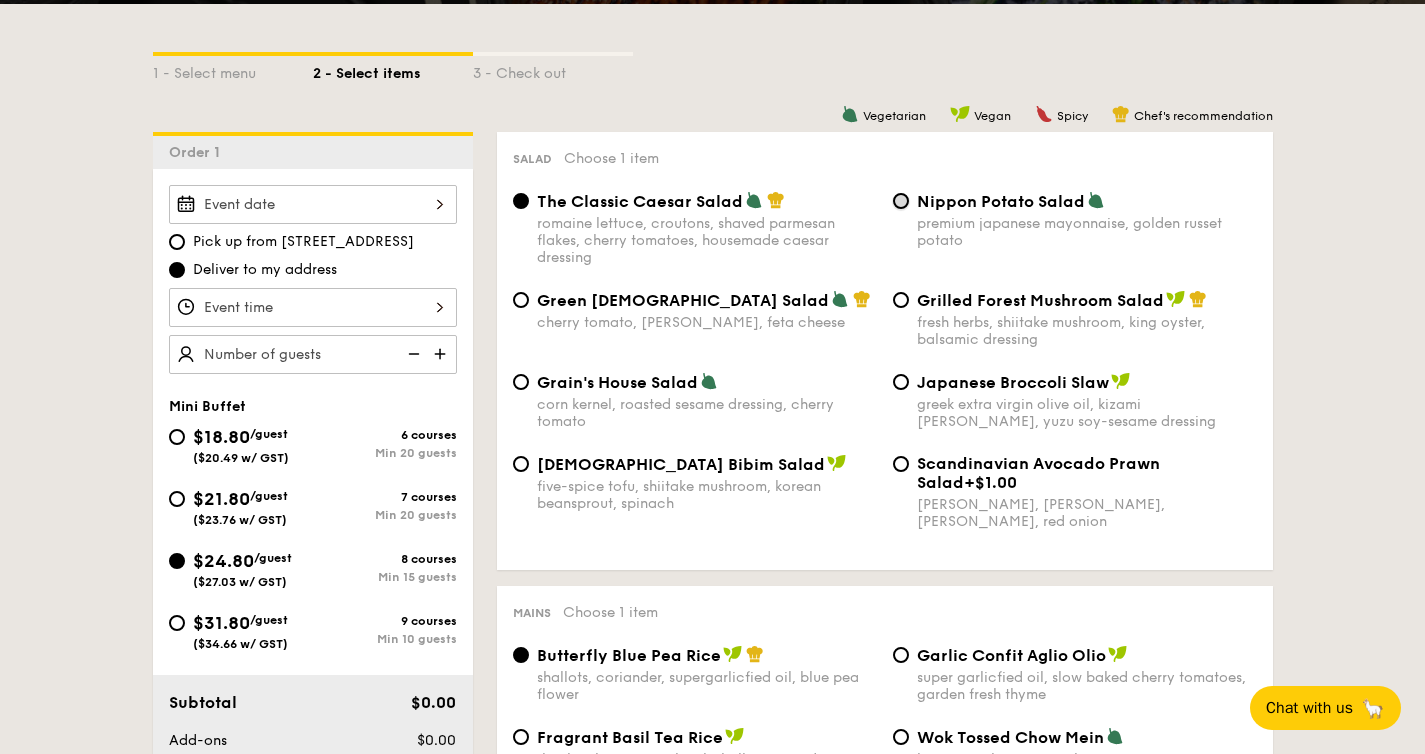 click on "Nippon Potato Salad premium japanese mayonnaise, golden russet potato" at bounding box center [901, 201] 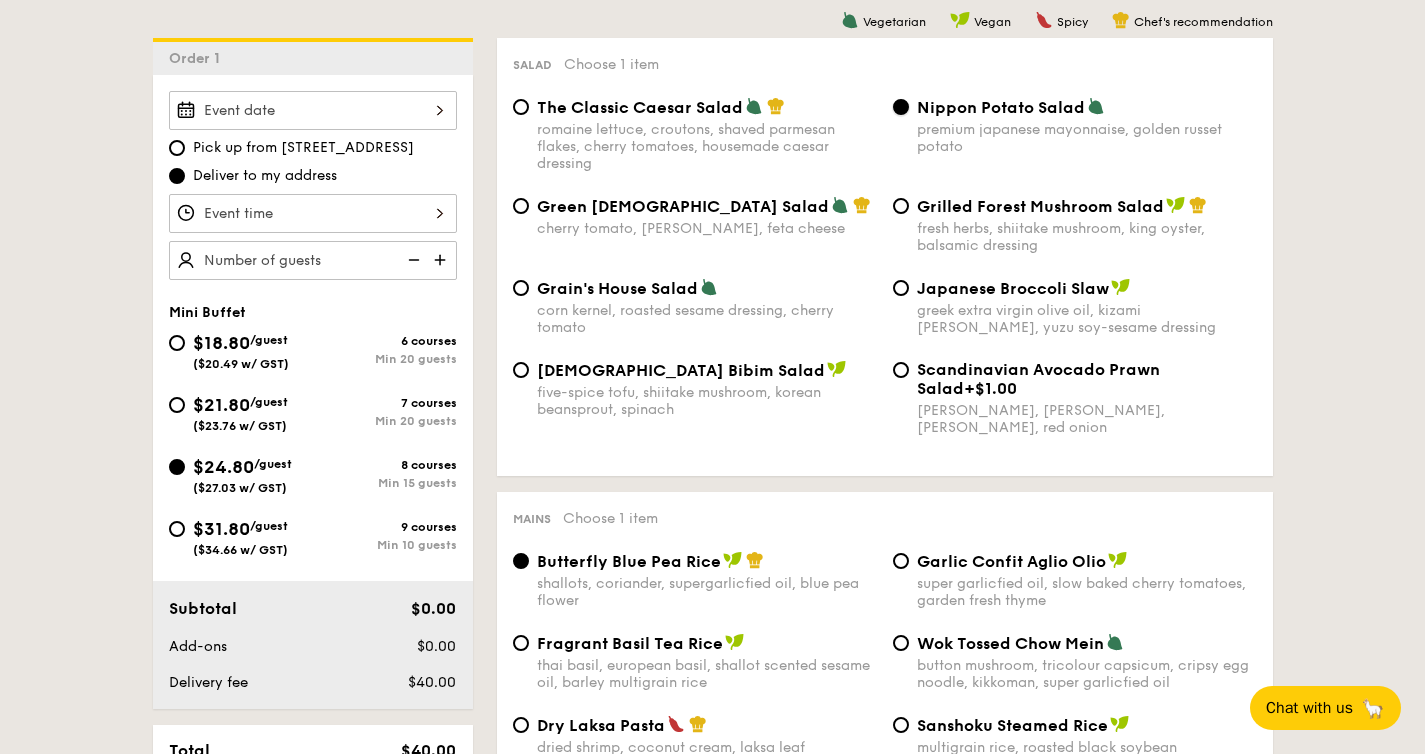 scroll, scrollTop: 525, scrollLeft: 0, axis: vertical 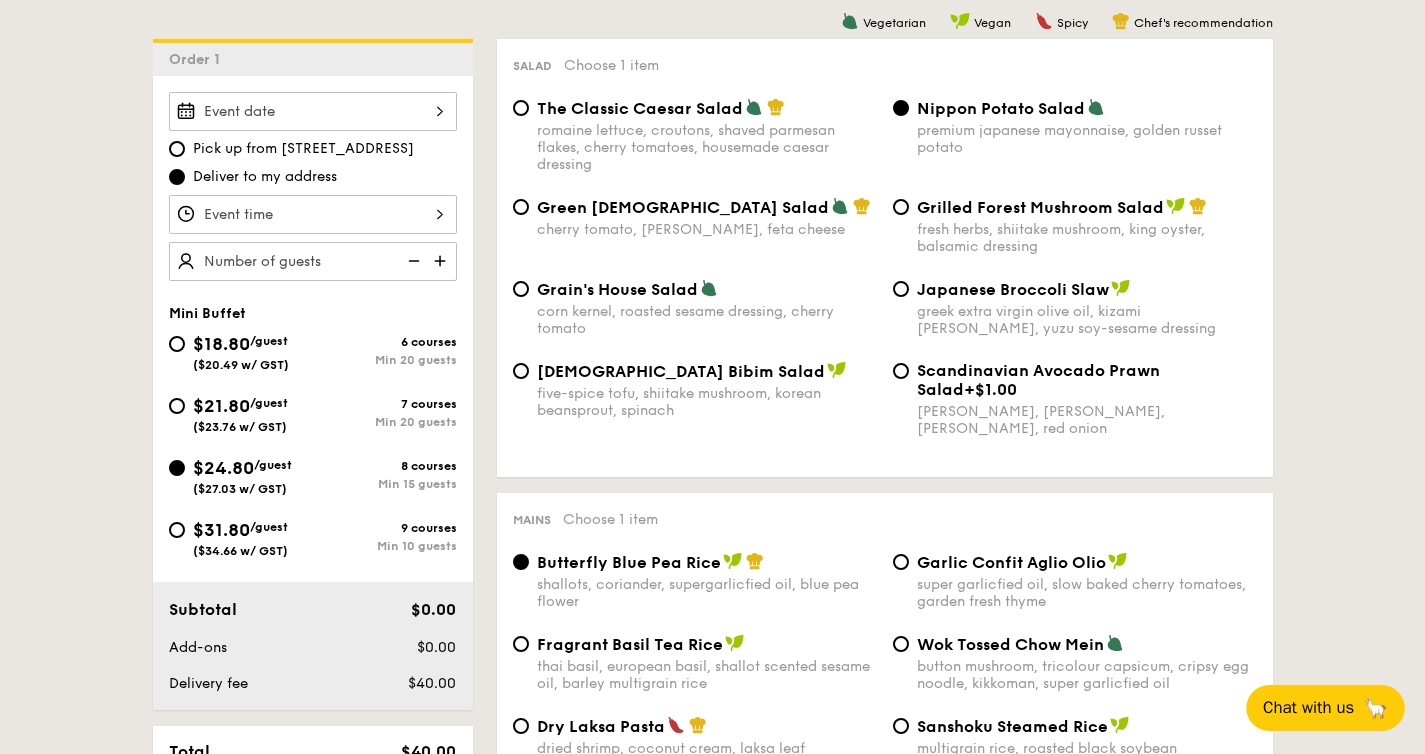 click on "Chat with us" at bounding box center (1308, 708) 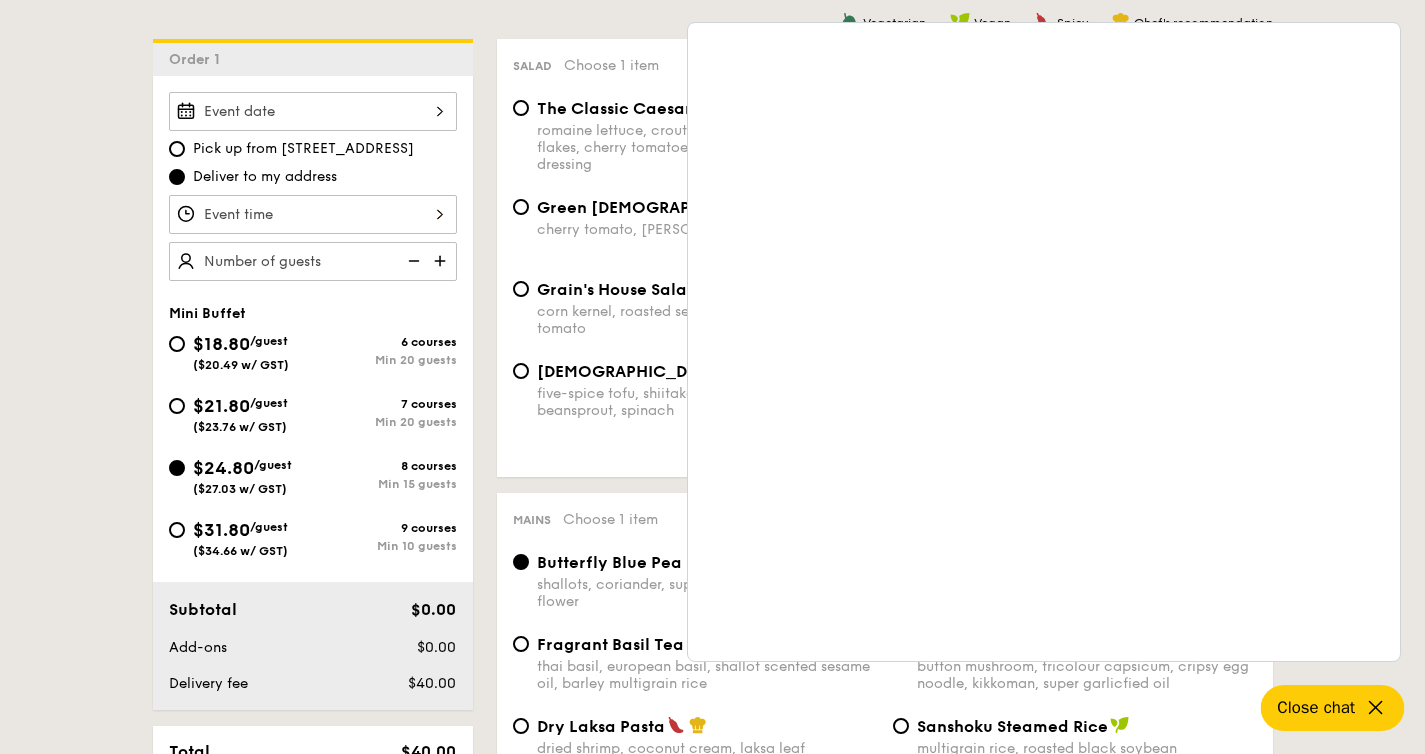 click on "Close chat" at bounding box center (1316, 708) 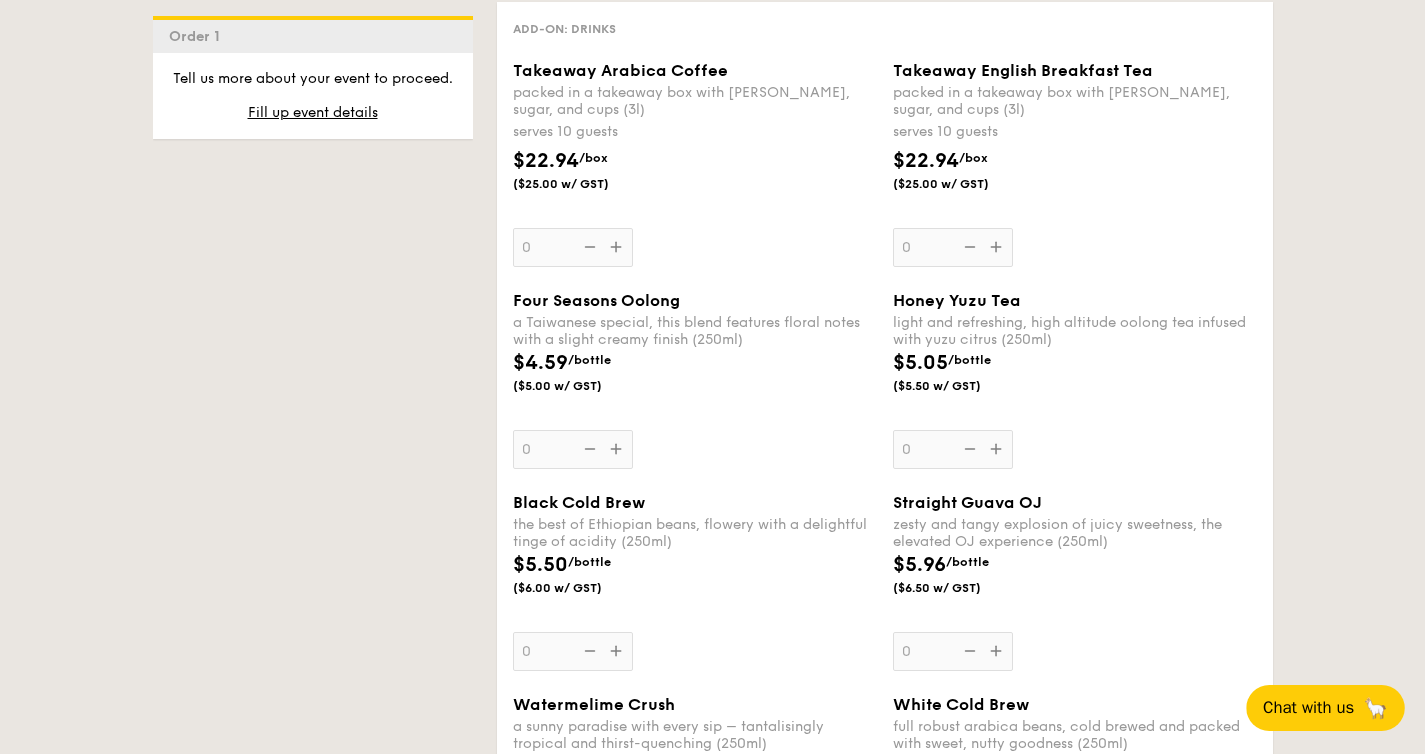 scroll, scrollTop: 4897, scrollLeft: 0, axis: vertical 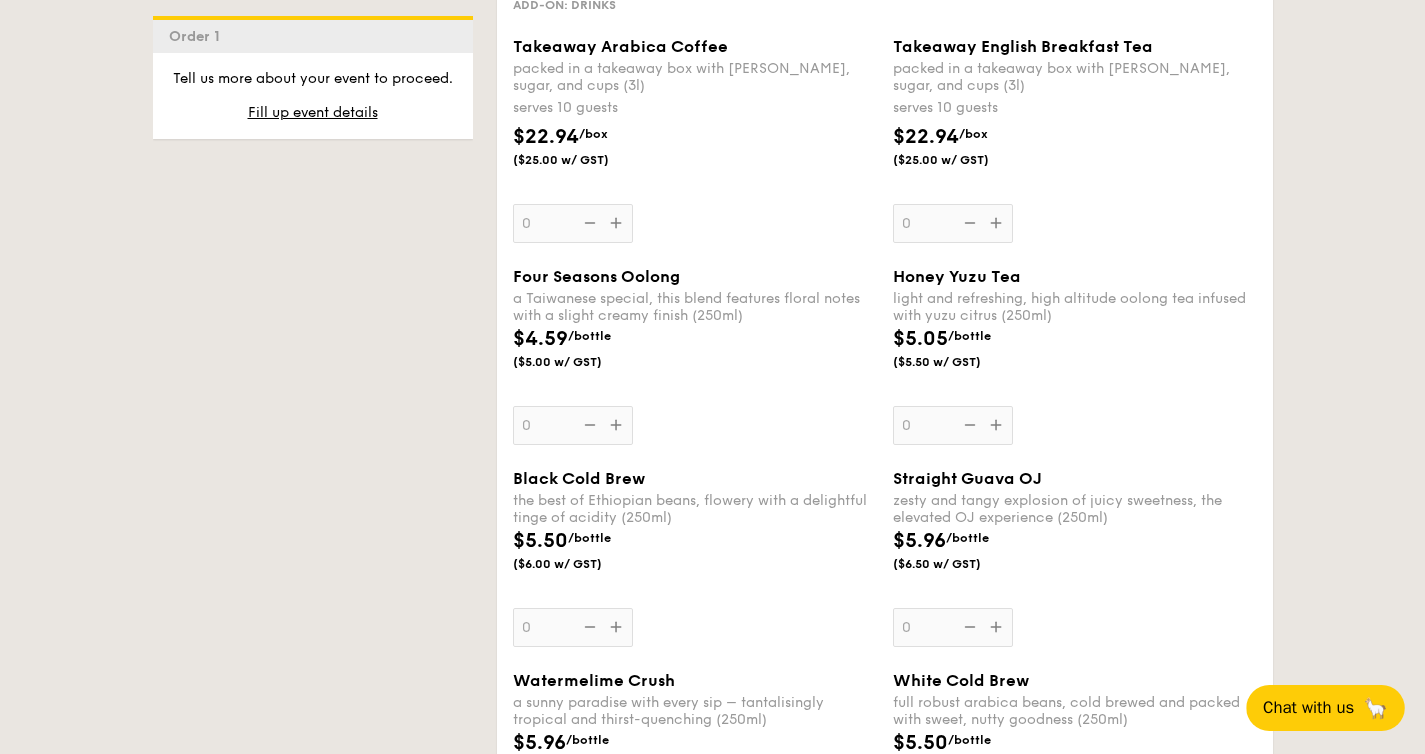 click on "1 - Select menu
2 - Select items
3 - Check out
Order 1
Pick up from 5 Burn Road #05-01
Deliver to my address
Mini Buffet
$18.80
/guest
($20.49 w/ GST)
6 courses
Min 20 guests
$21.80
/guest
($23.76 w/ GST)
7 courses
Min 20 guests
$24.80
/guest
($27.03 w/ GST)
8 courses
Min 15 guests
$31.80
/guest
($34.66 w/ GST)
9 courses
Min 10 guests
Subtotal
$0.00
Add-ons
$0.00
Delivery fee
$40.00
Total
$40.00
Total (w/ GST)
$43.60
+ Add another order
Vegetarian 0" at bounding box center [713, -1390] 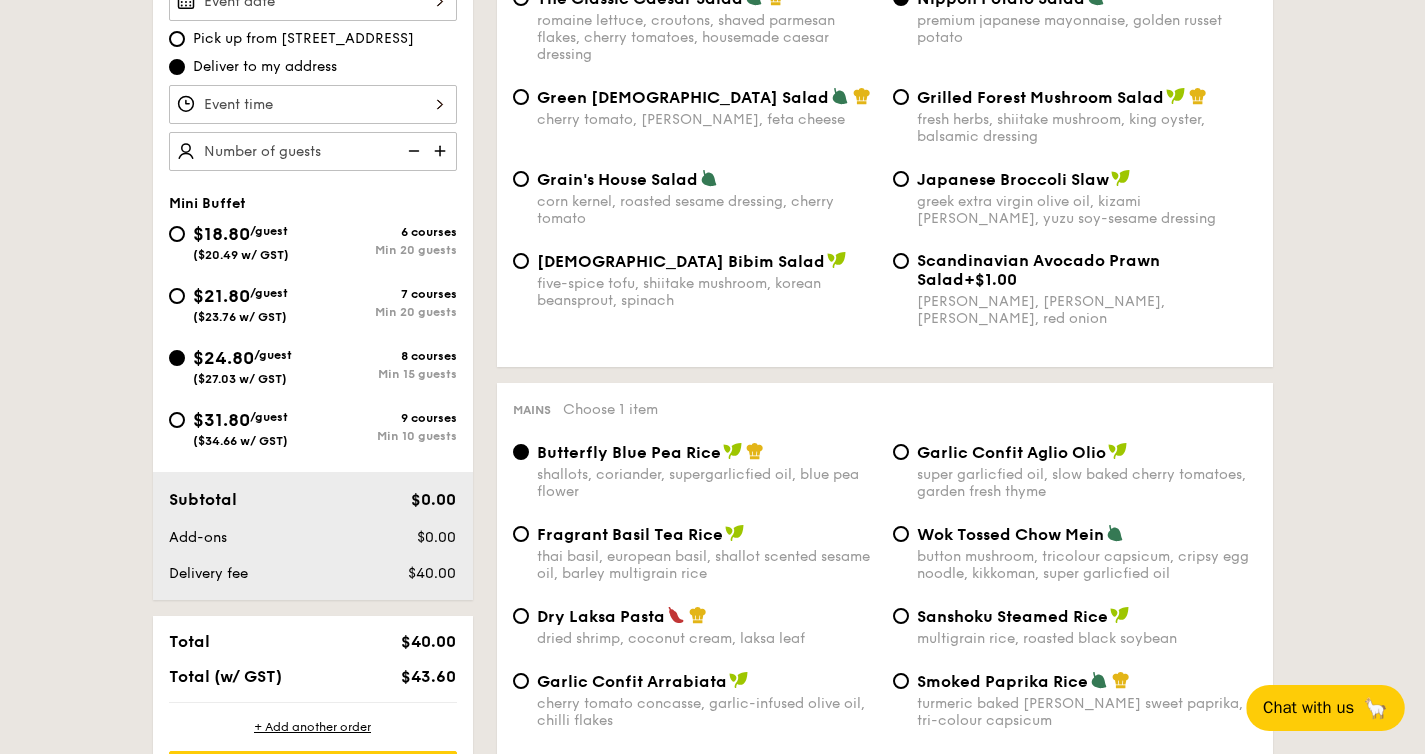 scroll, scrollTop: 637, scrollLeft: 0, axis: vertical 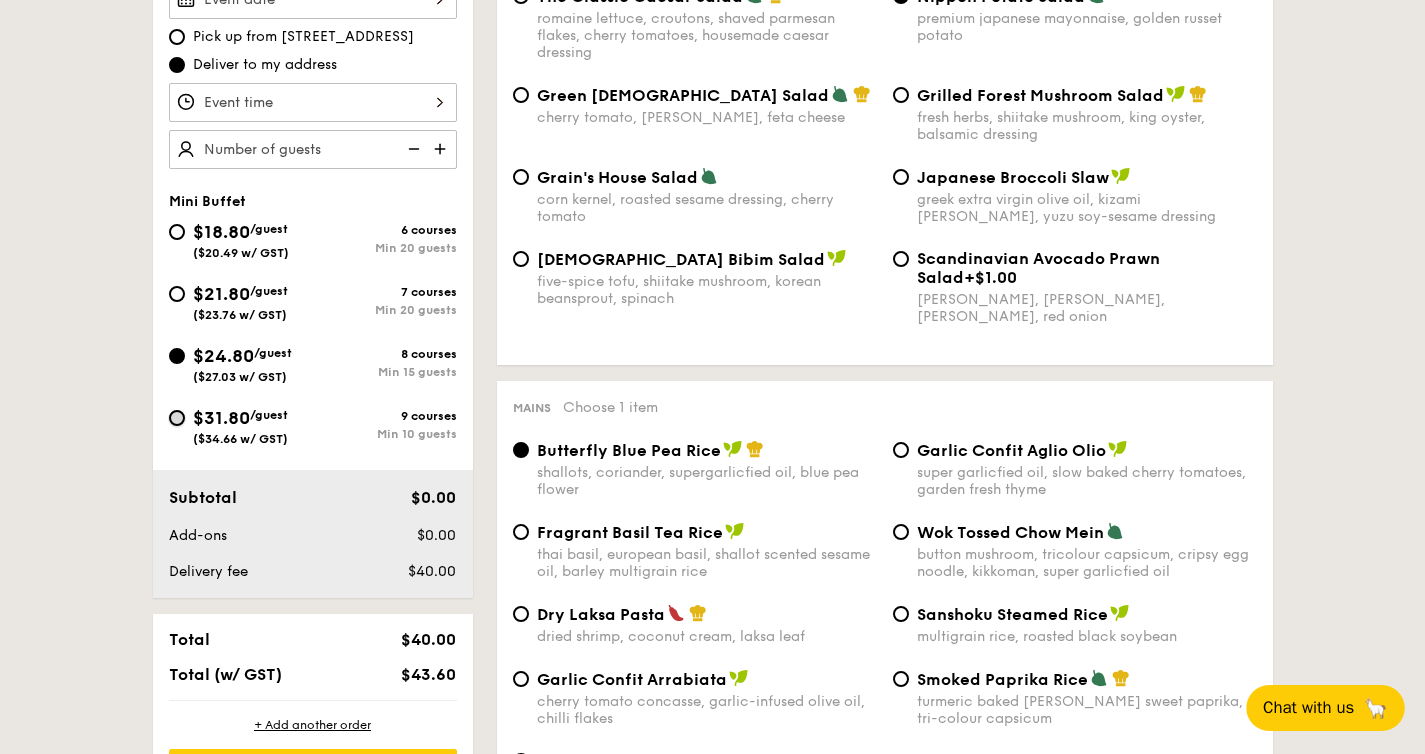 click on "$31.80
/guest
($34.66 w/ GST)
9 courses
Min 10 guests" at bounding box center [177, 418] 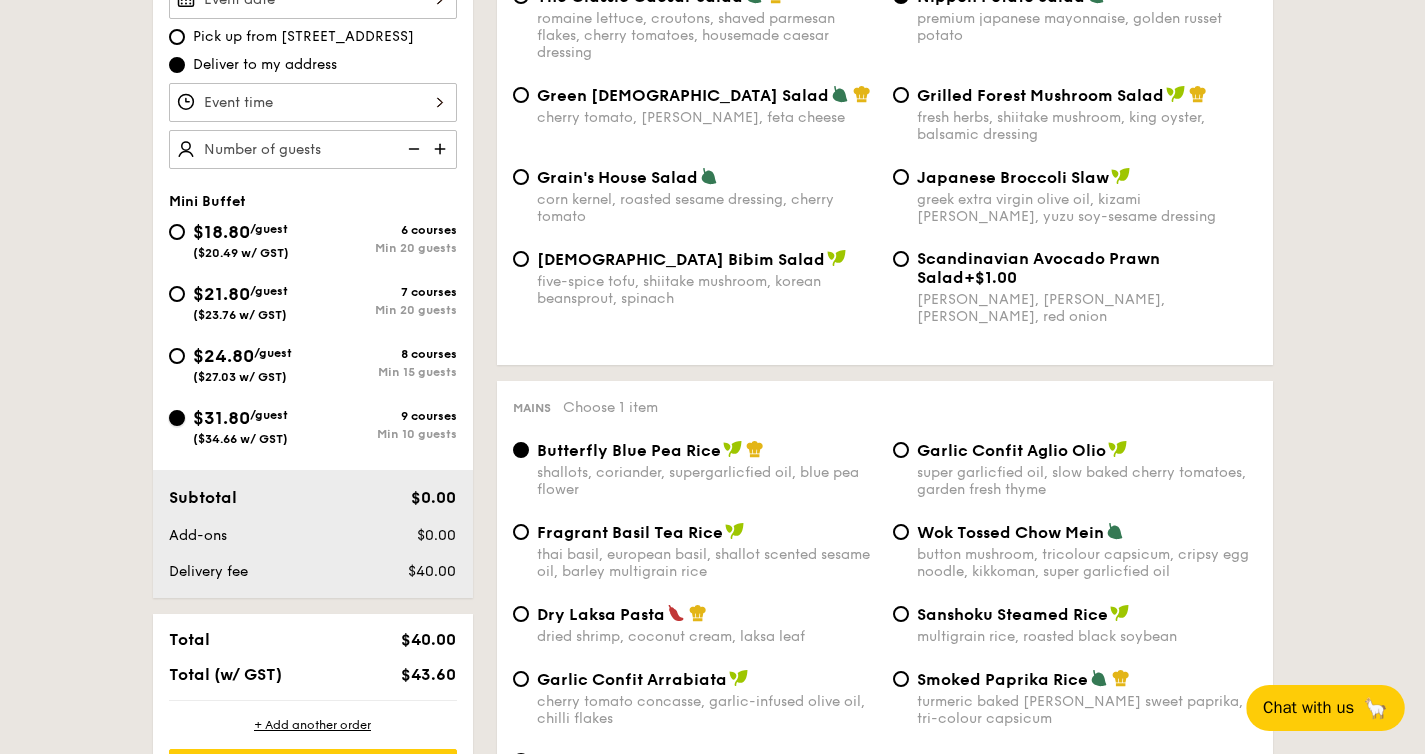 radio on "true" 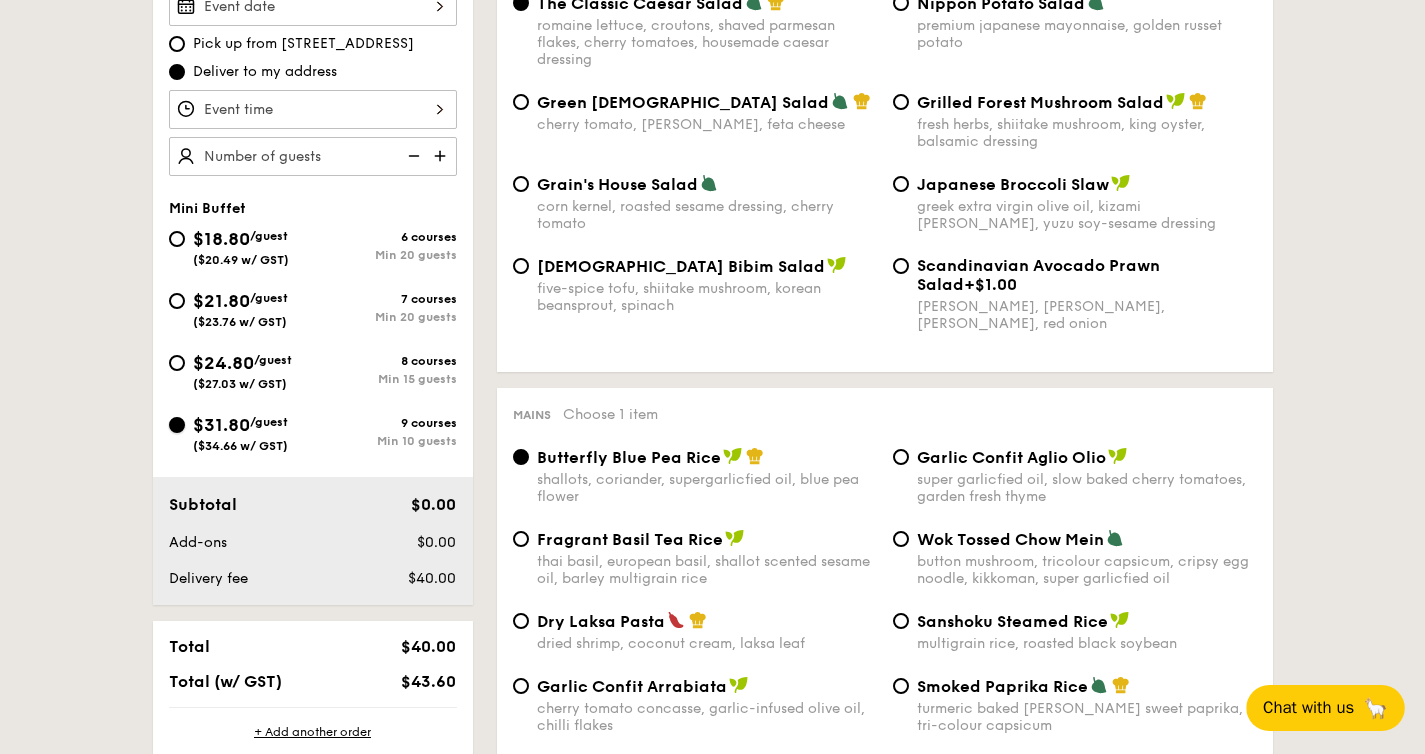 scroll, scrollTop: 632, scrollLeft: 0, axis: vertical 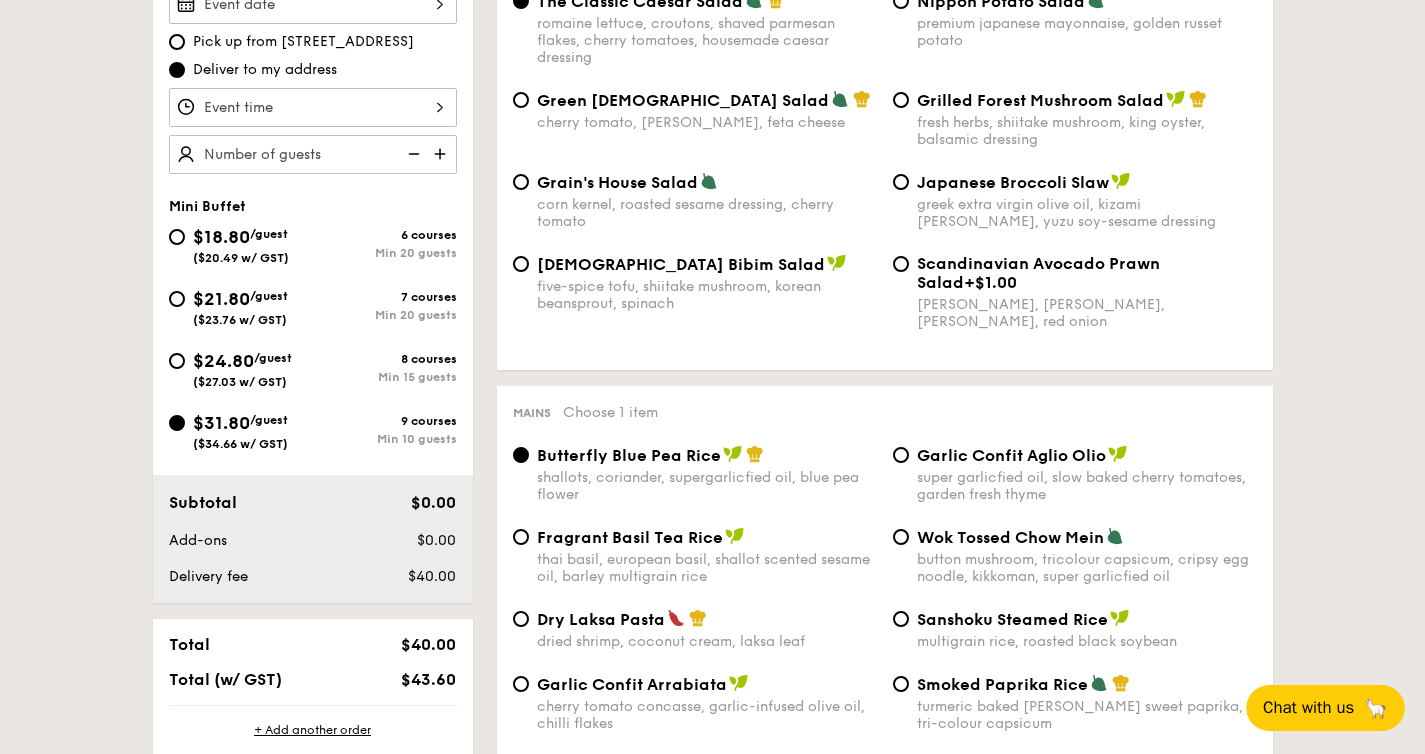 click at bounding box center (442, 154) 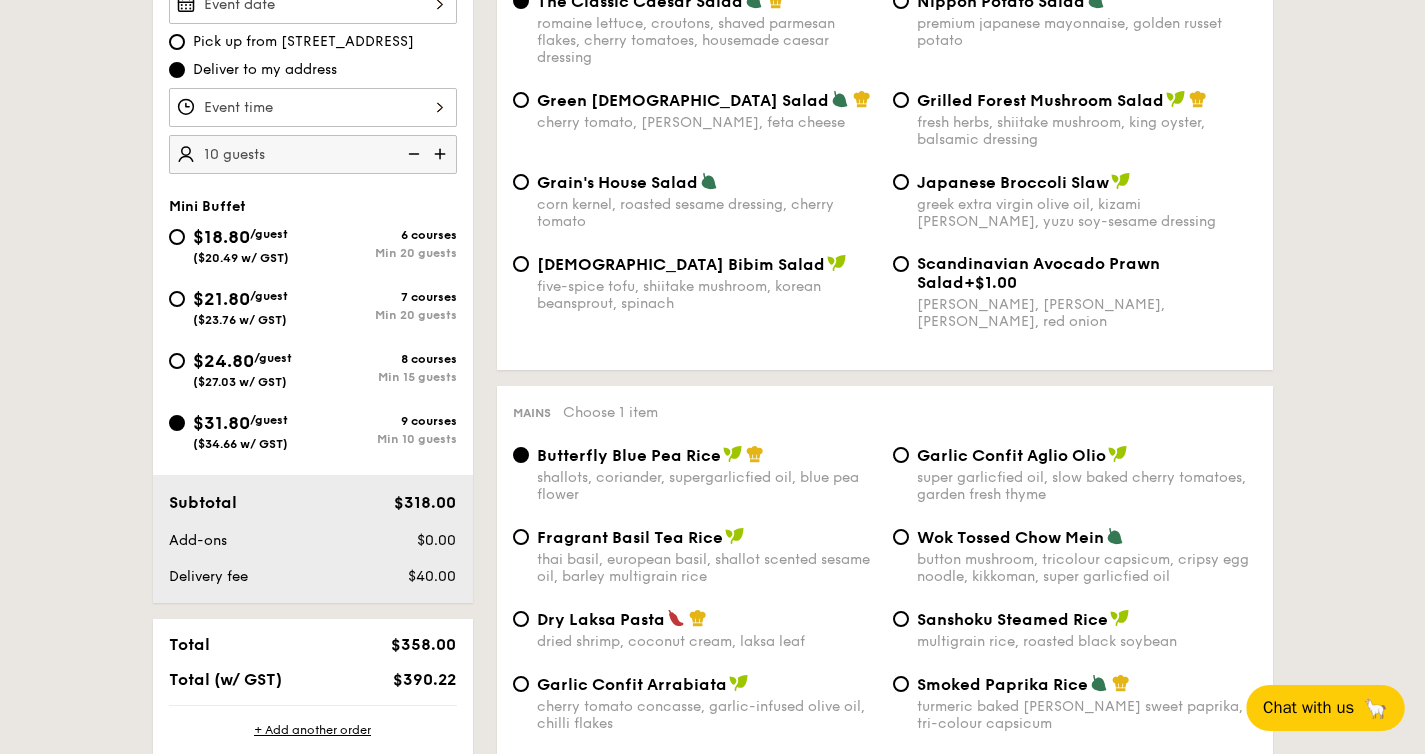 click at bounding box center [442, 154] 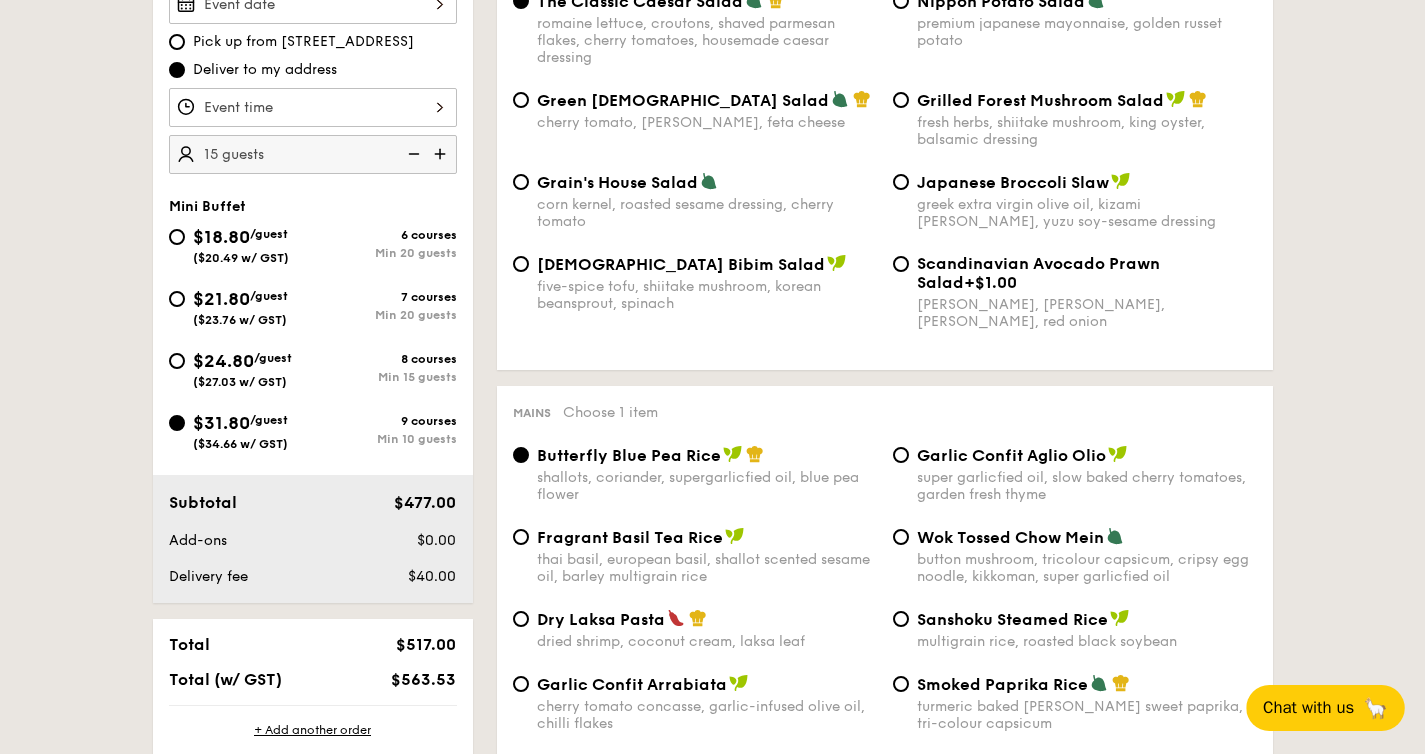 click at bounding box center (442, 154) 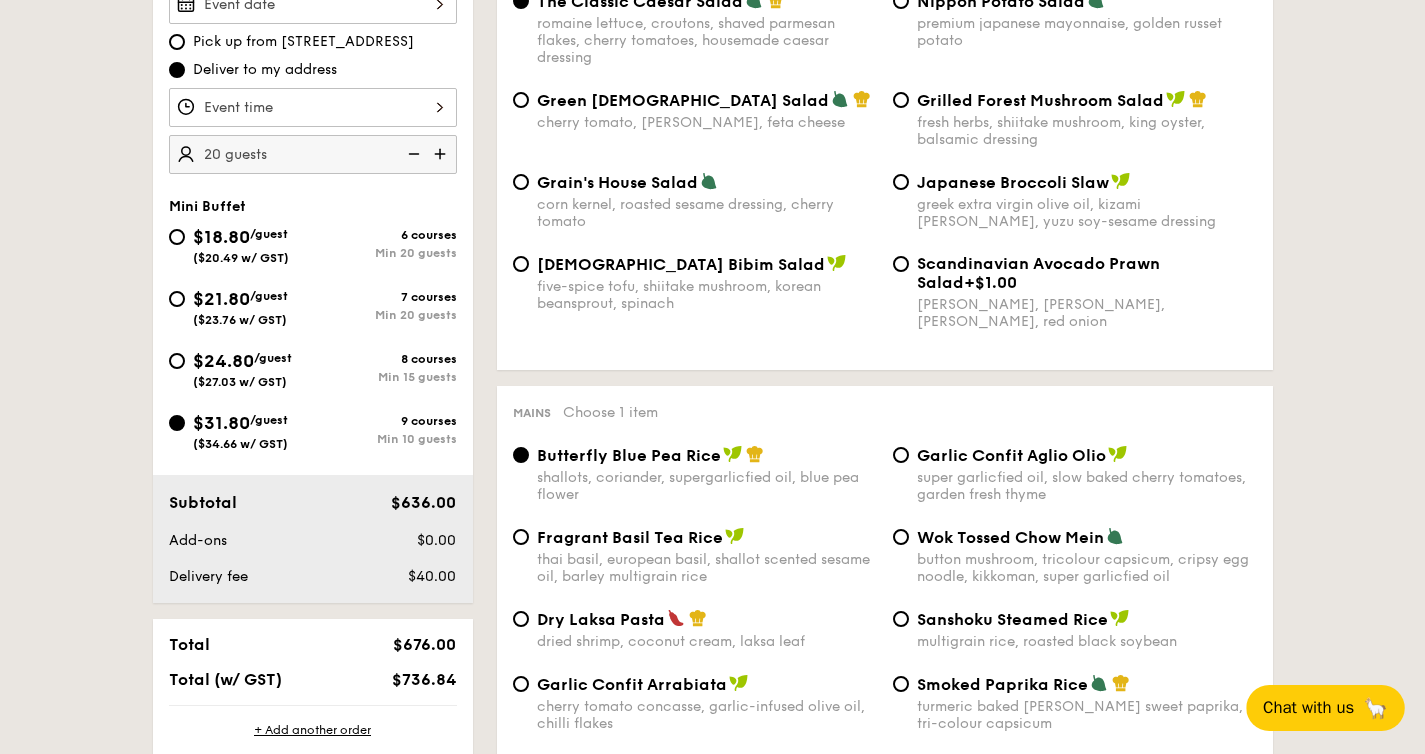 click at bounding box center (412, 154) 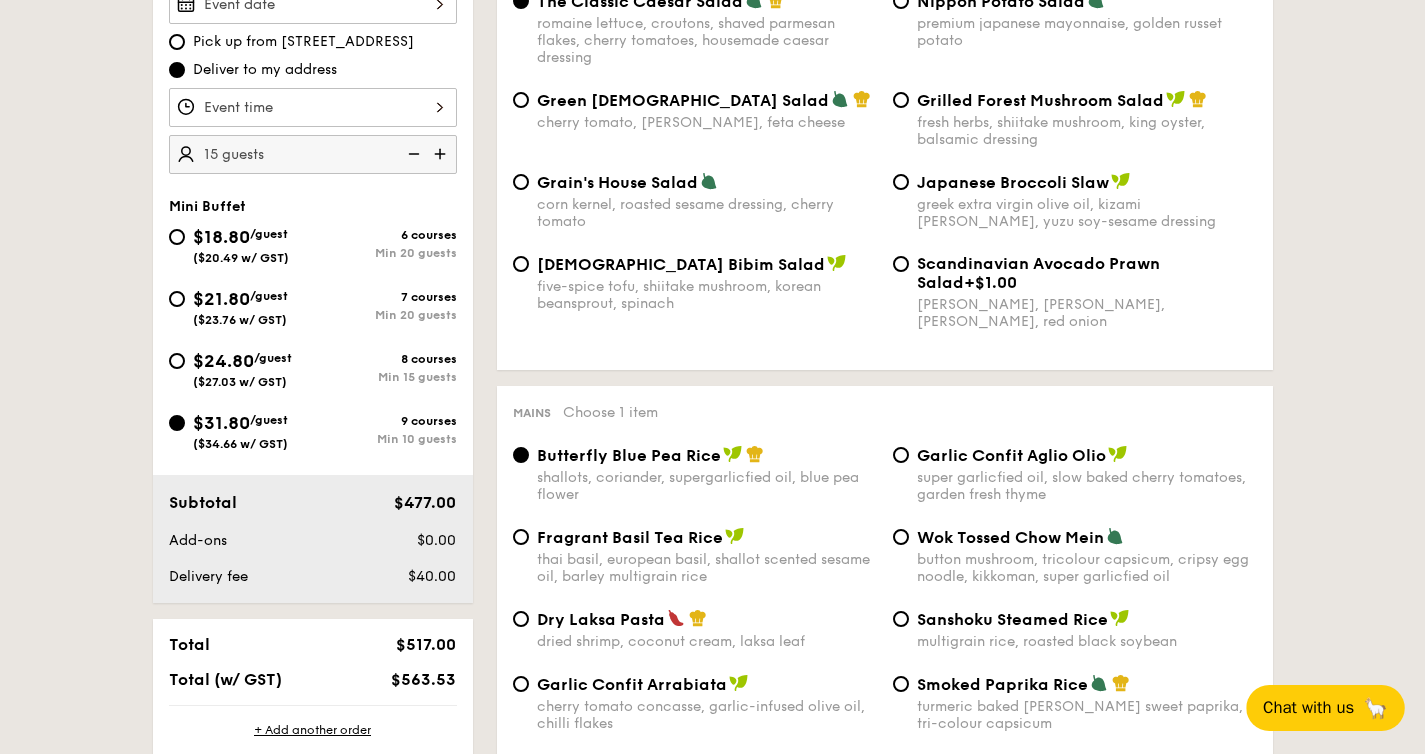 click at bounding box center (412, 154) 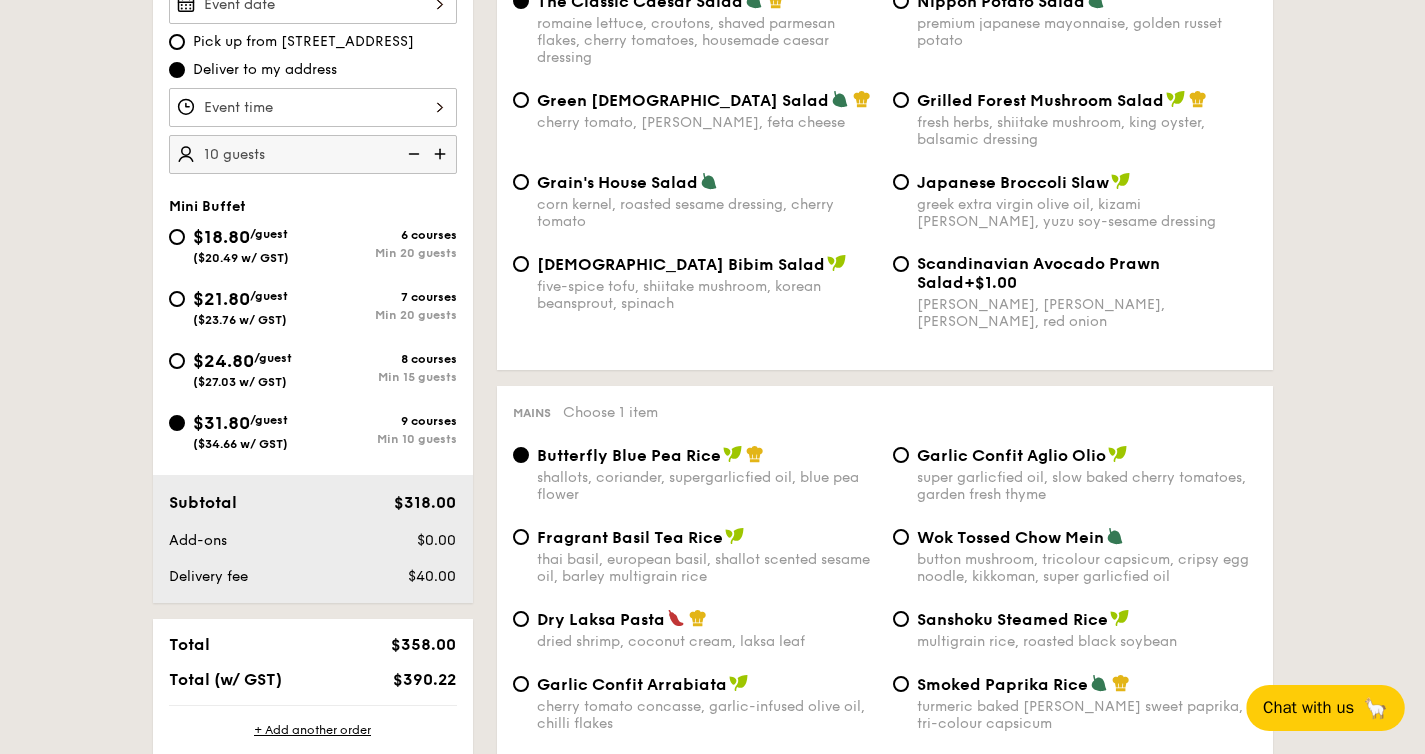 click at bounding box center [412, 154] 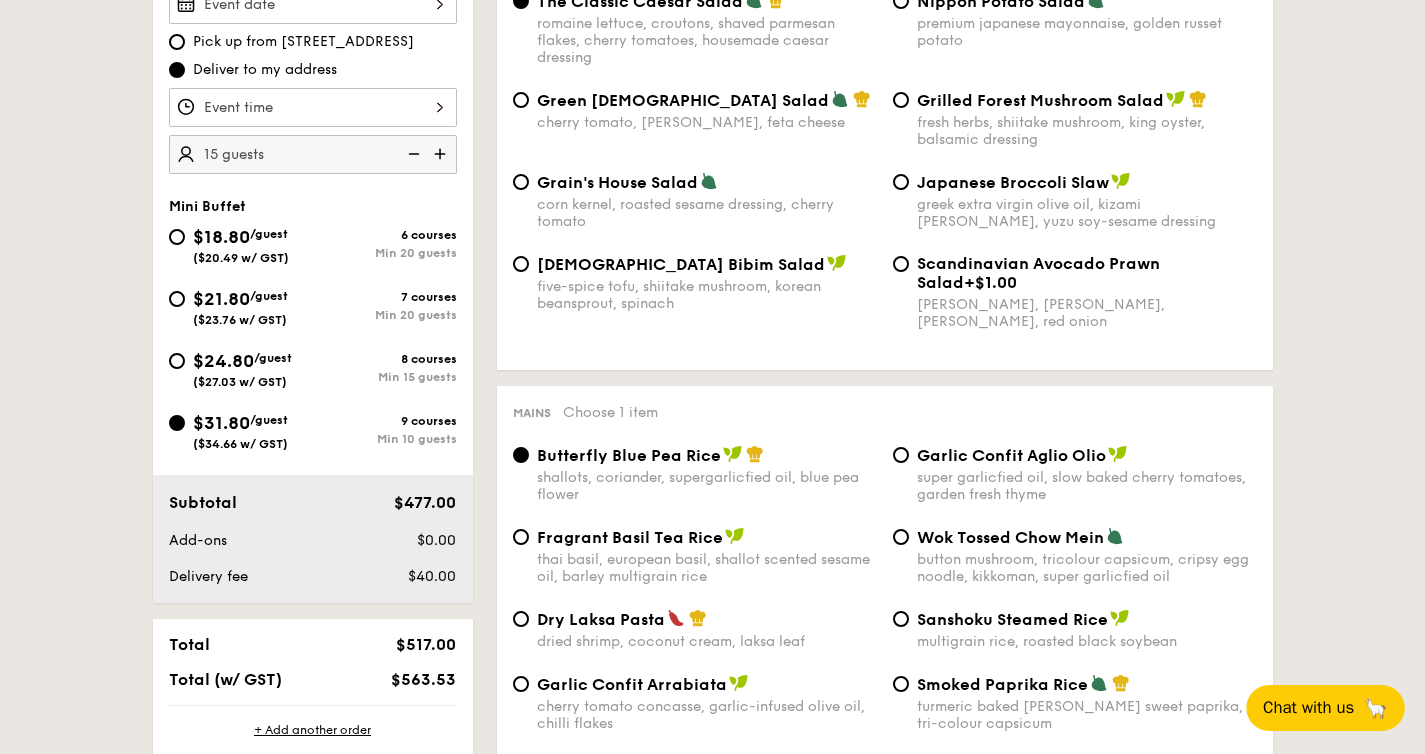 click at bounding box center [442, 154] 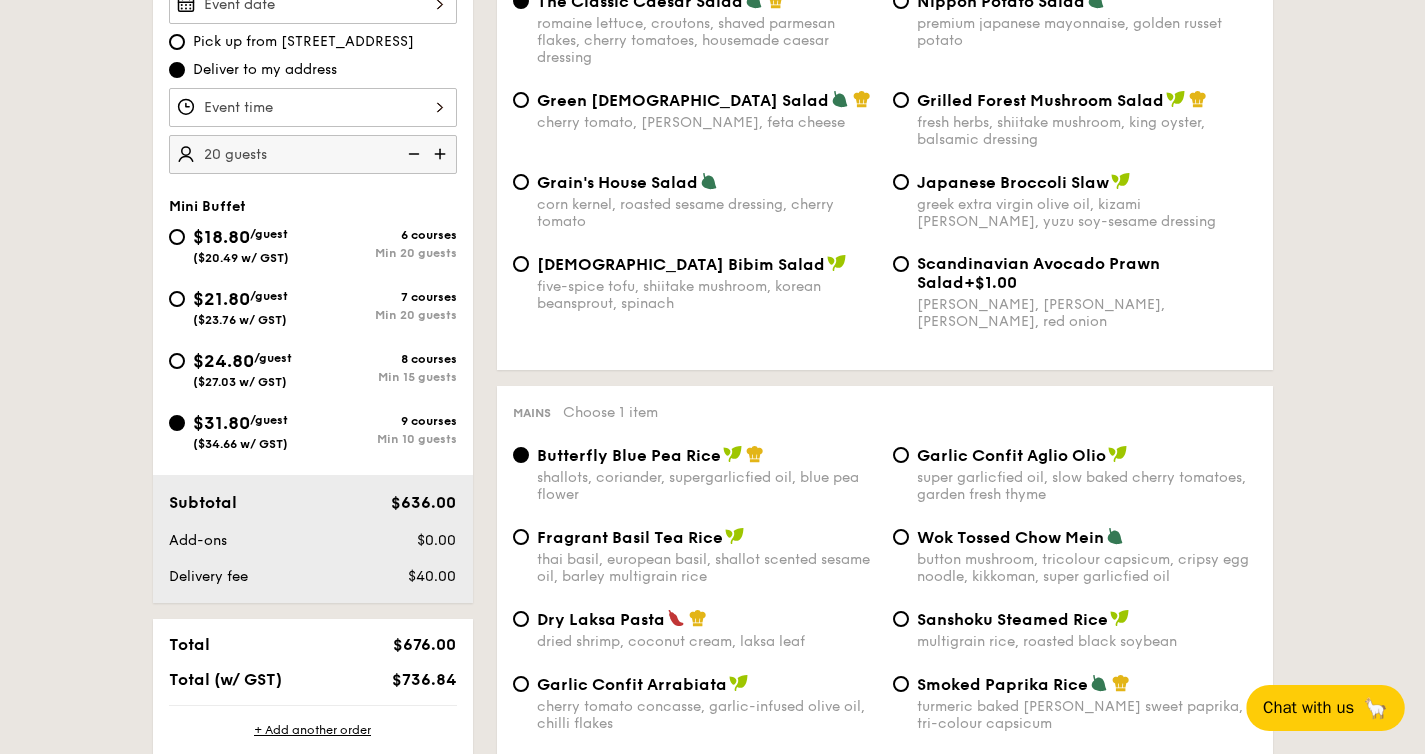 click at bounding box center [412, 154] 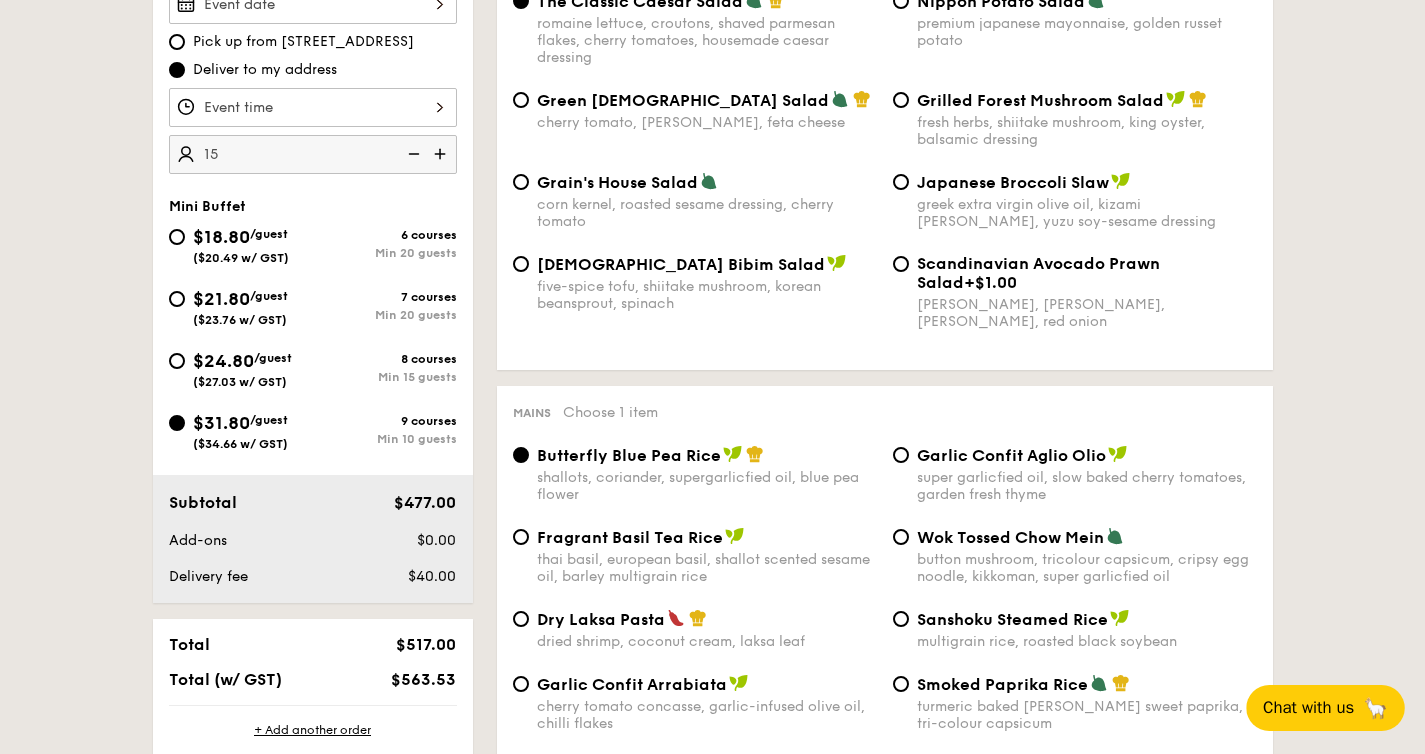 click on "15" at bounding box center (313, 154) 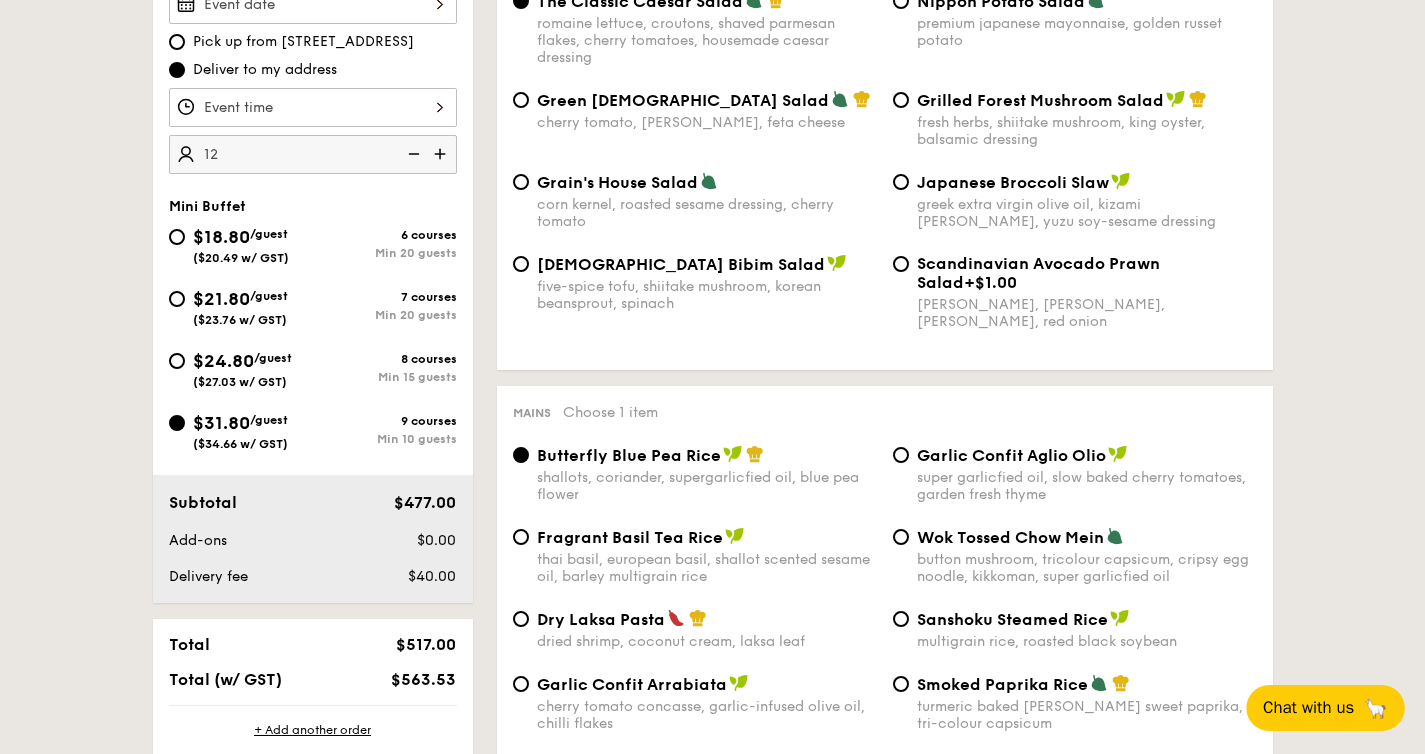 click on "1 - Select menu
2 - Select items
3 - Check out
Order 1
Pick up from 5 Burn Road #05-01
Deliver to my address
12 guests
Mini Buffet
$18.80
/guest
($20.49 w/ GST)
6 courses
Min 20 guests
$21.80
/guest
($23.76 w/ GST)
7 courses
Min 20 guests
$24.80
/guest
($27.03 w/ GST)
8 courses
Min 15 guests
$31.80
/guest
($34.66 w/ GST)
9 courses
Min 10 guests
Subtotal
$477.00
Add-ons
$0.00
Delivery fee
$40.00
Total
$517.00
Total (w/ GST)
$563.53
+ Add another order" at bounding box center (712, 3093) 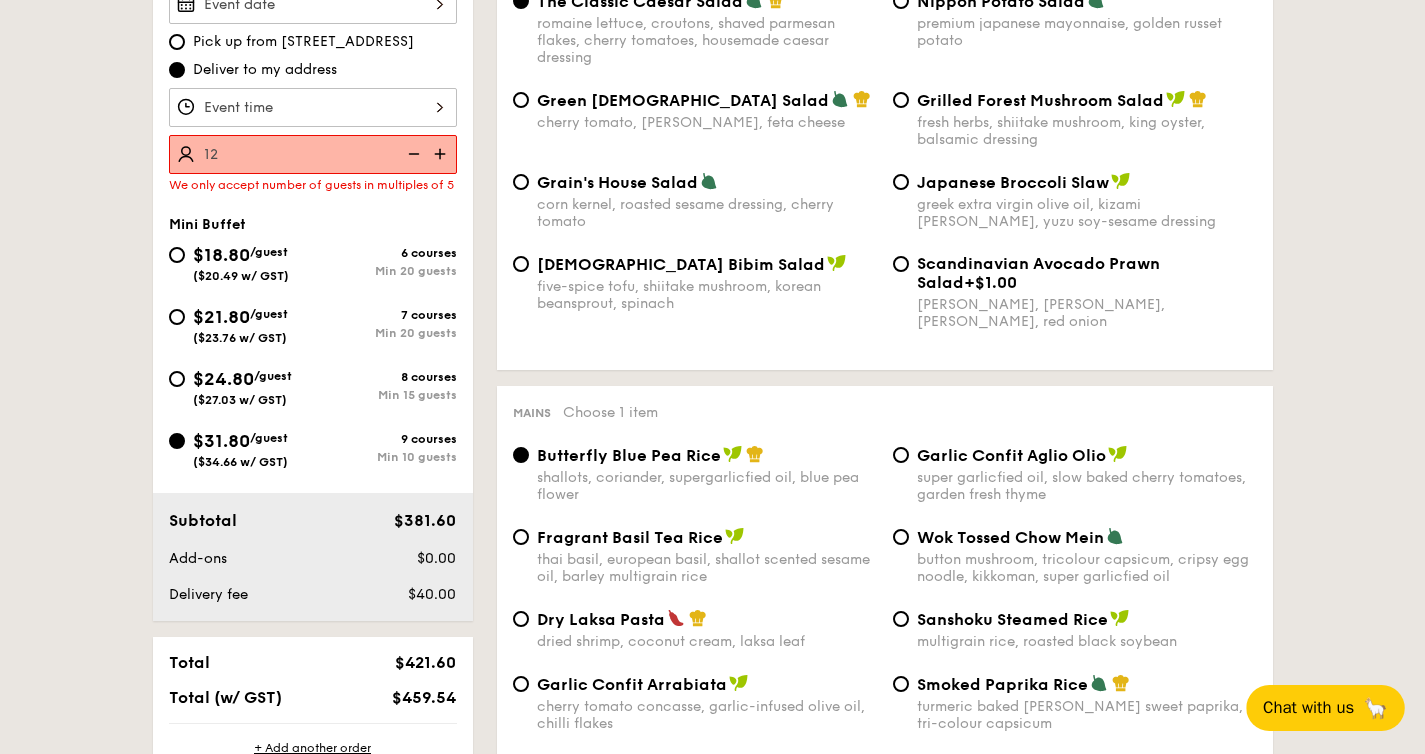click at bounding box center (412, 154) 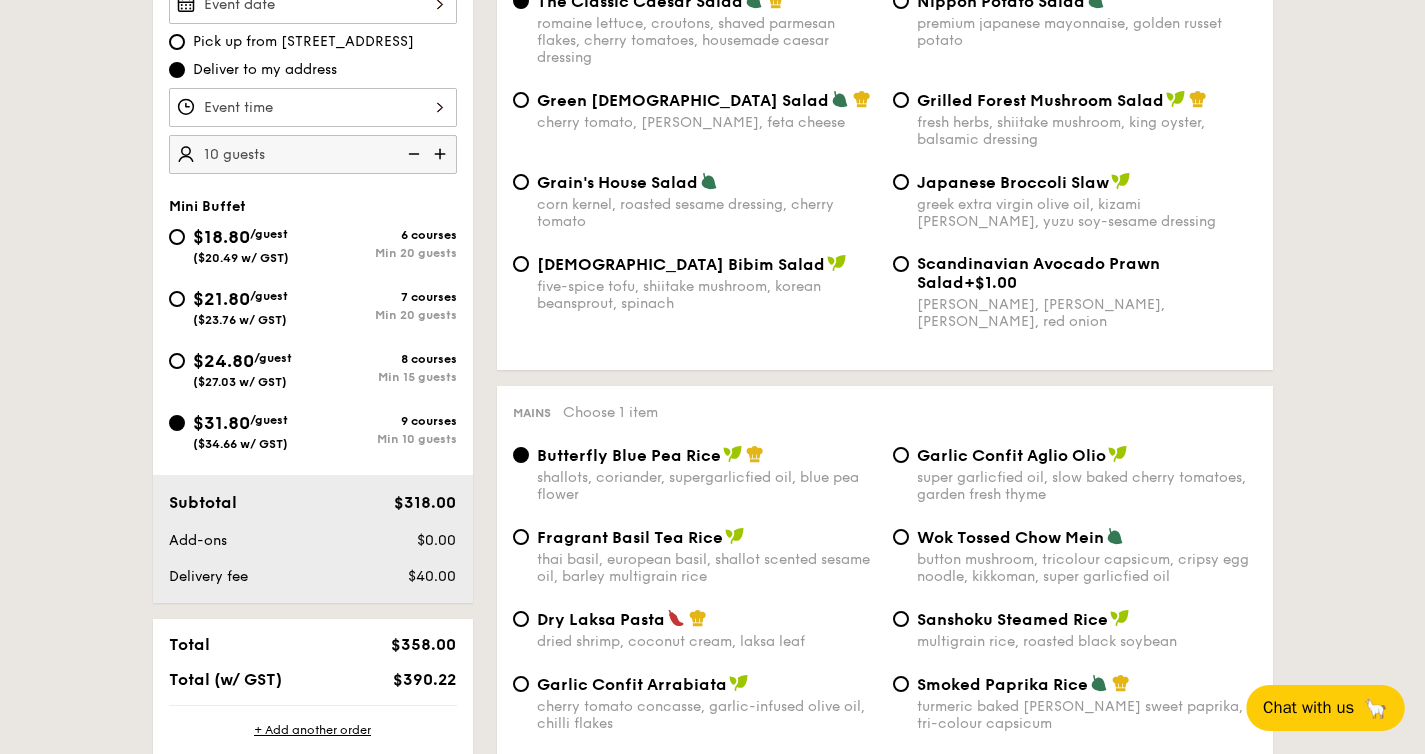 click at bounding box center [442, 154] 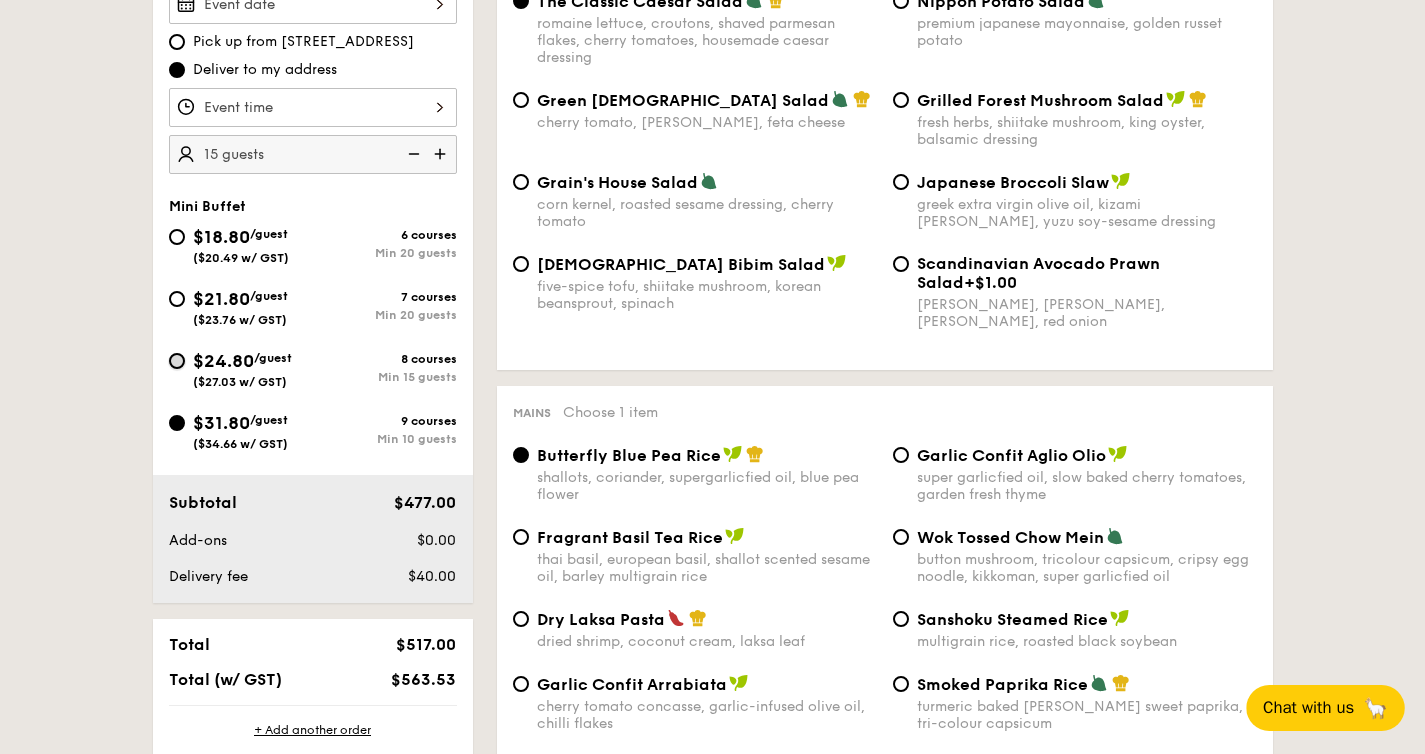 click on "$24.80
/guest
($27.03 w/ GST)
8 courses
Min 15 guests" at bounding box center (177, 361) 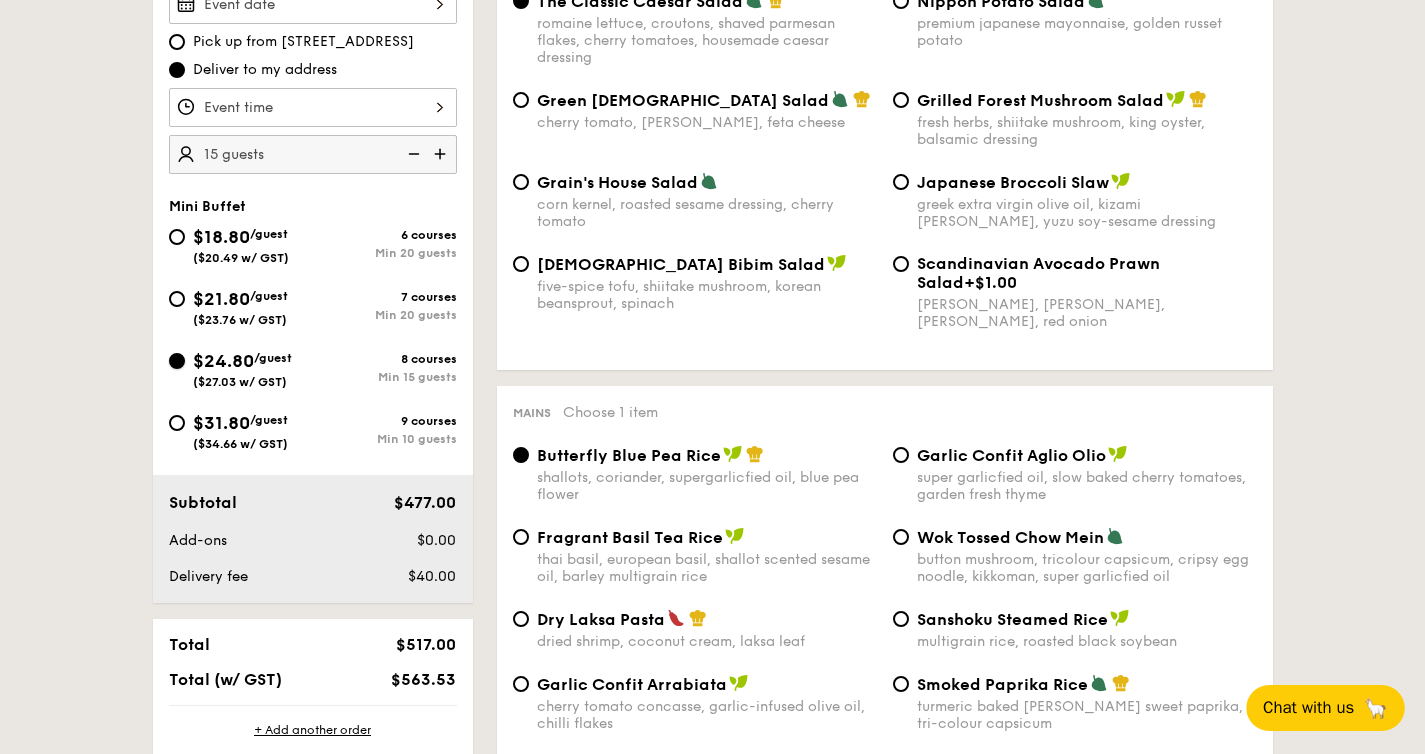 radio on "true" 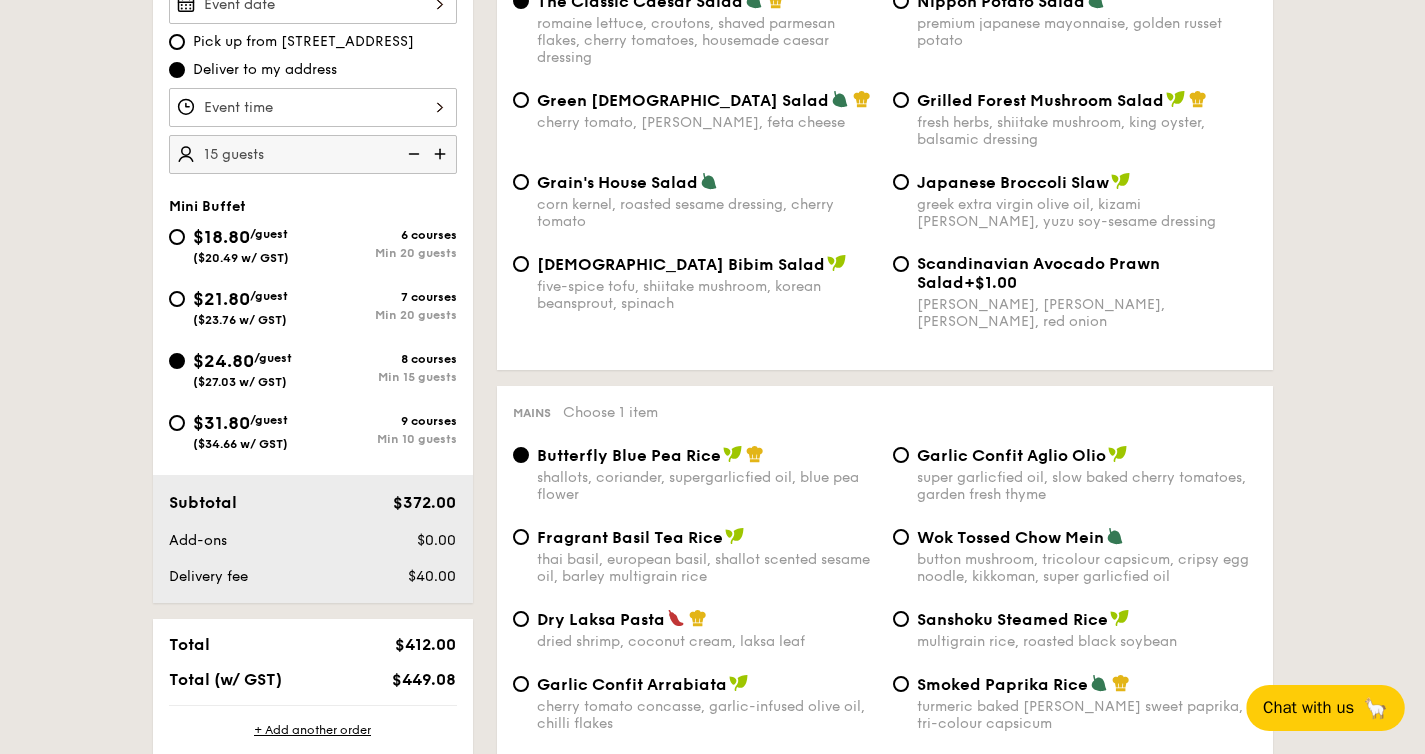 click on "1 - Select menu
2 - Select items
3 - Check out
Order 1
Pick up from 5 Burn Road #05-01
Deliver to my address
15 guests
Mini Buffet
$18.80
/guest
($20.49 w/ GST)
6 courses
Min 20 guests
$21.80
/guest
($23.76 w/ GST)
7 courses
Min 20 guests
$24.80
/guest
($27.03 w/ GST)
8 courses
Min 15 guests
$31.80
/guest
($34.66 w/ GST)
9 courses
Min 10 guests
Subtotal
$372.00
Add-ons
$0.00
Delivery fee
$40.00
Total
$412.00
Total (w/ GST)
$449.08
+ Add another order" at bounding box center [712, 2875] 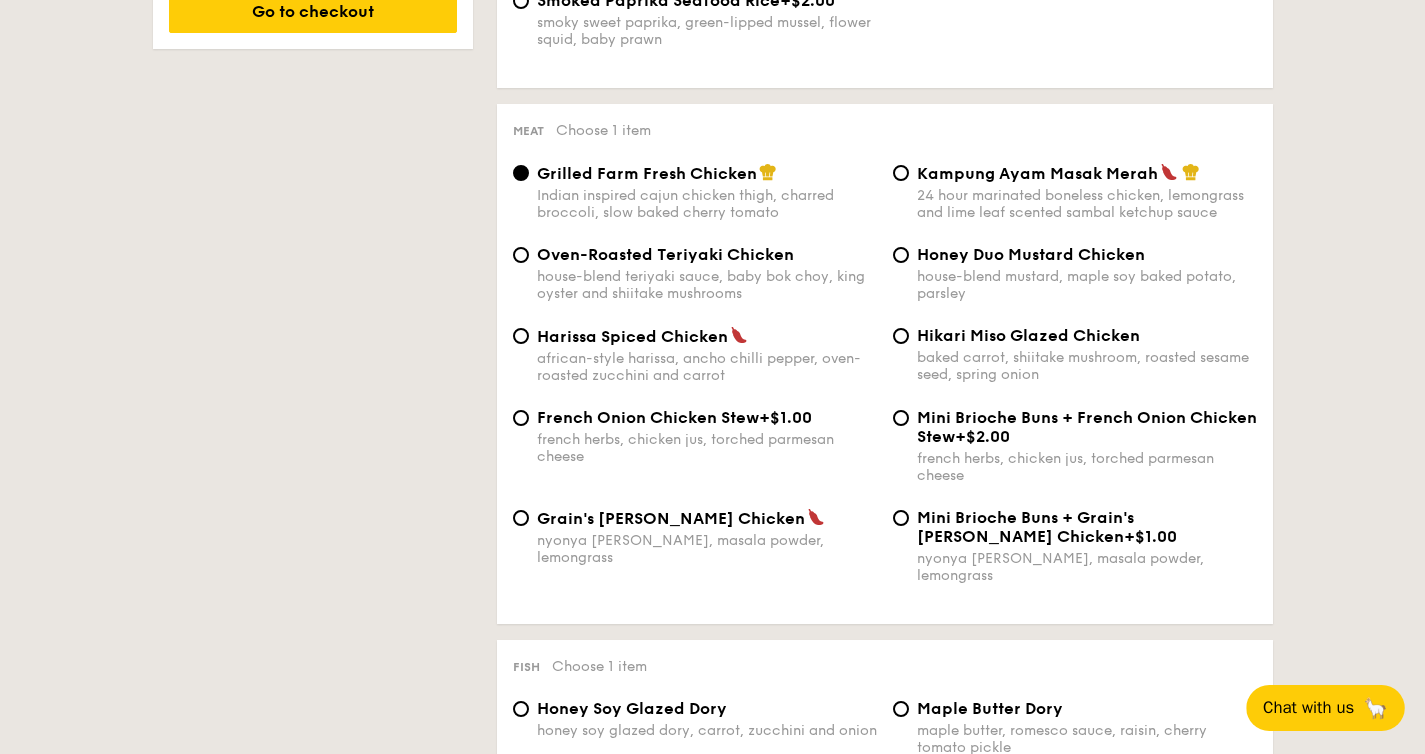 scroll, scrollTop: 1390, scrollLeft: 0, axis: vertical 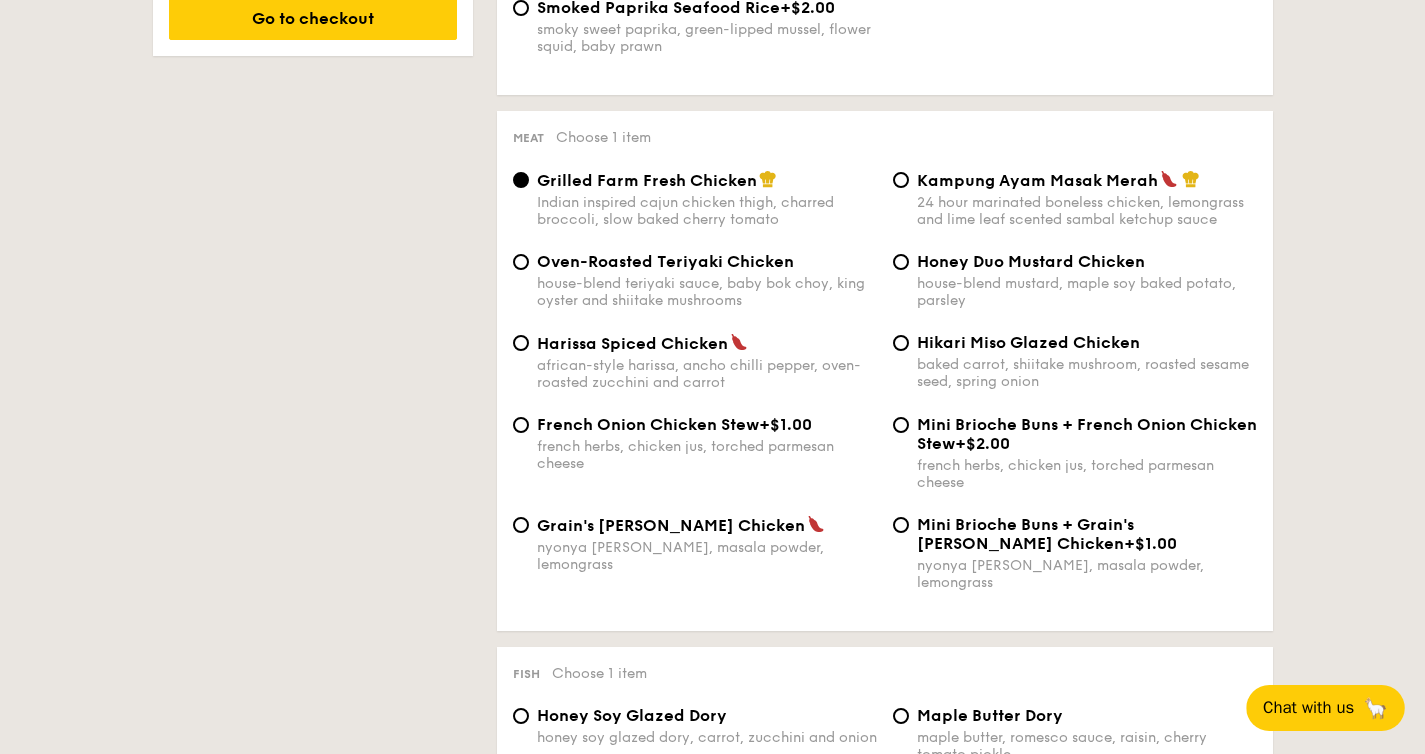 click on "Kampung Ayam Masak Merah 24 hour marinated boneless chicken, lemongrass and lime leaf scented sambal ketchup sauce" at bounding box center [1075, 199] 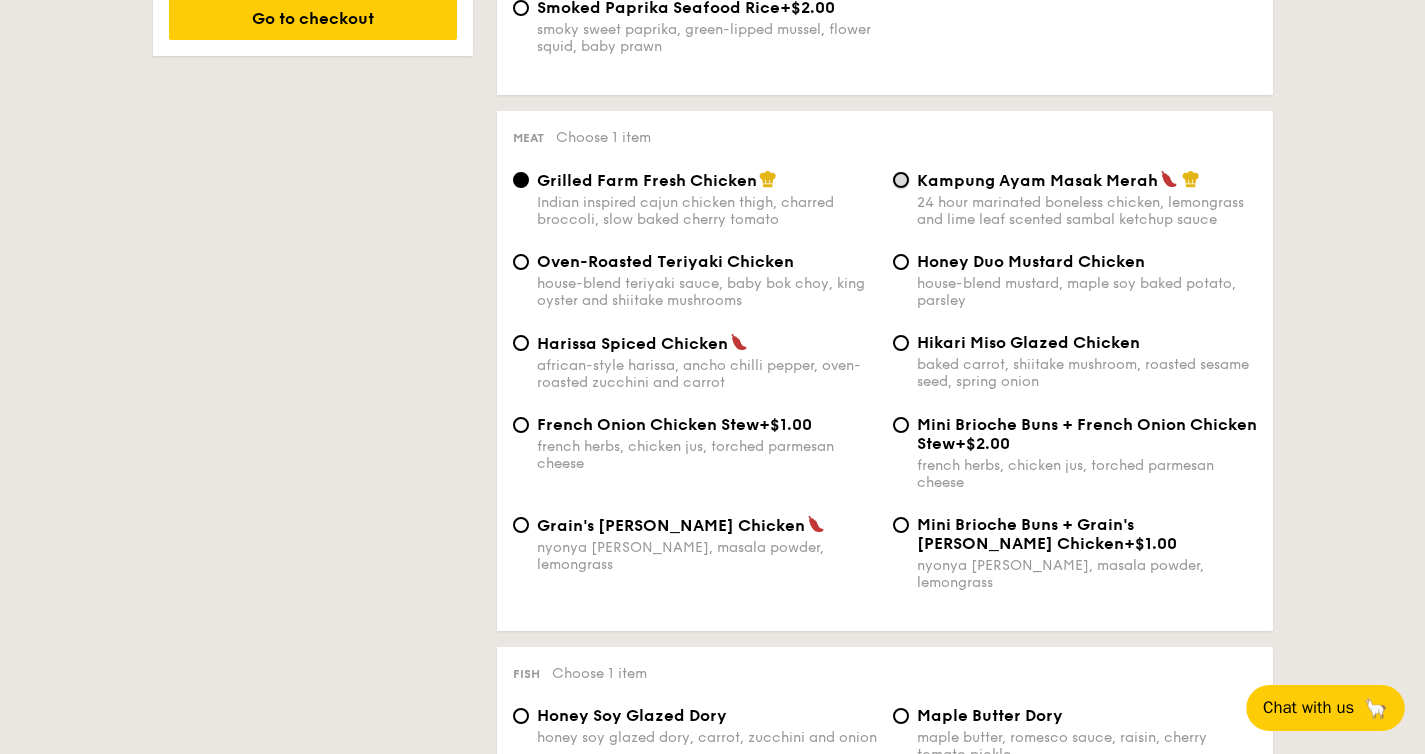 click on "Kampung Ayam Masak Merah 24 hour marinated boneless chicken, lemongrass and lime leaf scented sambal ketchup sauce" at bounding box center (901, 180) 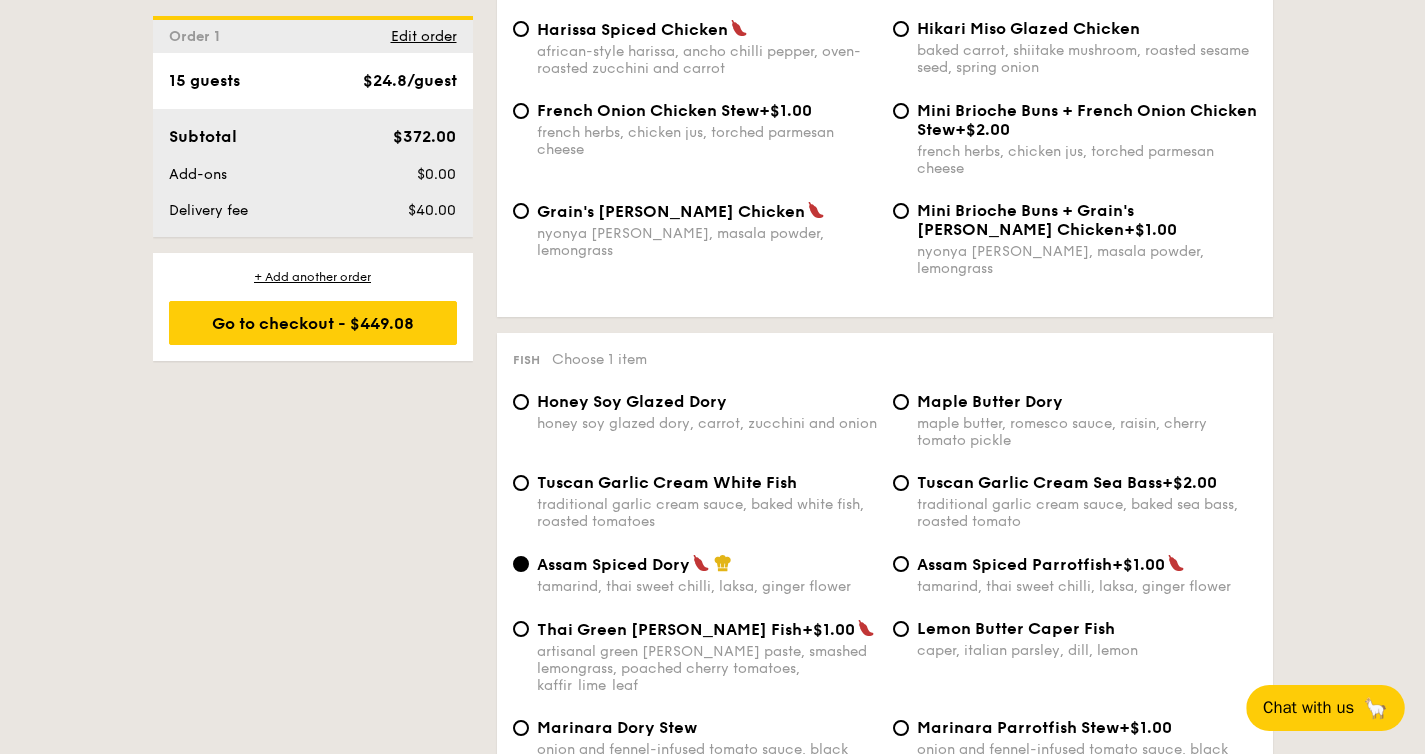 scroll, scrollTop: 1707, scrollLeft: 0, axis: vertical 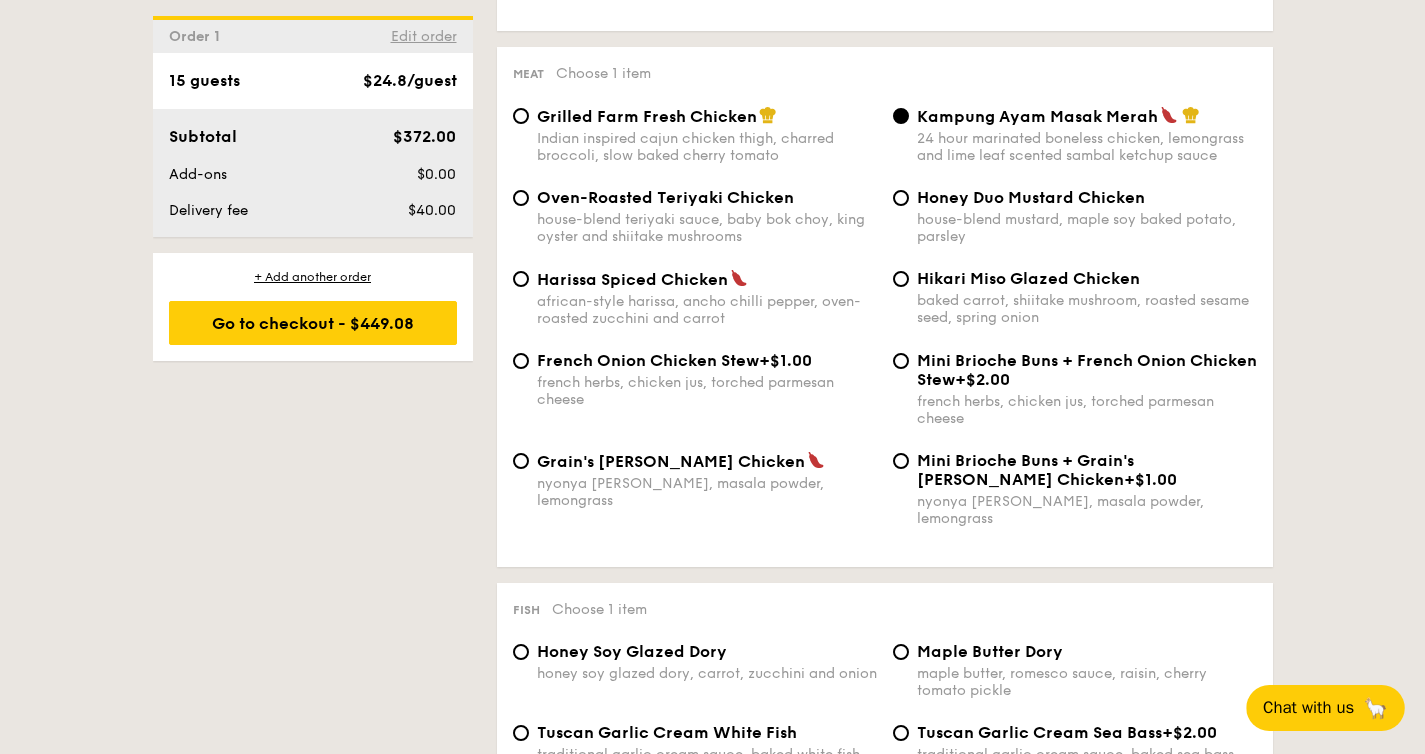 click on "Edit order" at bounding box center [424, 36] 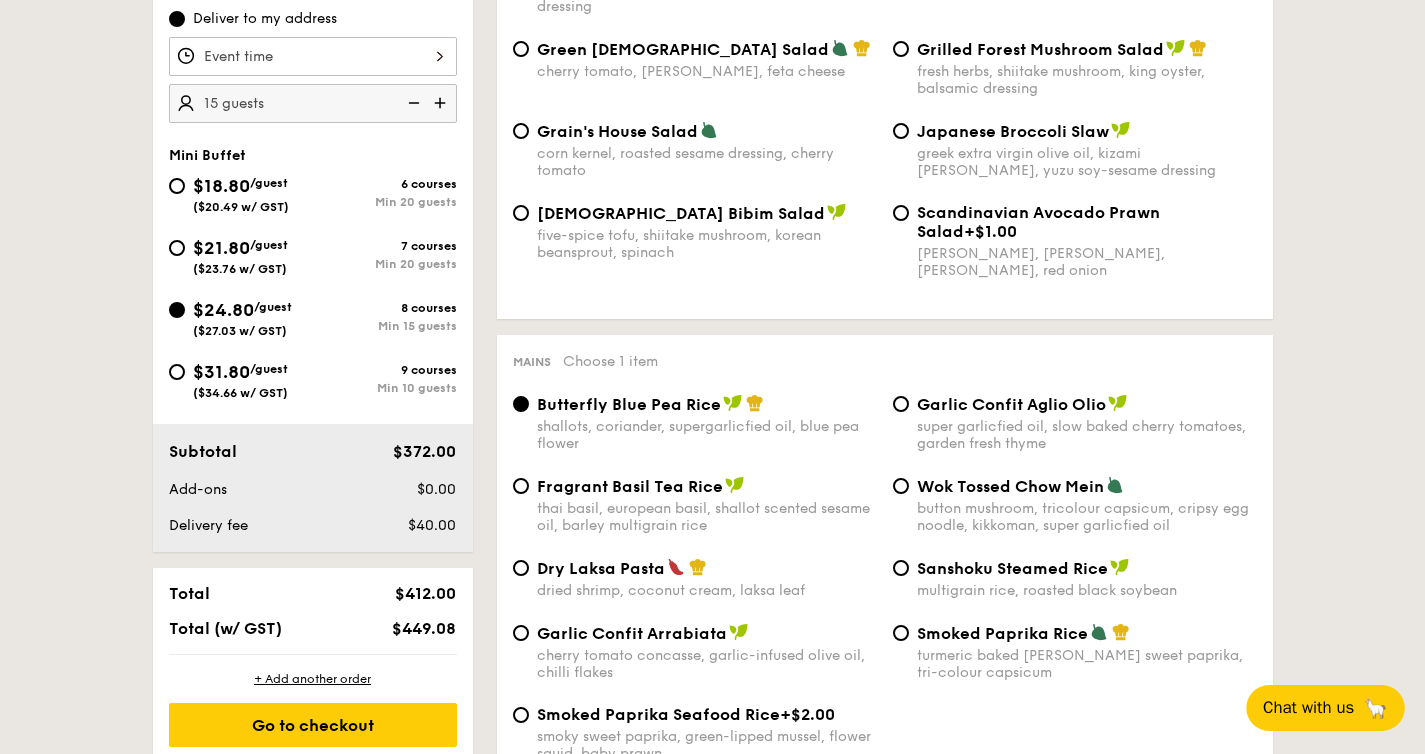 scroll, scrollTop: 685, scrollLeft: 0, axis: vertical 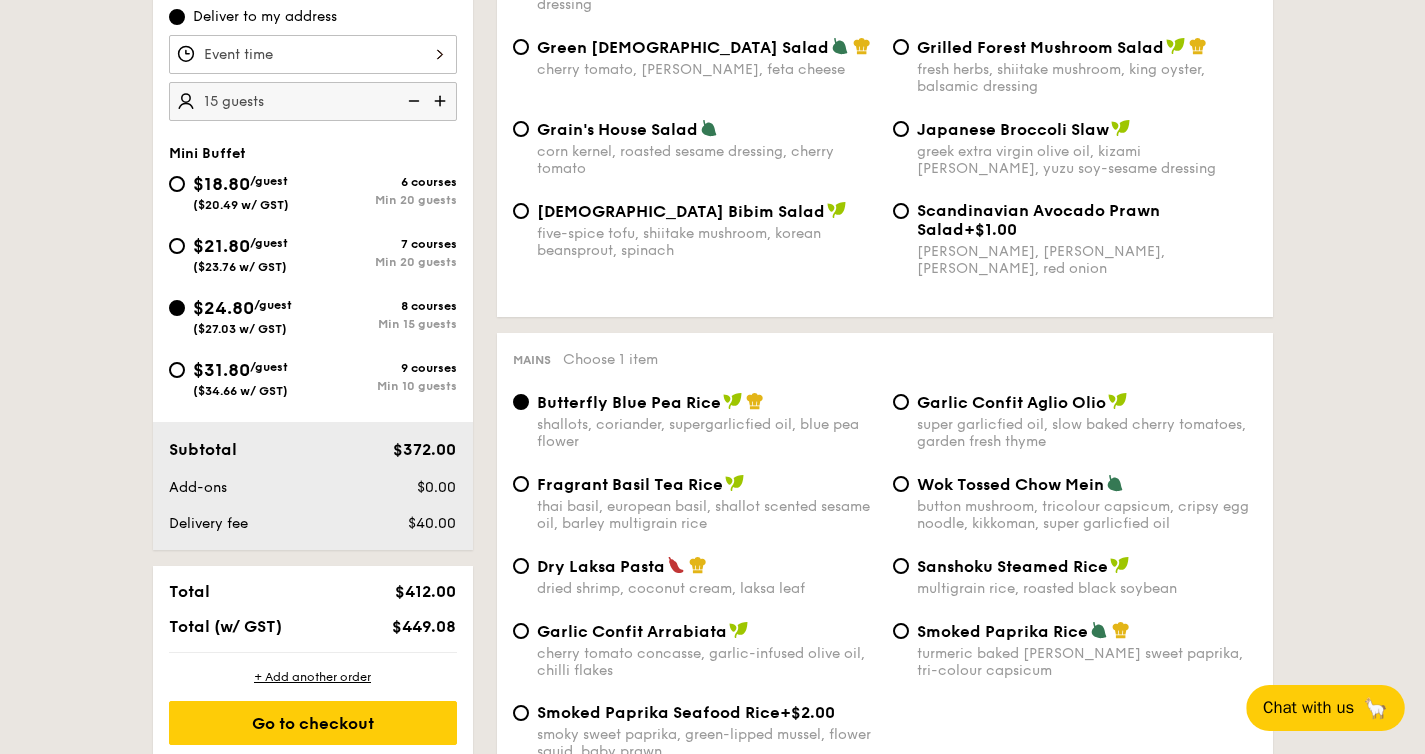 drag, startPoint x: 403, startPoint y: 595, endPoint x: 458, endPoint y: 631, distance: 65.734314 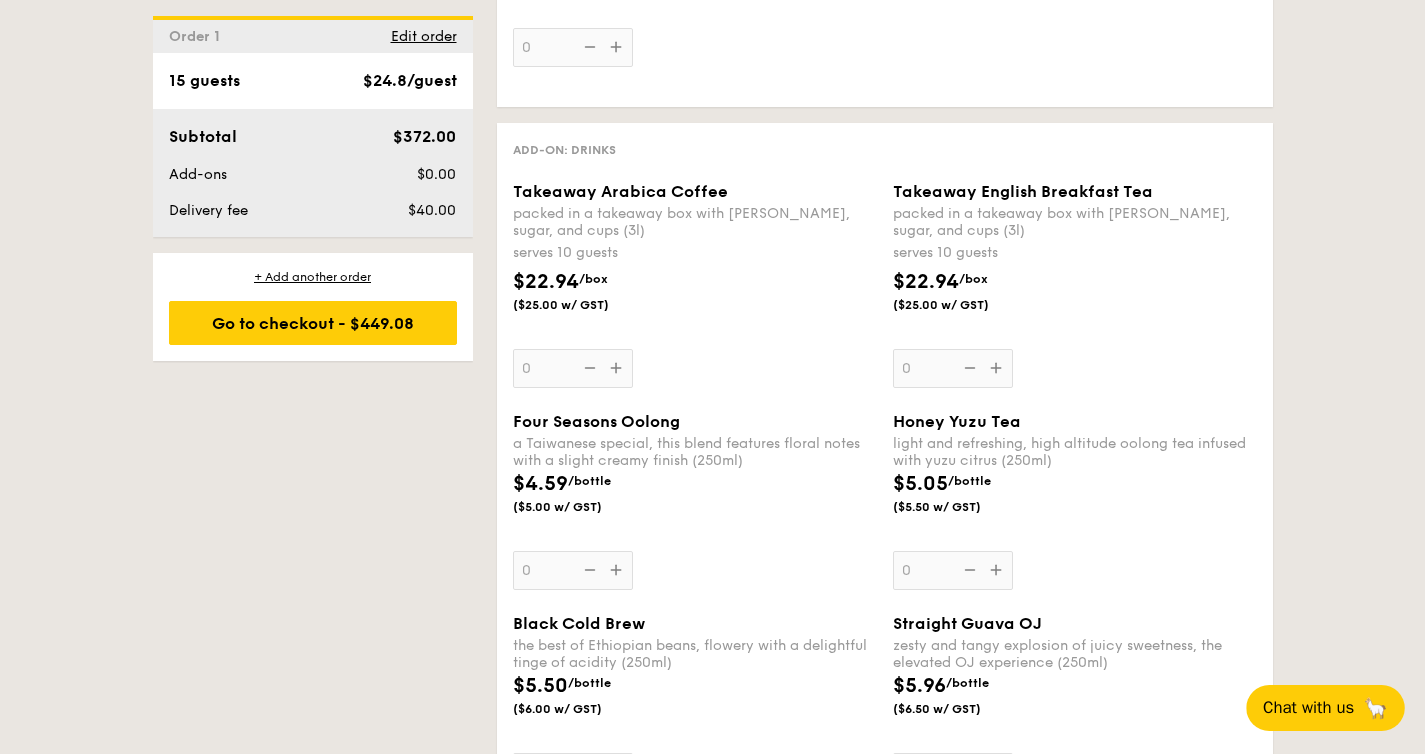 scroll, scrollTop: 4665, scrollLeft: 0, axis: vertical 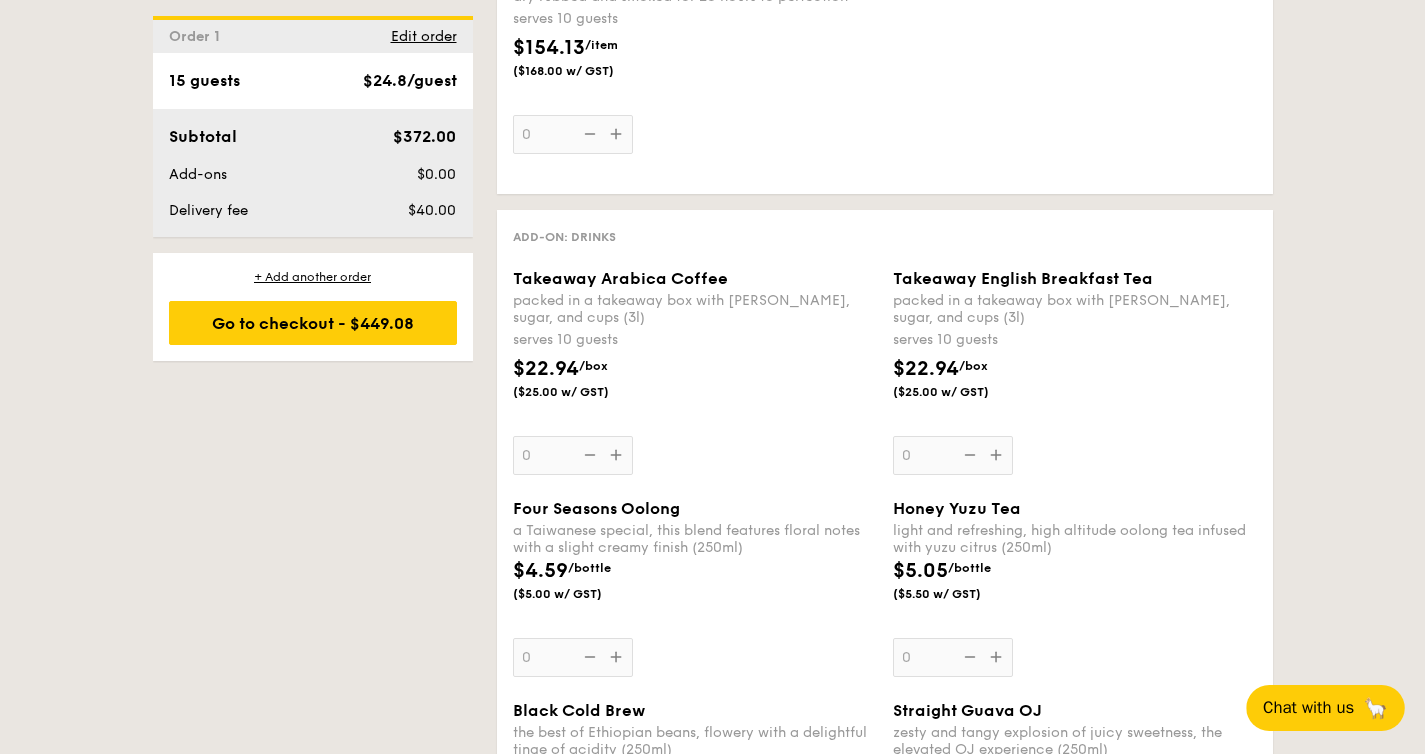 click on "Takeaway Arabica Coffee packed in a takeaway box with creamer, sugar, and cups (3l)
serves 10 guests
$22.94
/box
($25.00 w/ GST)
0" at bounding box center (695, 372) 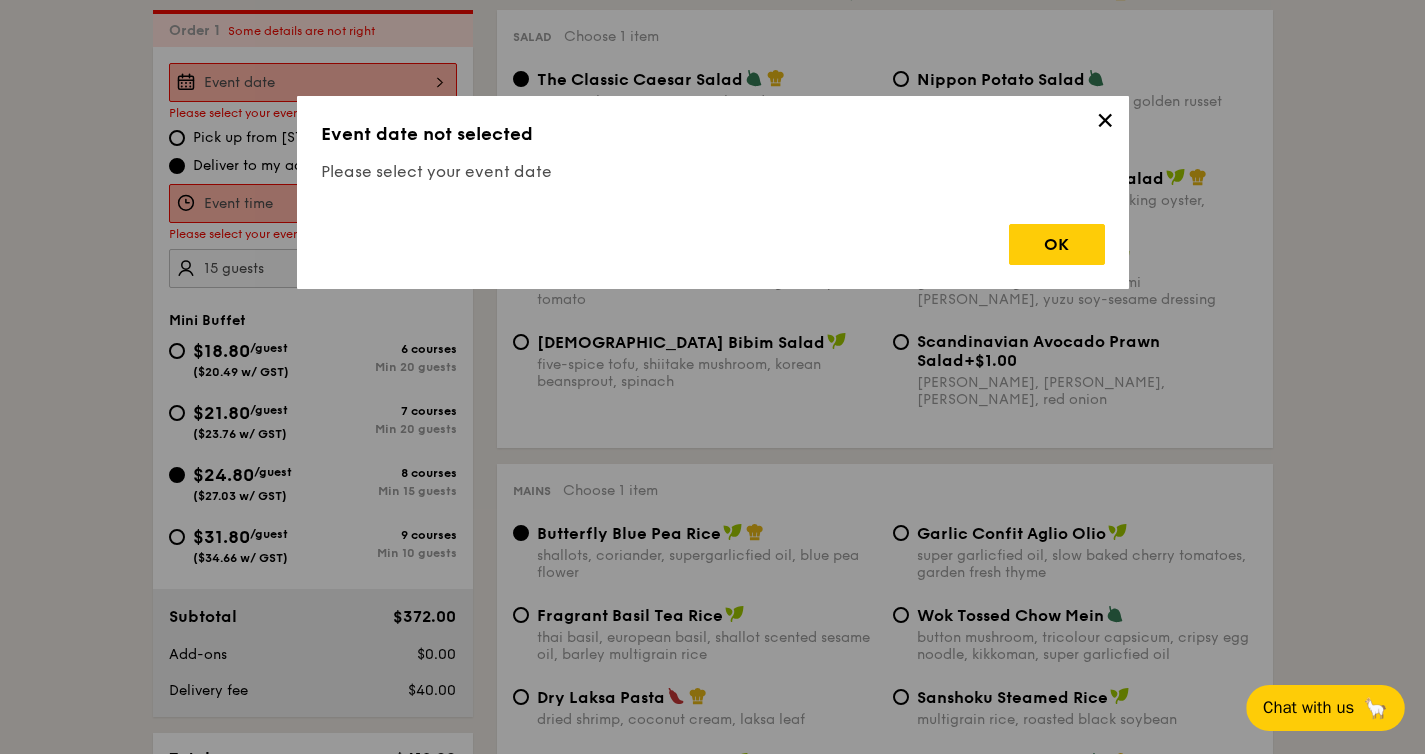 scroll, scrollTop: 534, scrollLeft: 0, axis: vertical 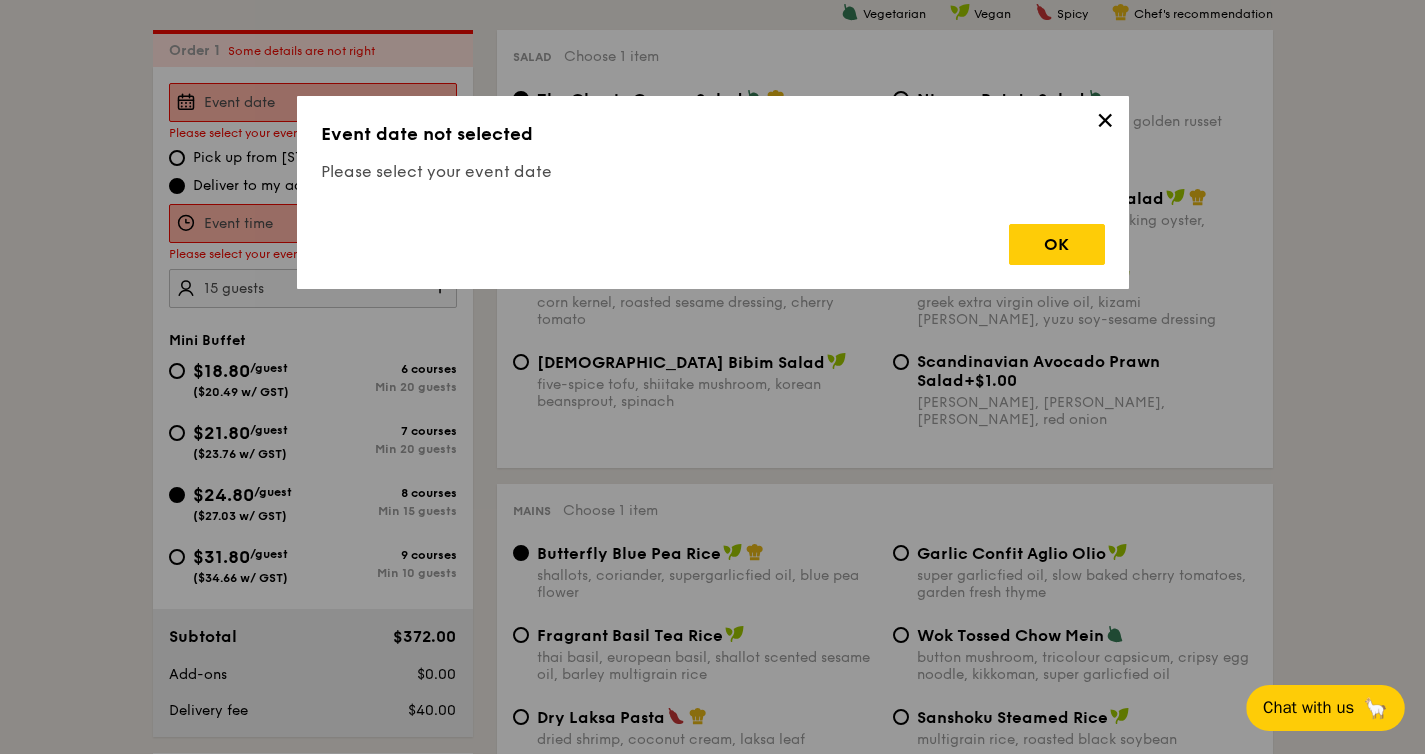 click on "✕" at bounding box center (1105, 124) 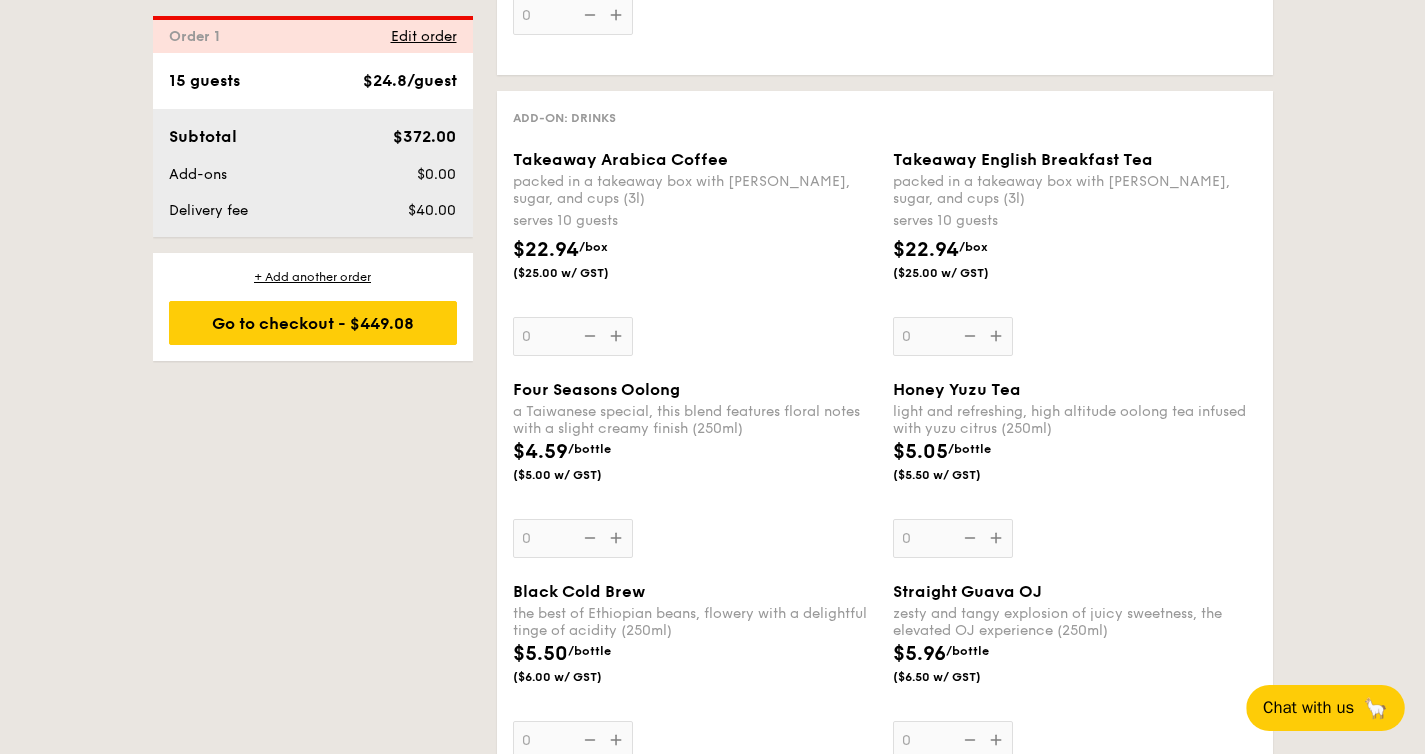 scroll, scrollTop: 4768, scrollLeft: 0, axis: vertical 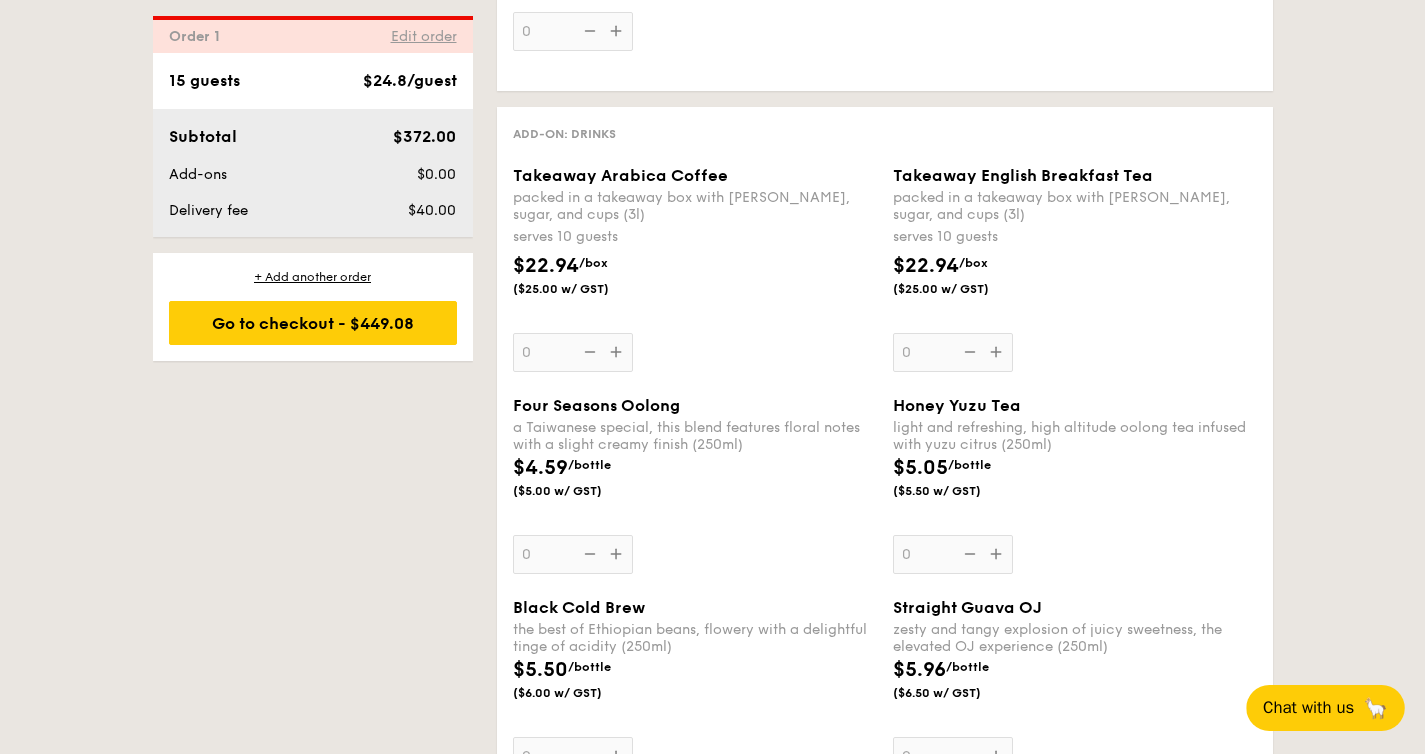 click on "Edit order" at bounding box center [424, 36] 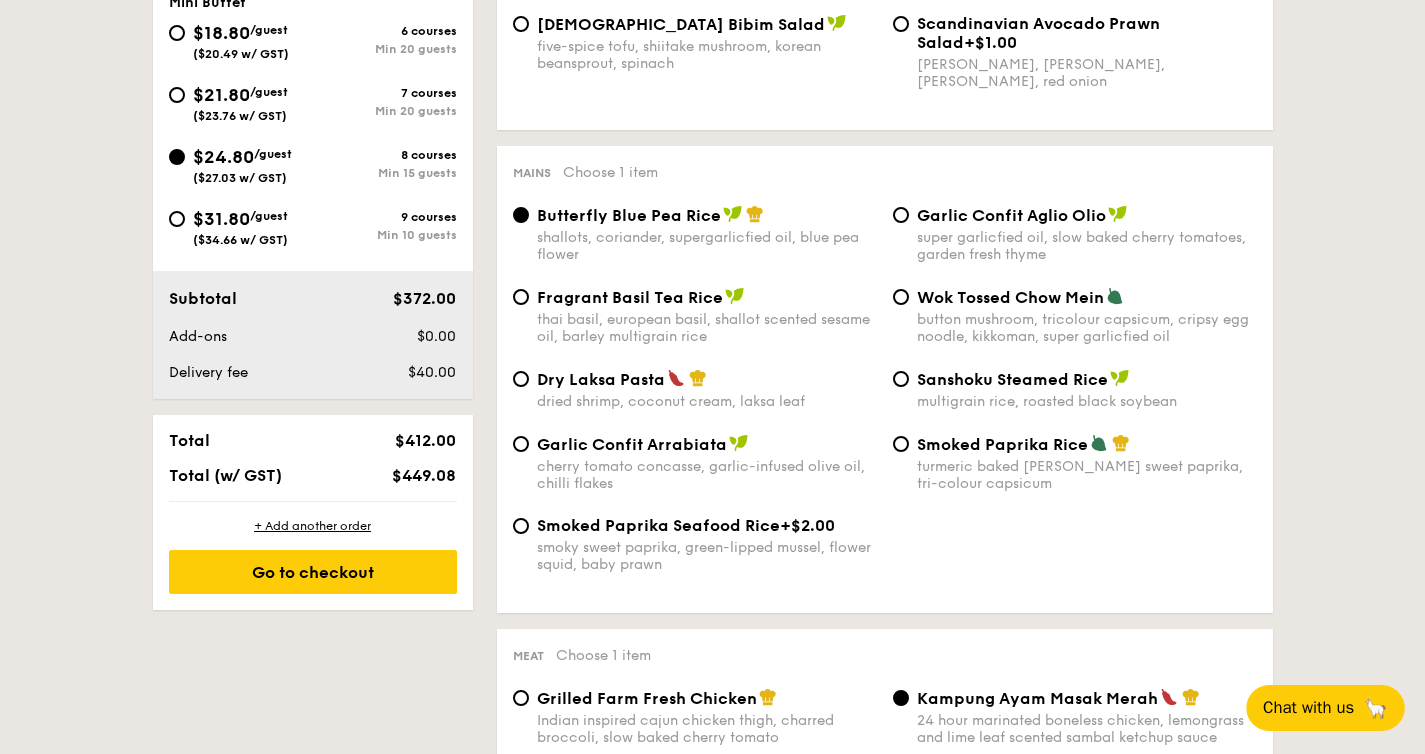 scroll, scrollTop: 534, scrollLeft: 0, axis: vertical 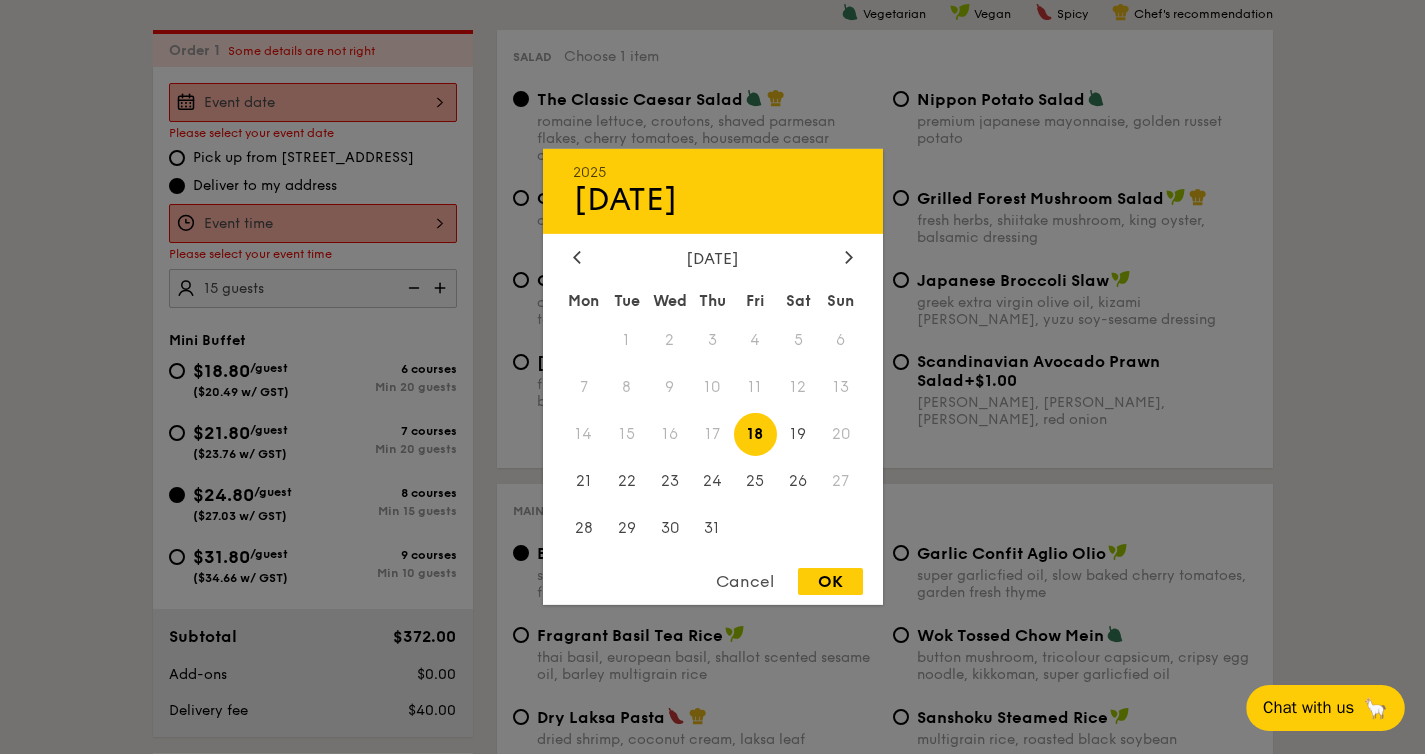 click on "2025   Jul 18       July 2025     Mon Tue Wed Thu Fri Sat Sun   1 2 3 4 5 6 7 8 9 10 11 12 13 14 15 16 17 18 19 20 21 22 23 24 25 26 27 28 29 30 31     Cancel   OK" at bounding box center (313, 102) 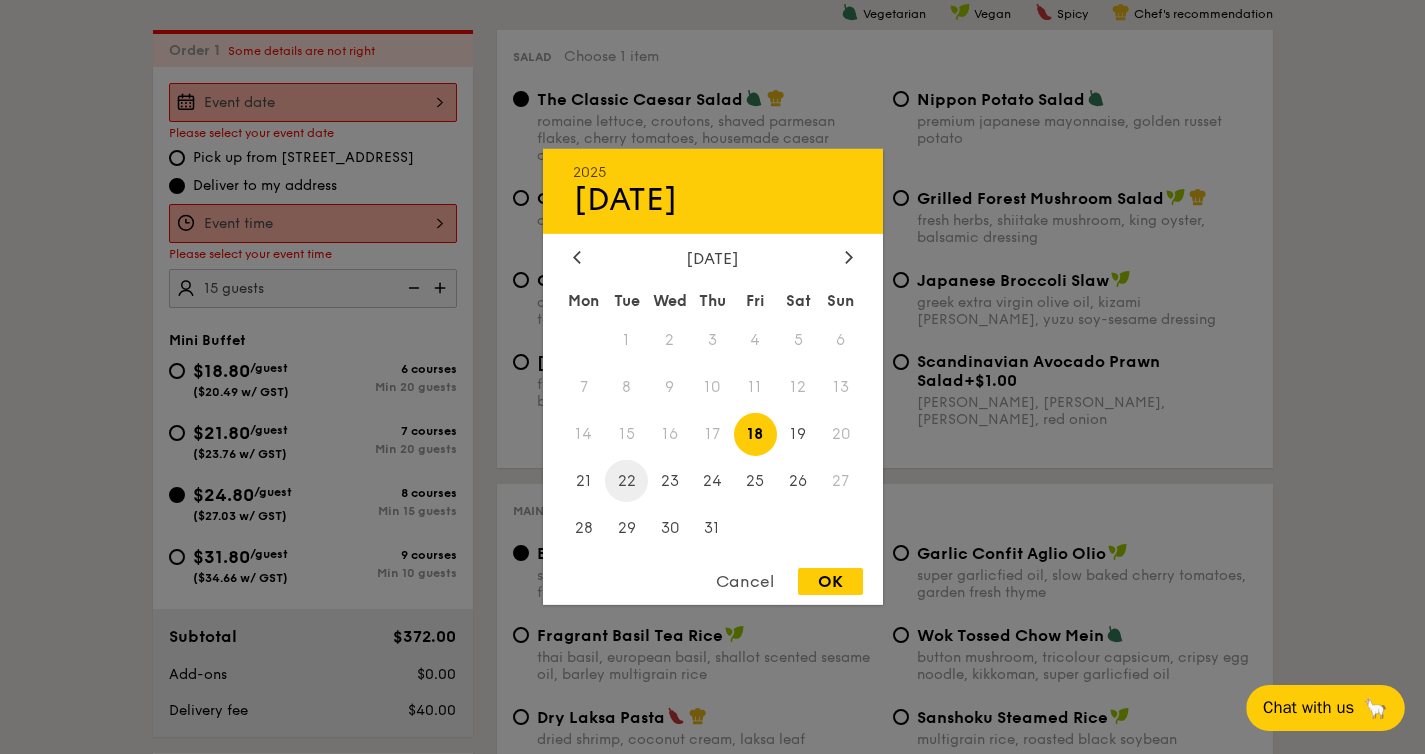 click on "22" at bounding box center [626, 480] 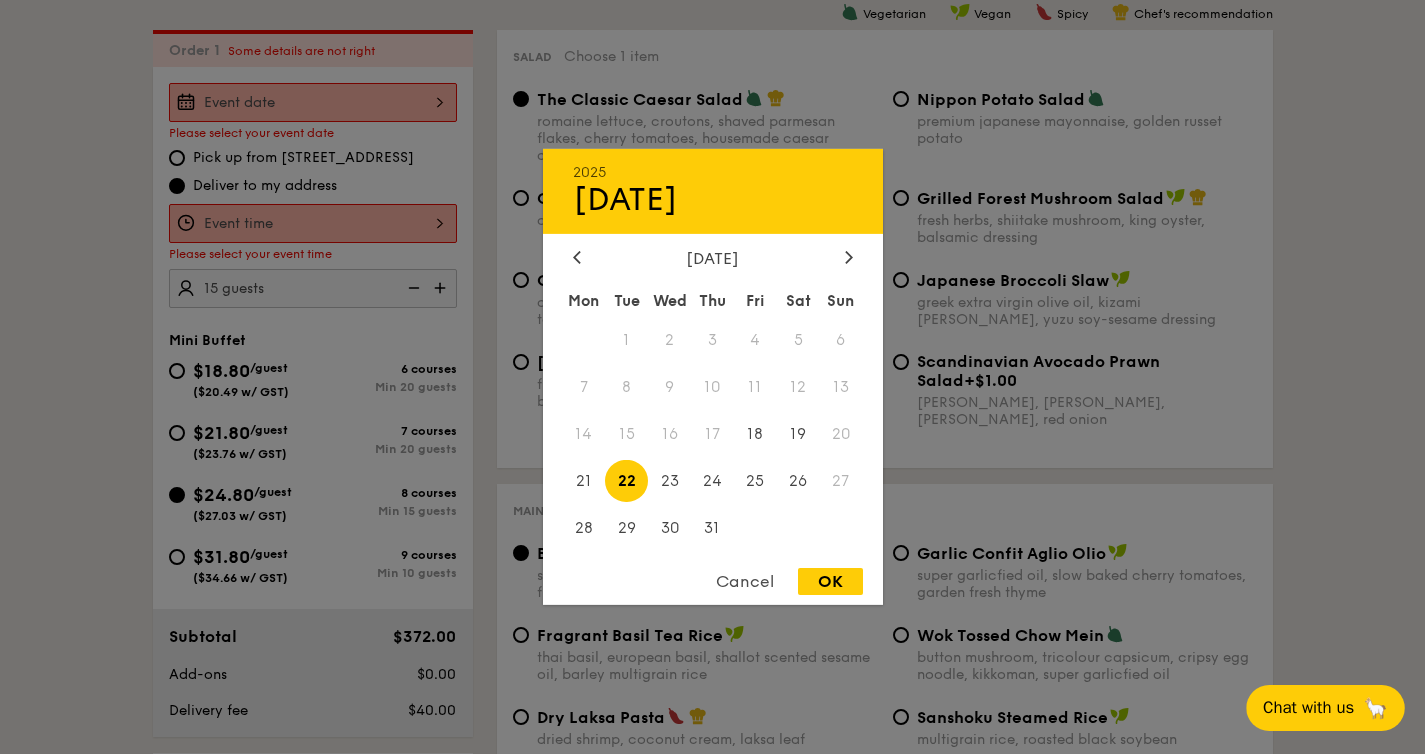 click on "OK" at bounding box center (830, 581) 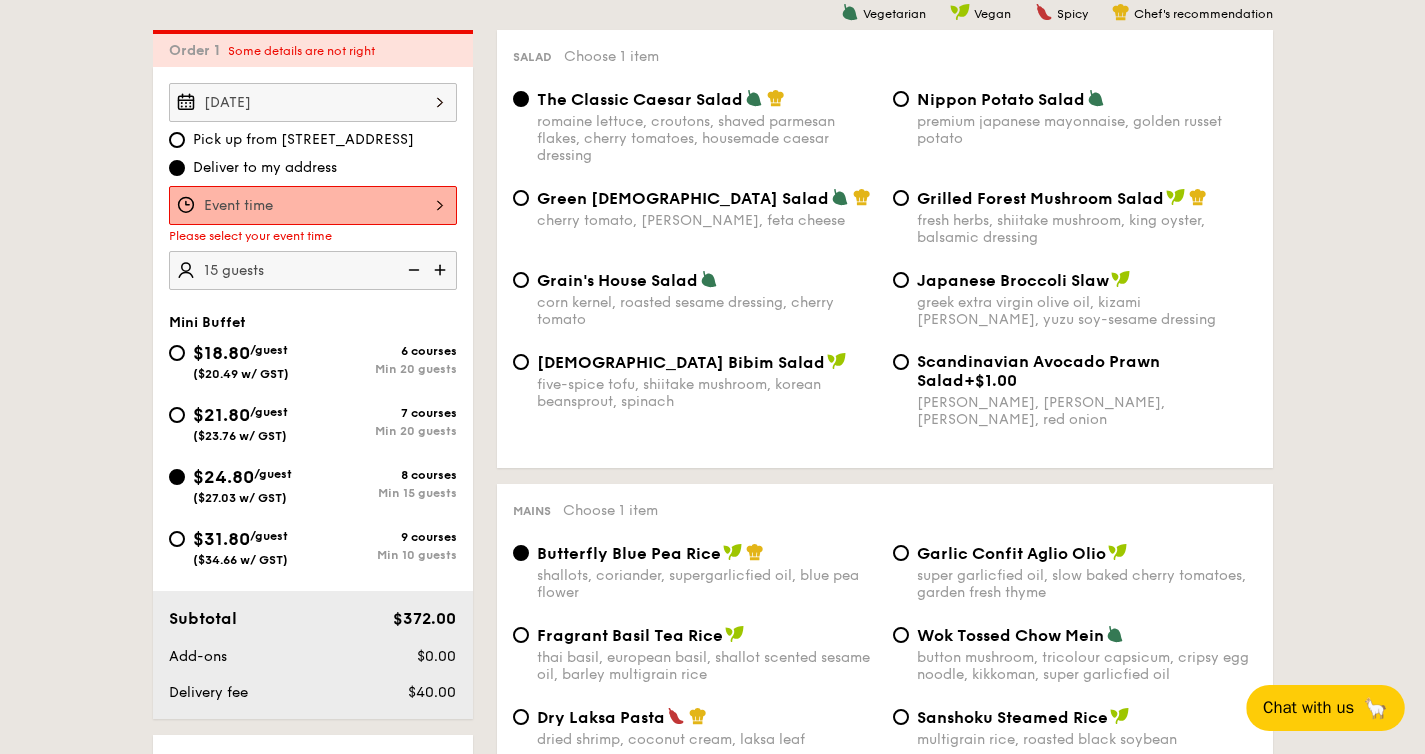 click at bounding box center [313, 205] 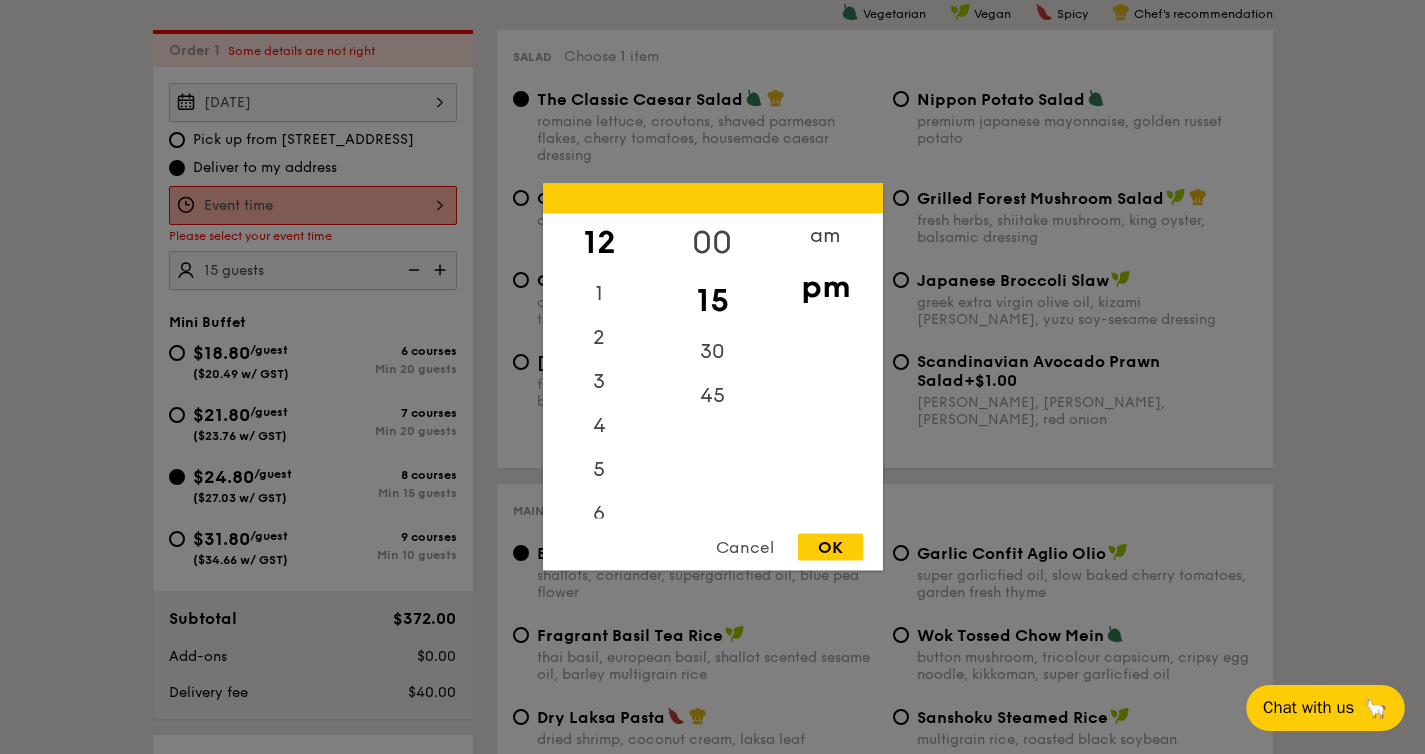 click on "00" at bounding box center (712, 243) 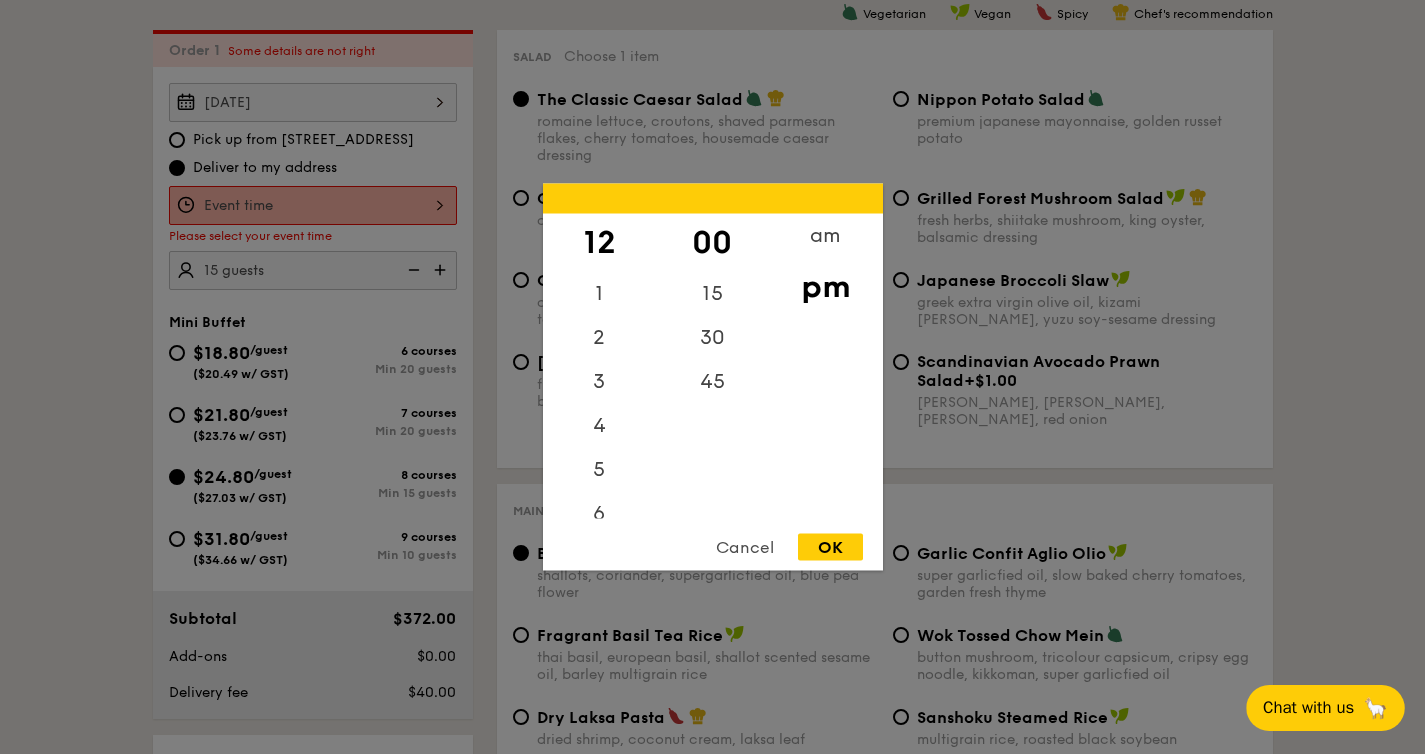 click on "OK" at bounding box center (830, 547) 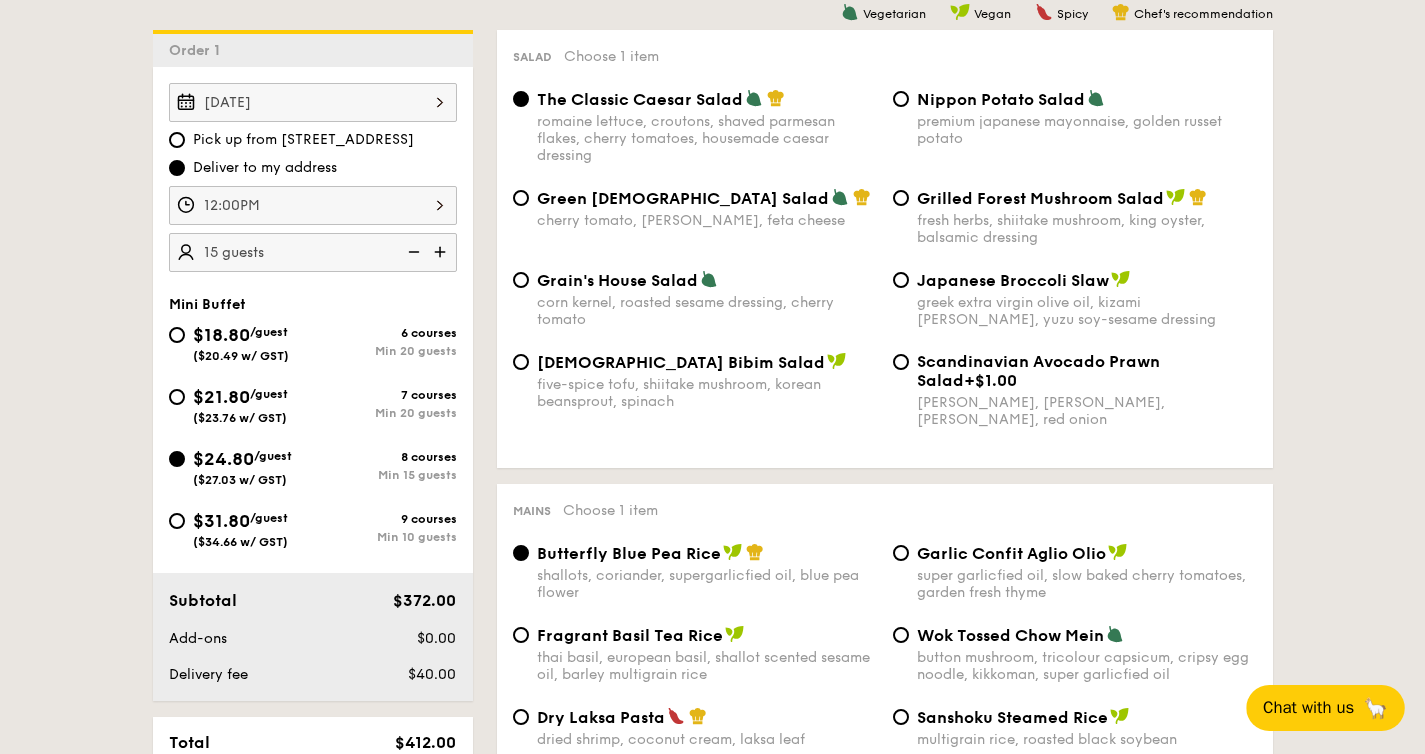 click on "12:00PM" at bounding box center (313, 205) 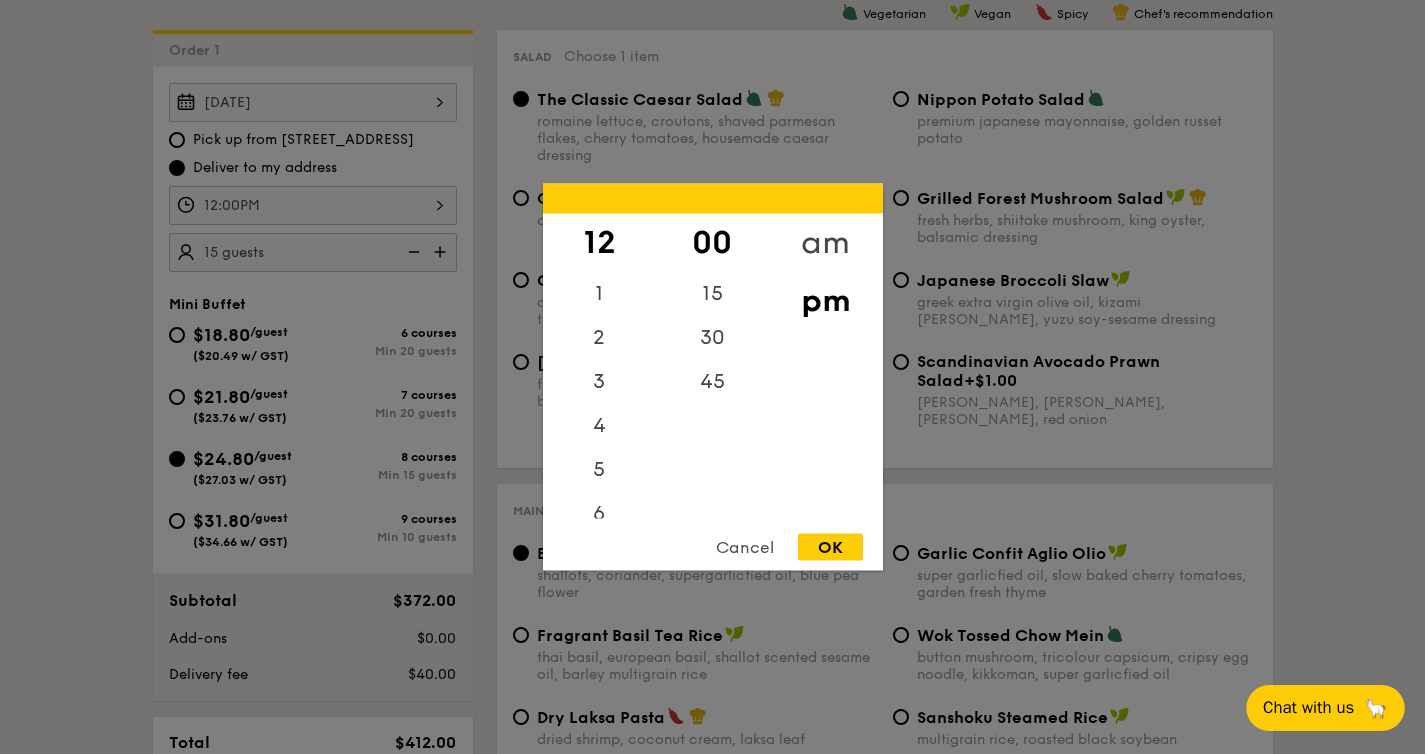 click on "am" at bounding box center [825, 243] 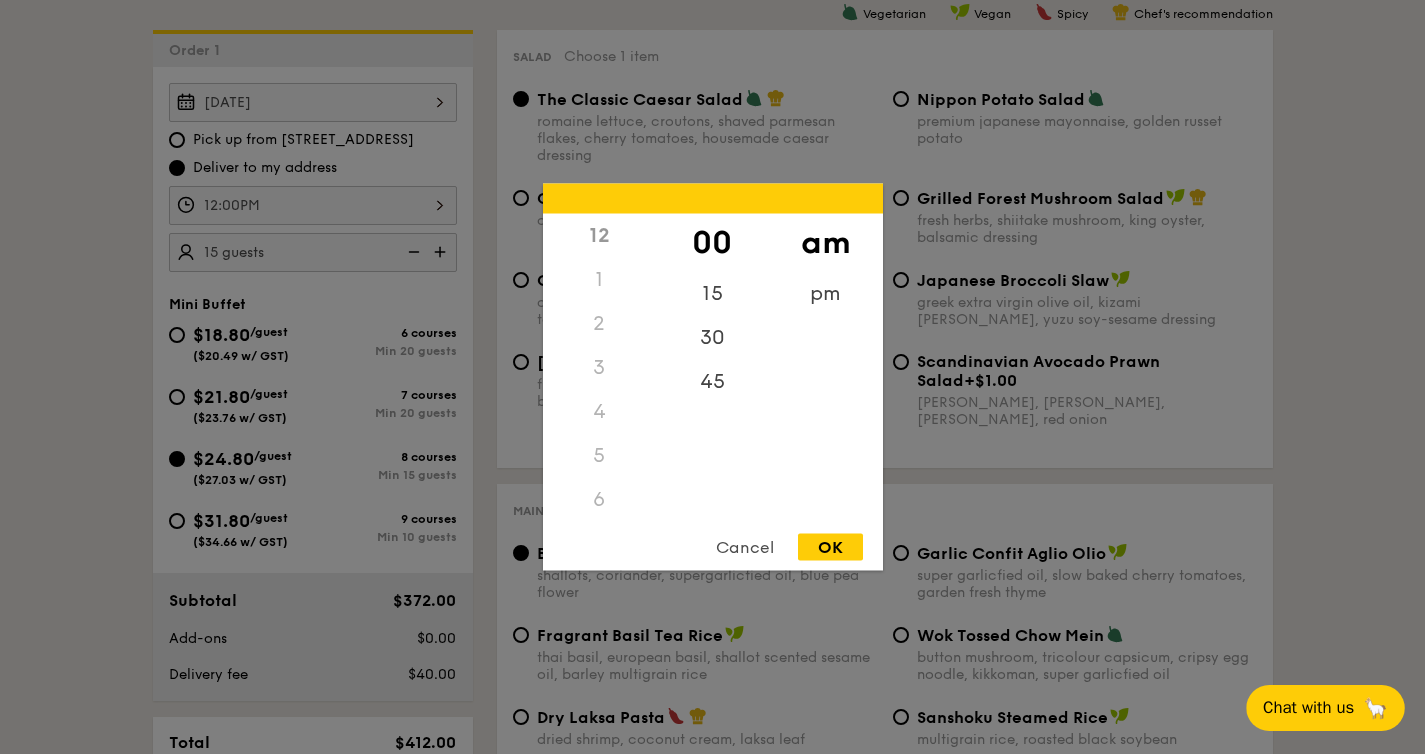 scroll, scrollTop: 223, scrollLeft: 0, axis: vertical 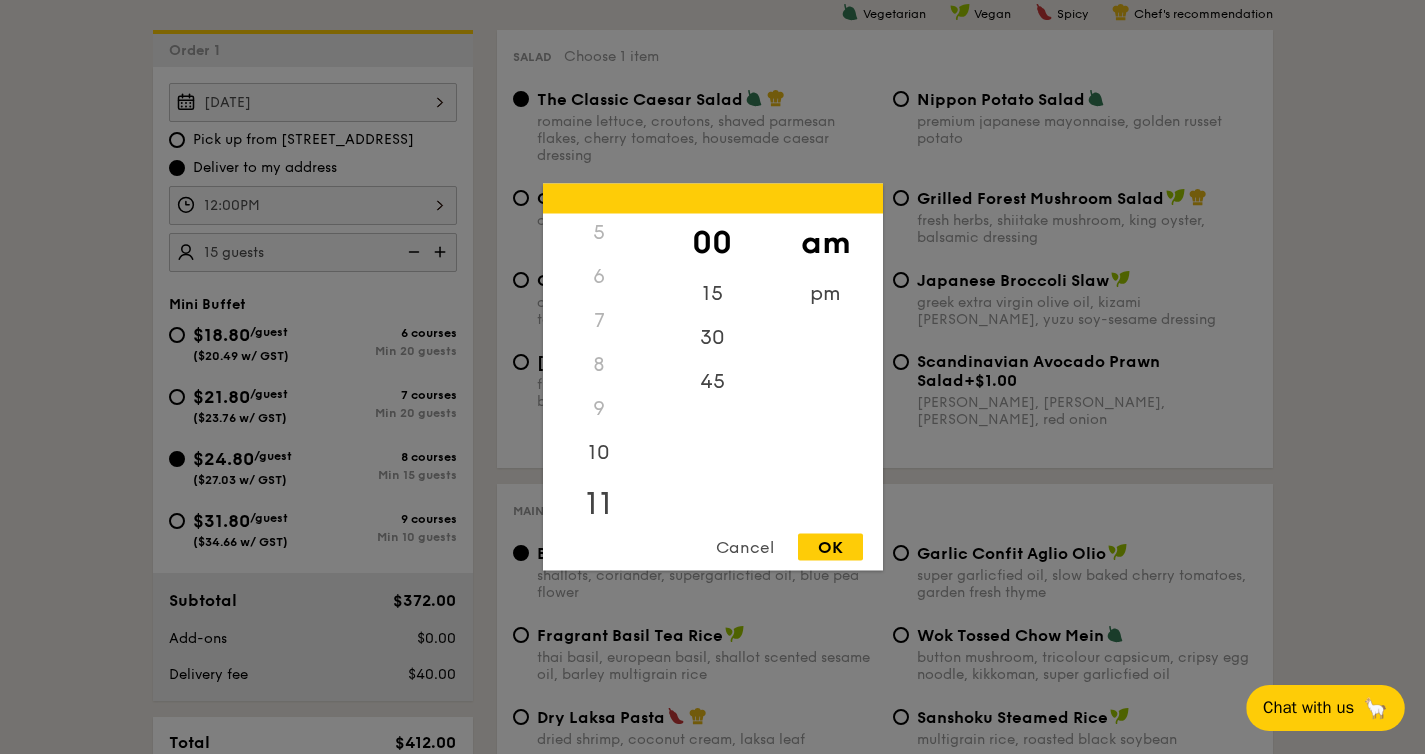 click on "11" at bounding box center (599, 504) 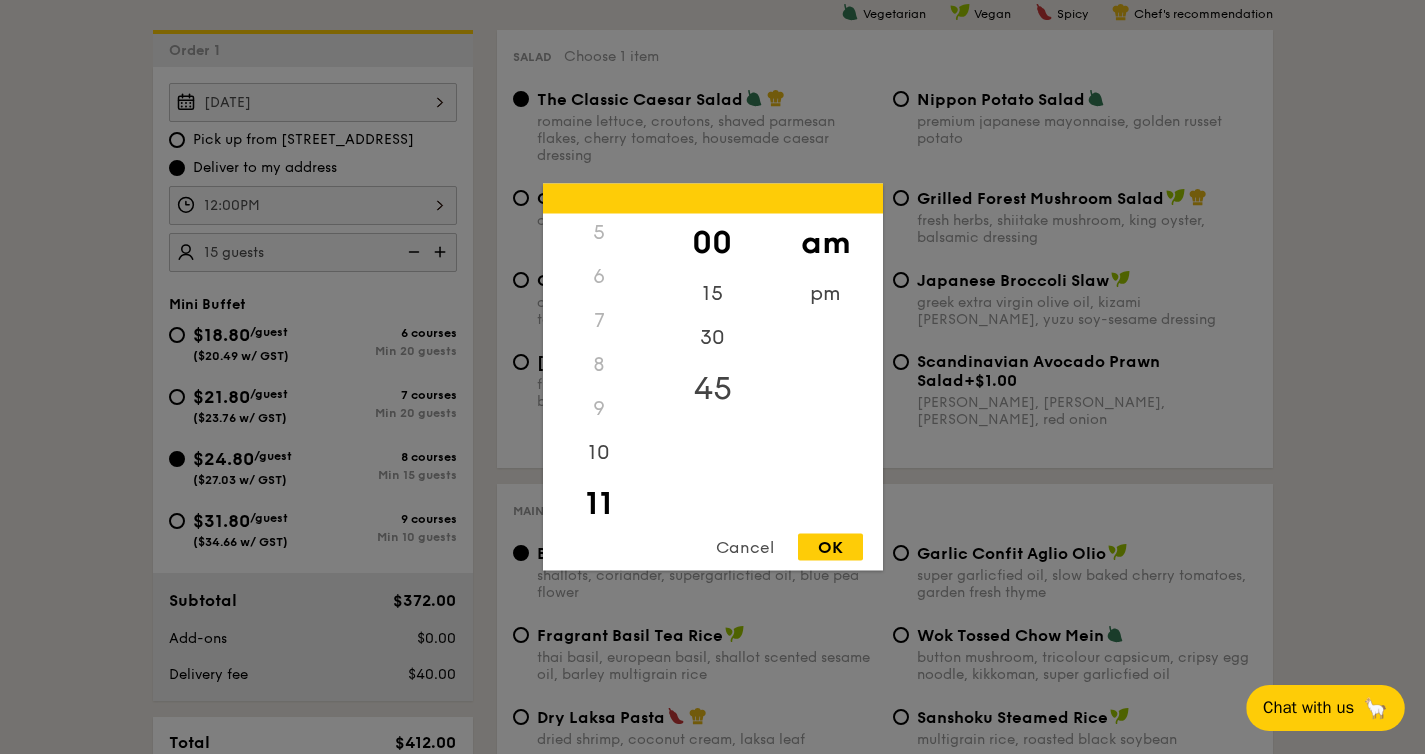 click on "45" at bounding box center [712, 389] 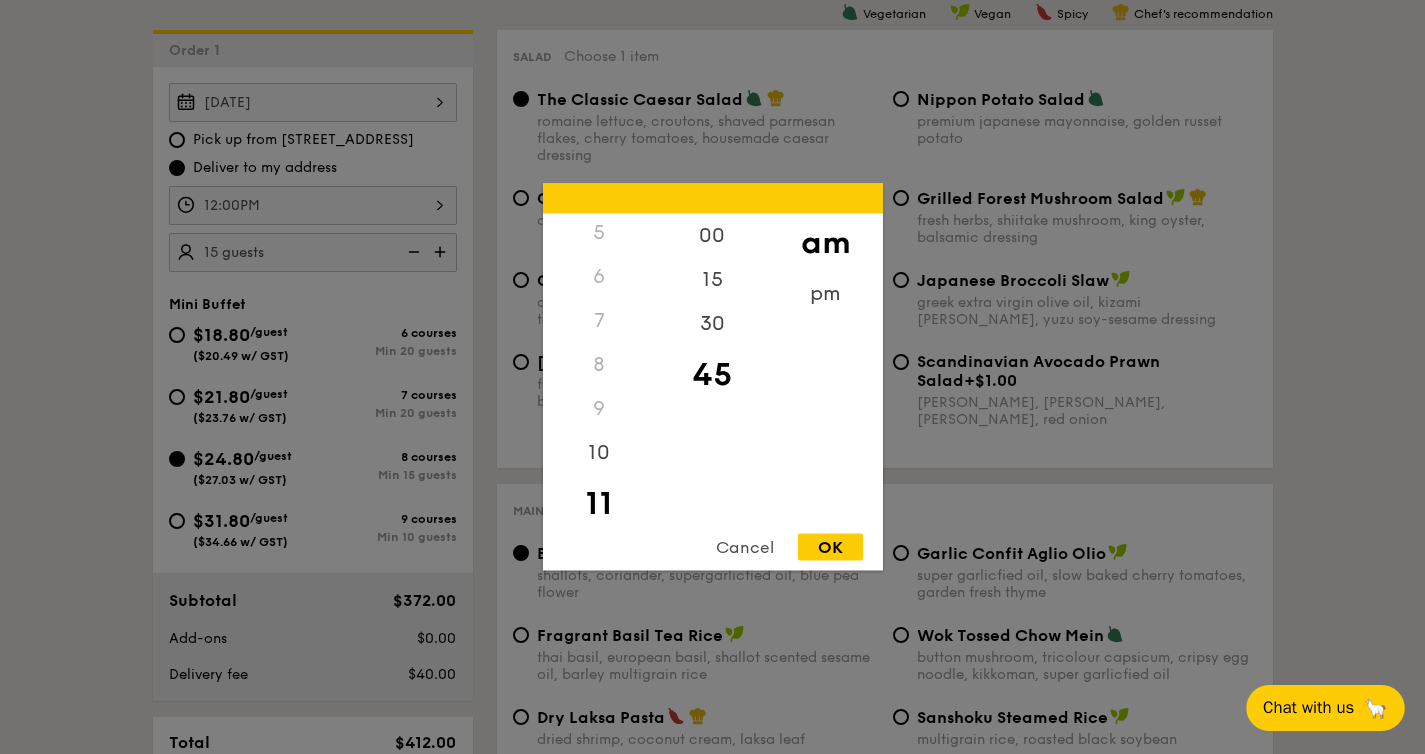 click on "OK" at bounding box center [830, 547] 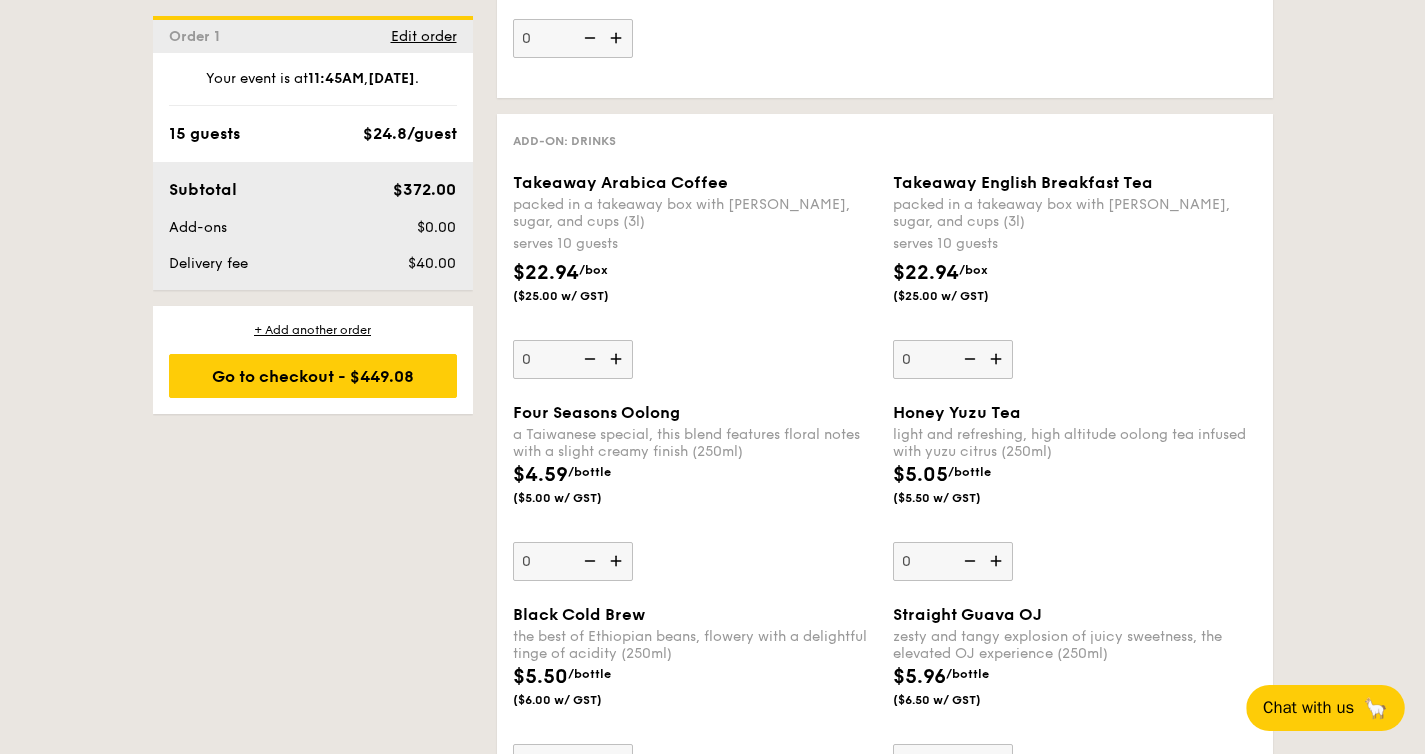 scroll, scrollTop: 4763, scrollLeft: 0, axis: vertical 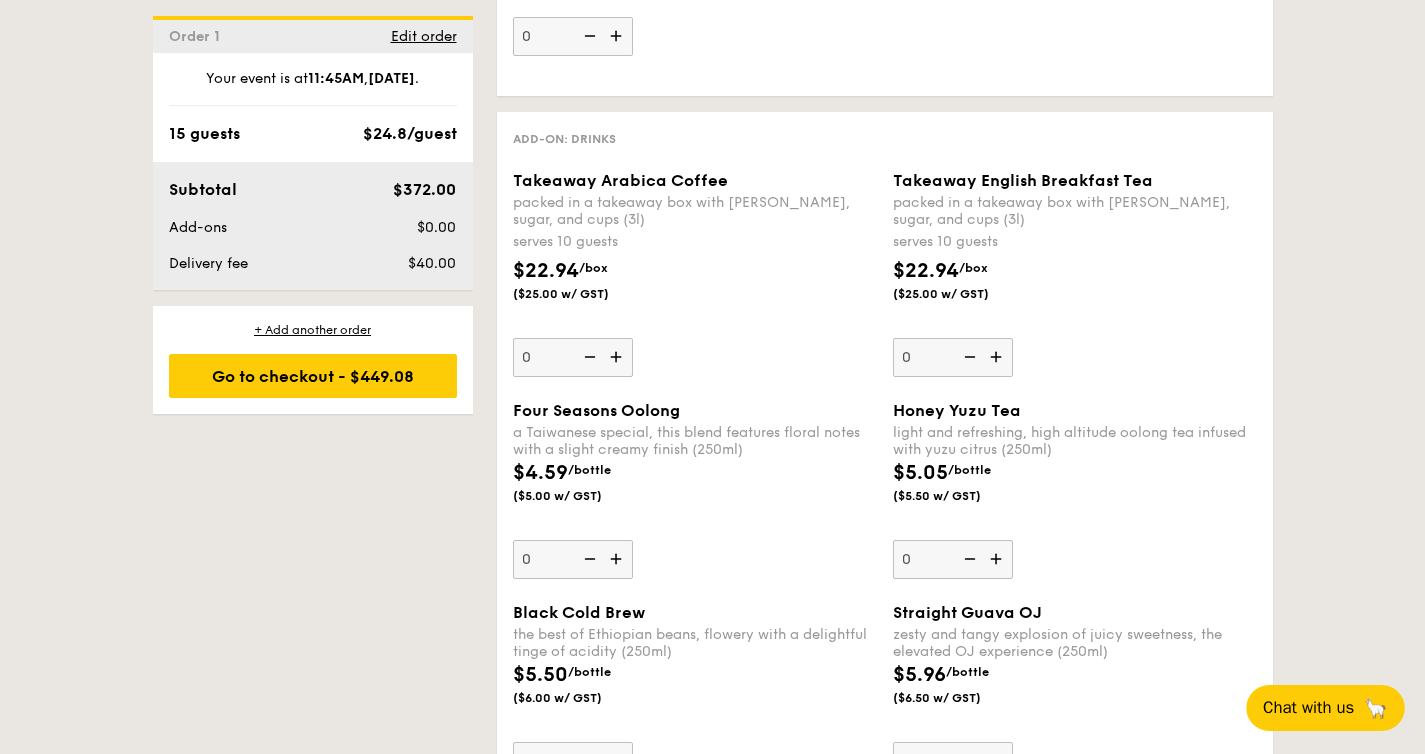 click on "1 - Select menu
2 - Select items
3 - Check out
Order 1
Jul 22, 2025
Pick up from 5 Burn Road #05-01
Deliver to my address
11:45AM      15 guests
Mini Buffet
$18.80
/guest
($20.49 w/ GST)
6 courses
Min 20 guests
$21.80
/guest
($23.76 w/ GST)
7 courses
Min 20 guests
$24.80
/guest
($27.03 w/ GST)
8 courses
Min 15 guests
$31.80
/guest
($34.66 w/ GST)
9 courses
Min 10 guests
Subtotal
$372.00
Add-ons
$0.00
Delivery fee
$40.00
Total
$412.00
Total (w/ GST)
$449.08
11:45AM ,  . 0" at bounding box center (712, -1256) 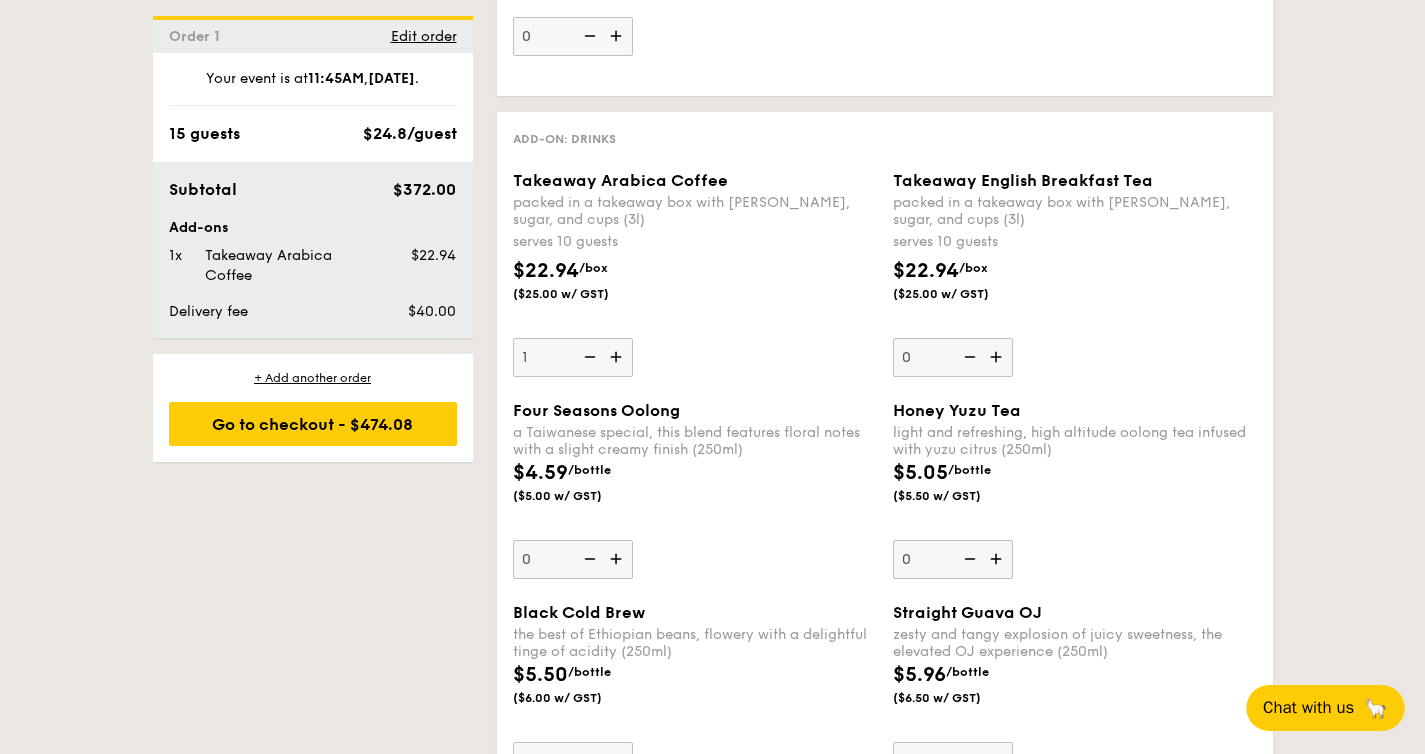 click on "1 - Select menu
2 - Select items
3 - Check out
Order 1
Jul 22, 2025
Pick up from 5 Burn Road #05-01
Deliver to my address
11:45AM      15 guests
Mini Buffet
$18.80
/guest
($20.49 w/ GST)
6 courses
Min 20 guests
$21.80
/guest
($23.76 w/ GST)
7 courses
Min 20 guests
$24.80
/guest
($27.03 w/ GST)
8 courses
Min 15 guests
$31.80
/guest
($34.66 w/ GST)
9 courses
Min 10 guests
Subtotal
$372.00
Add-ons
1x
Takeaway Arabica Coffee
$22.94
Delivery fee
$40.00
Total
$434.94
$474.08
." at bounding box center [712, -1256] 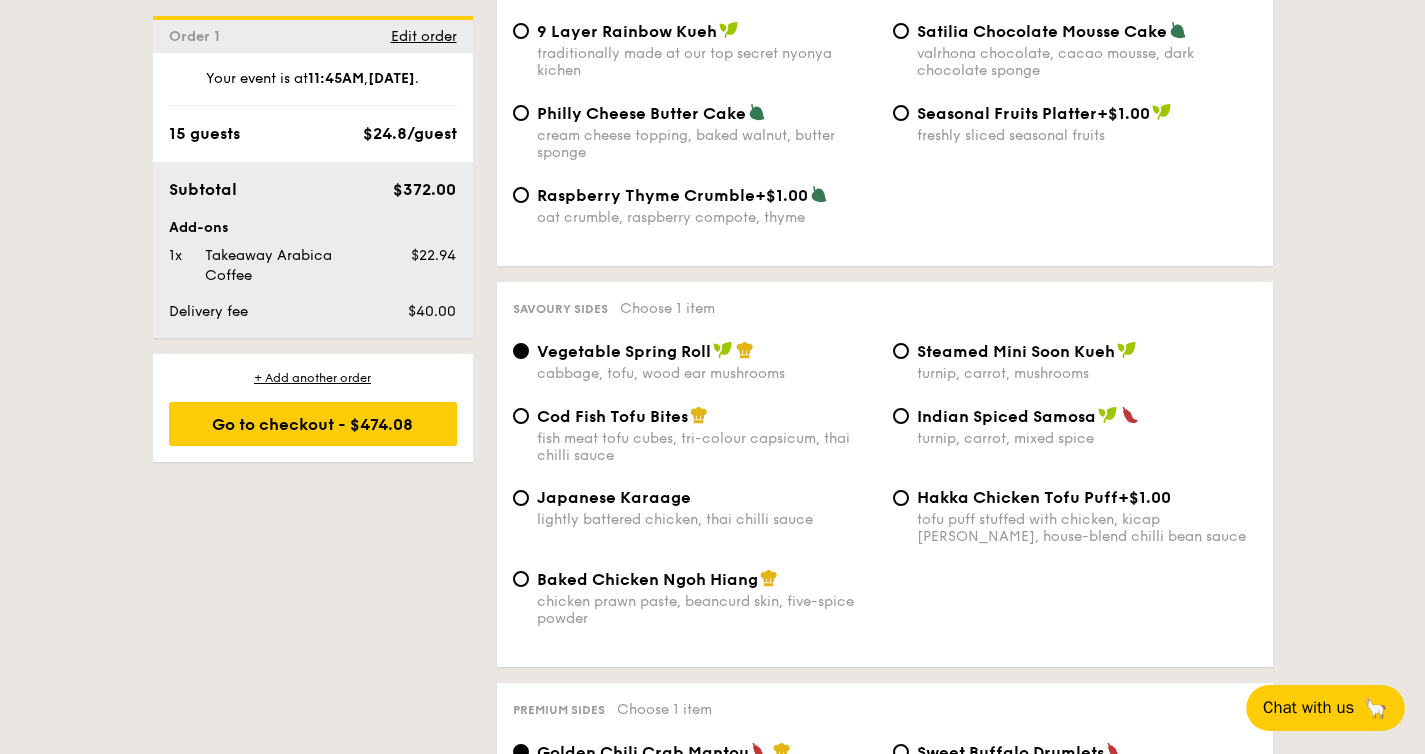 scroll, scrollTop: 2783, scrollLeft: 0, axis: vertical 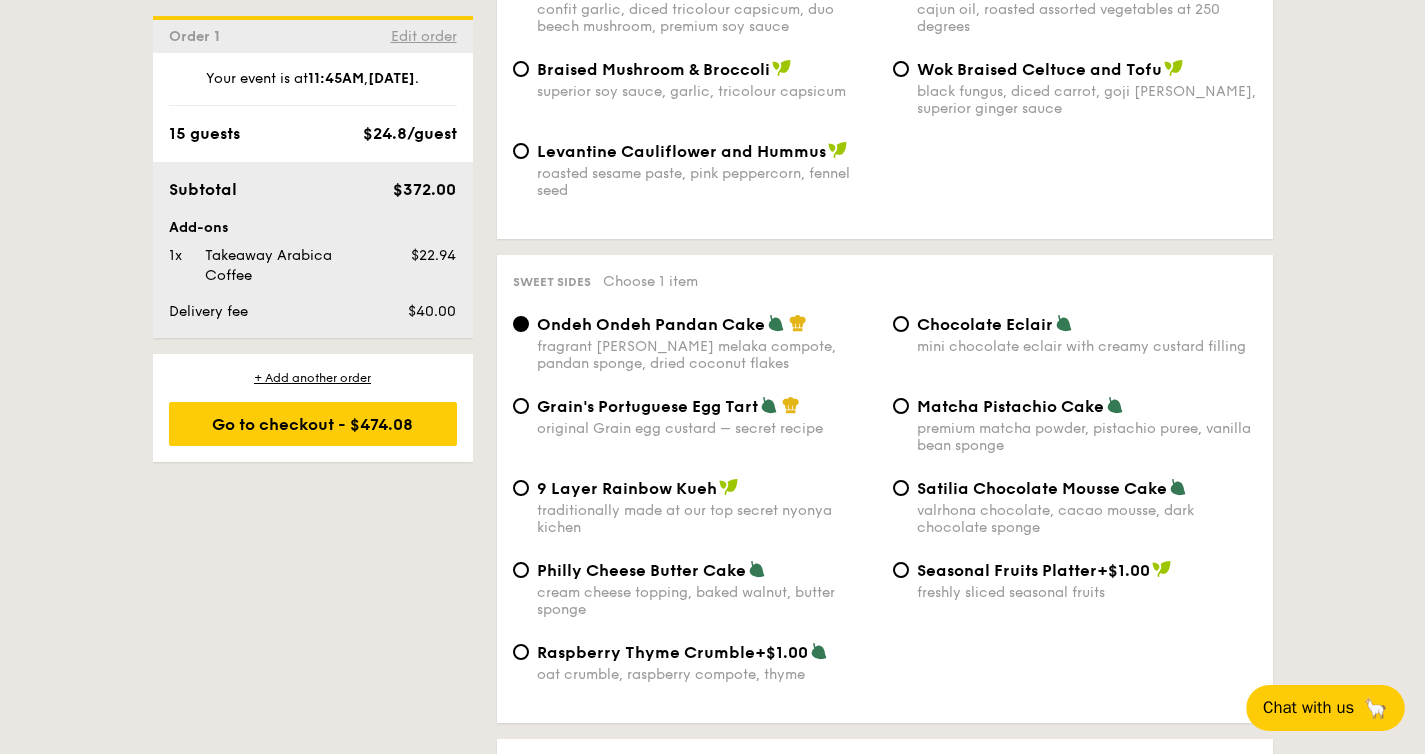 click on "Edit order" at bounding box center (424, 36) 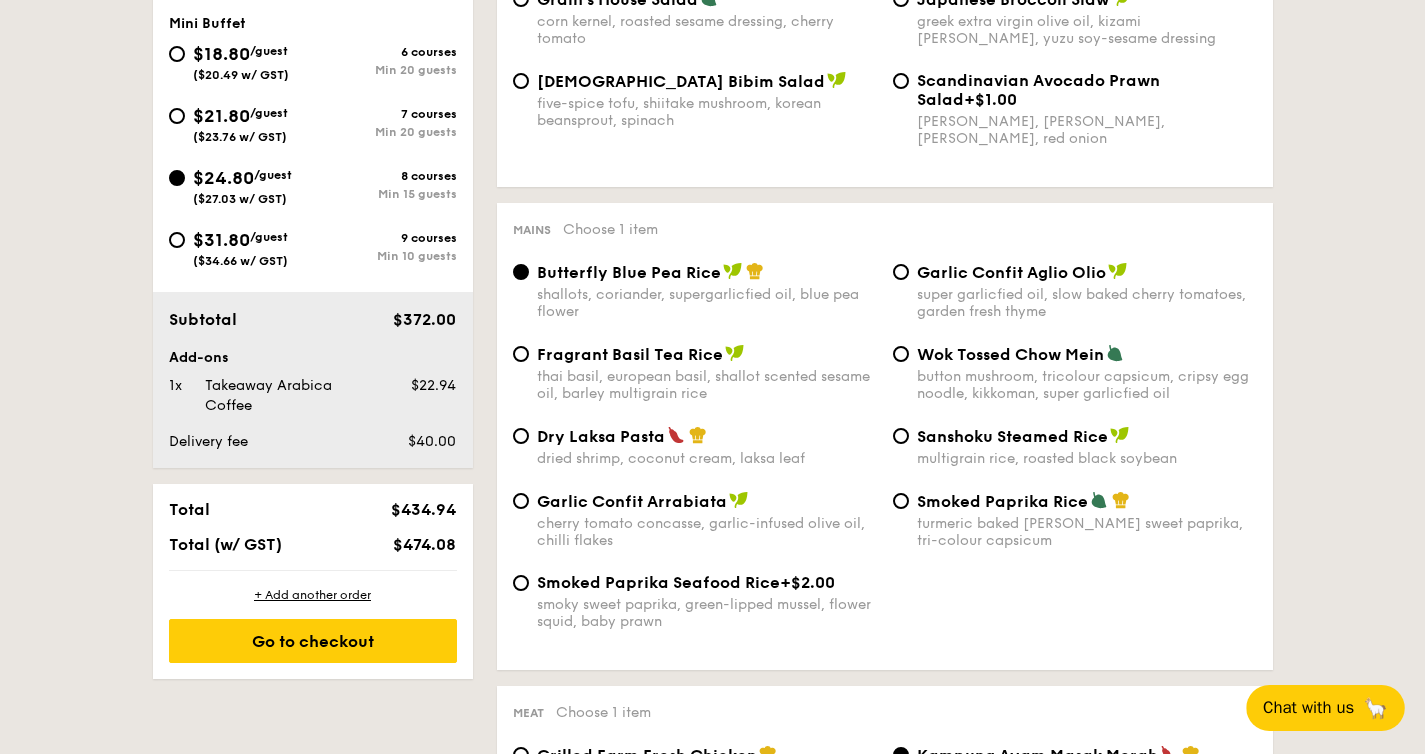 scroll, scrollTop: 534, scrollLeft: 0, axis: vertical 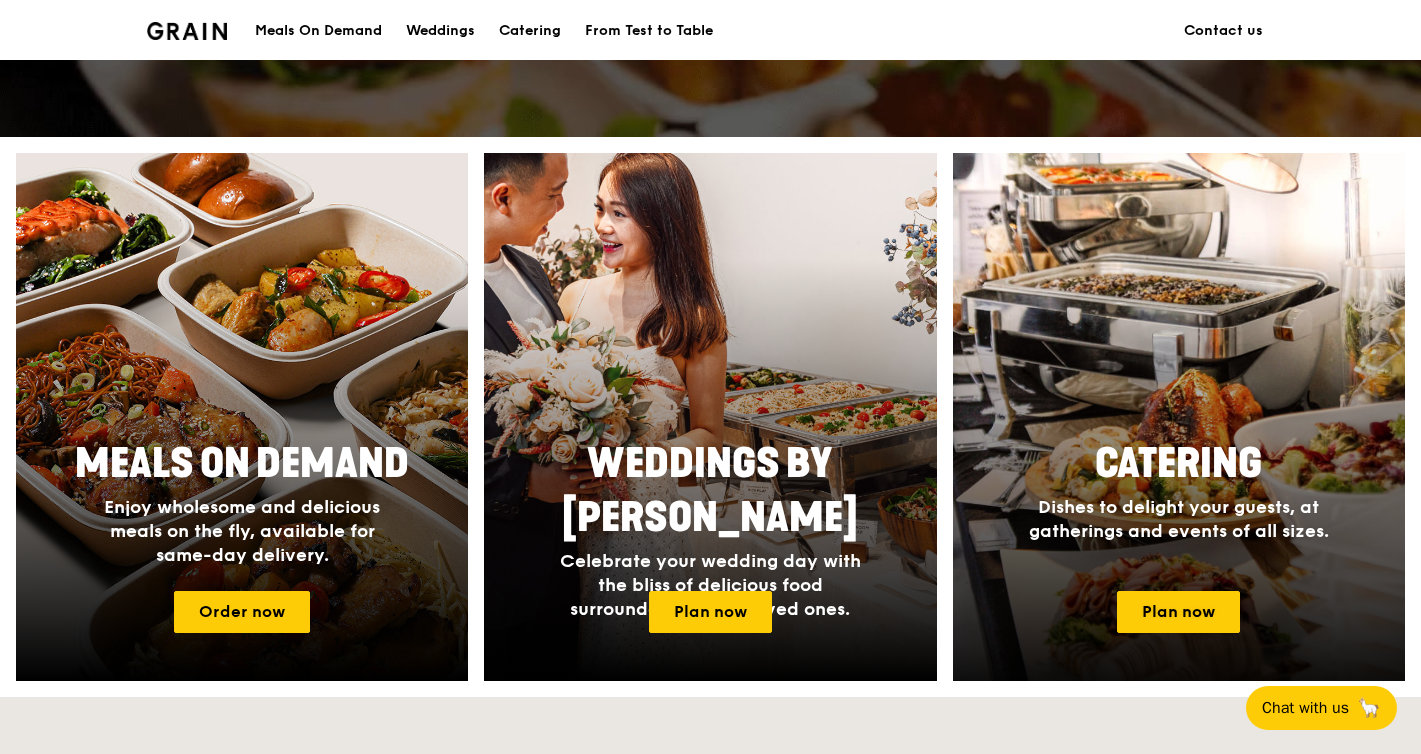 click on "Catering" at bounding box center (1178, 464) 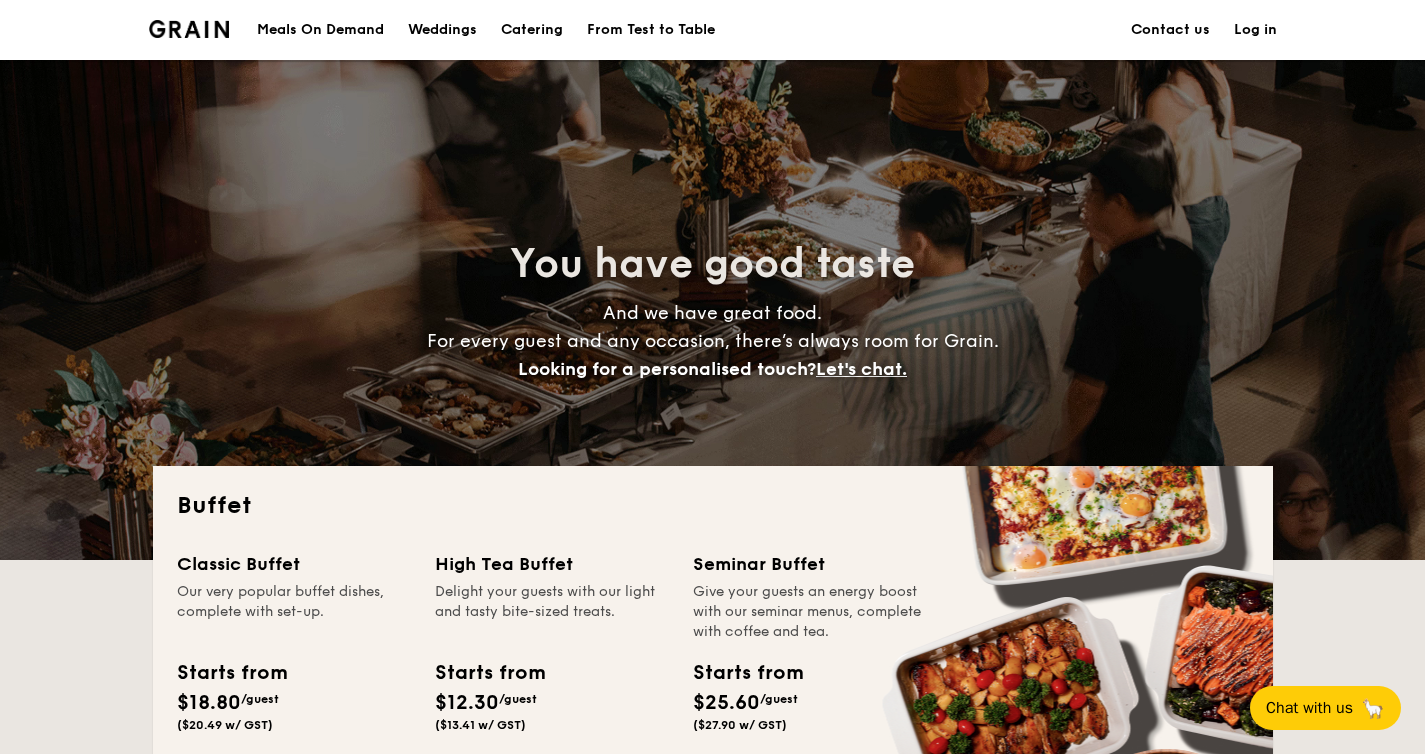 scroll, scrollTop: 379, scrollLeft: 0, axis: vertical 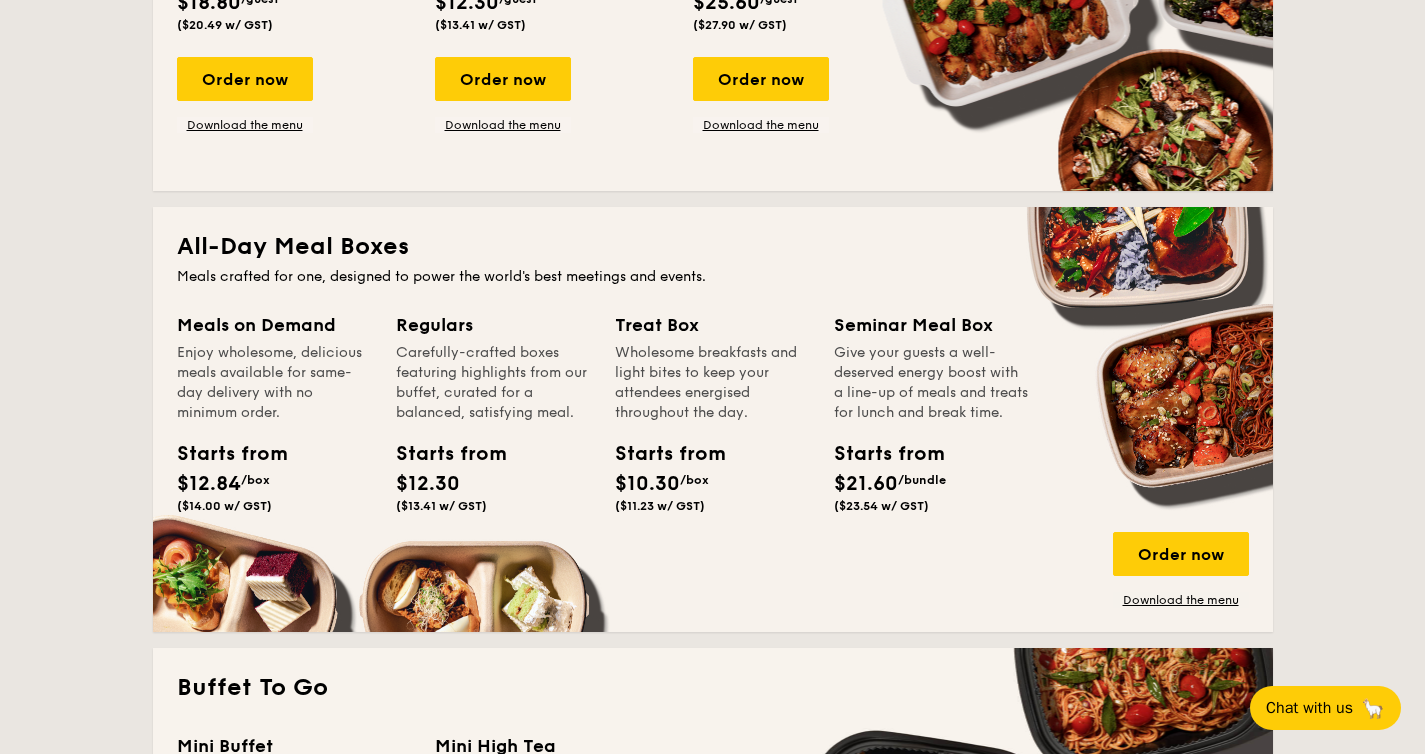 click on "Starts from
$12.30
($13.41 w/ GST)" at bounding box center [493, 480] 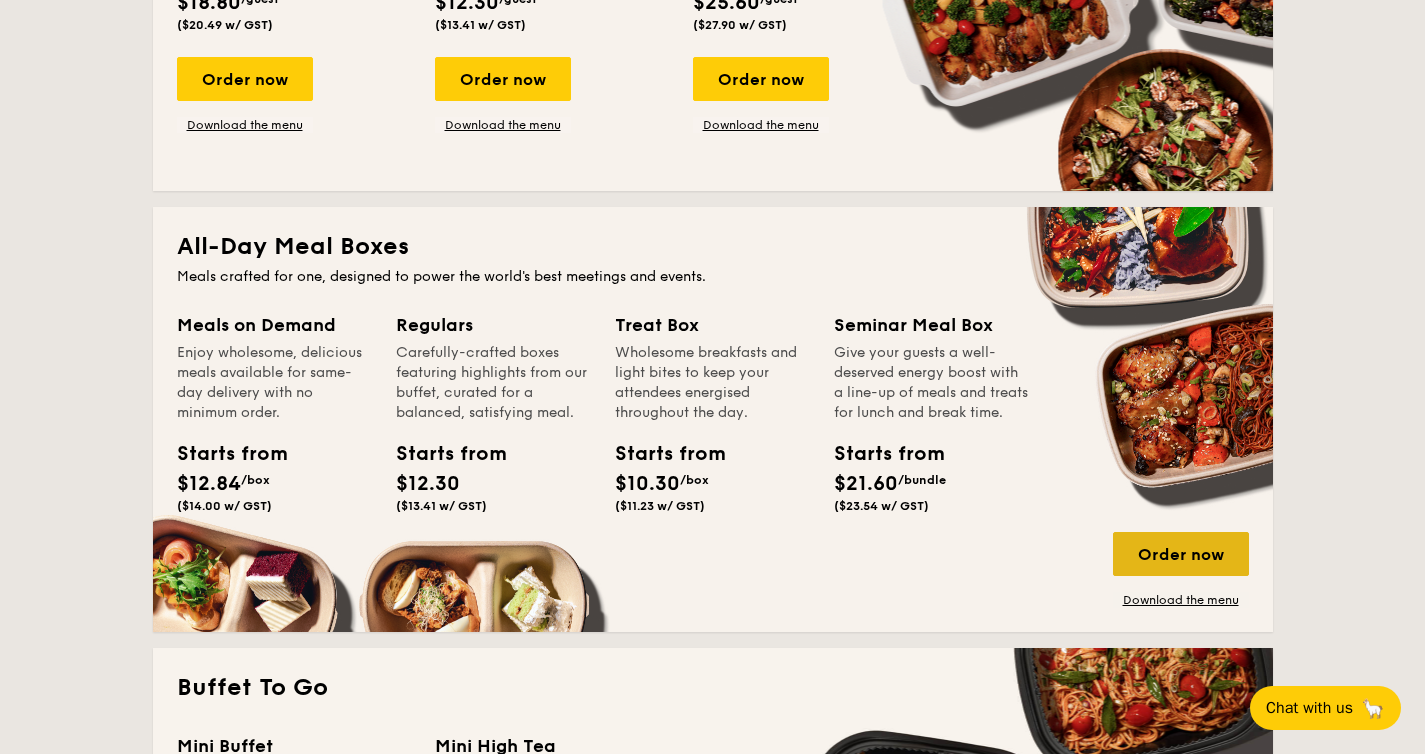 click on "Order now" at bounding box center (1181, 554) 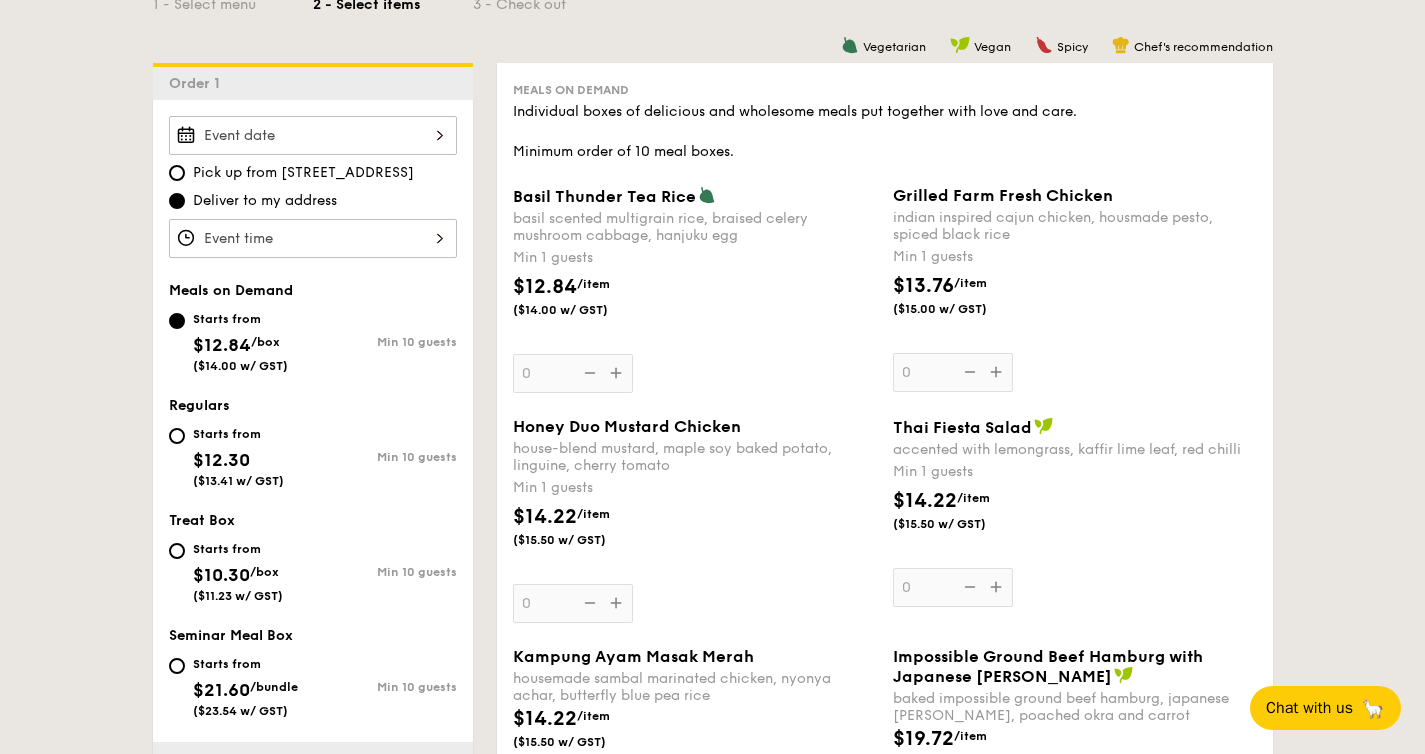 scroll, scrollTop: 525, scrollLeft: 0, axis: vertical 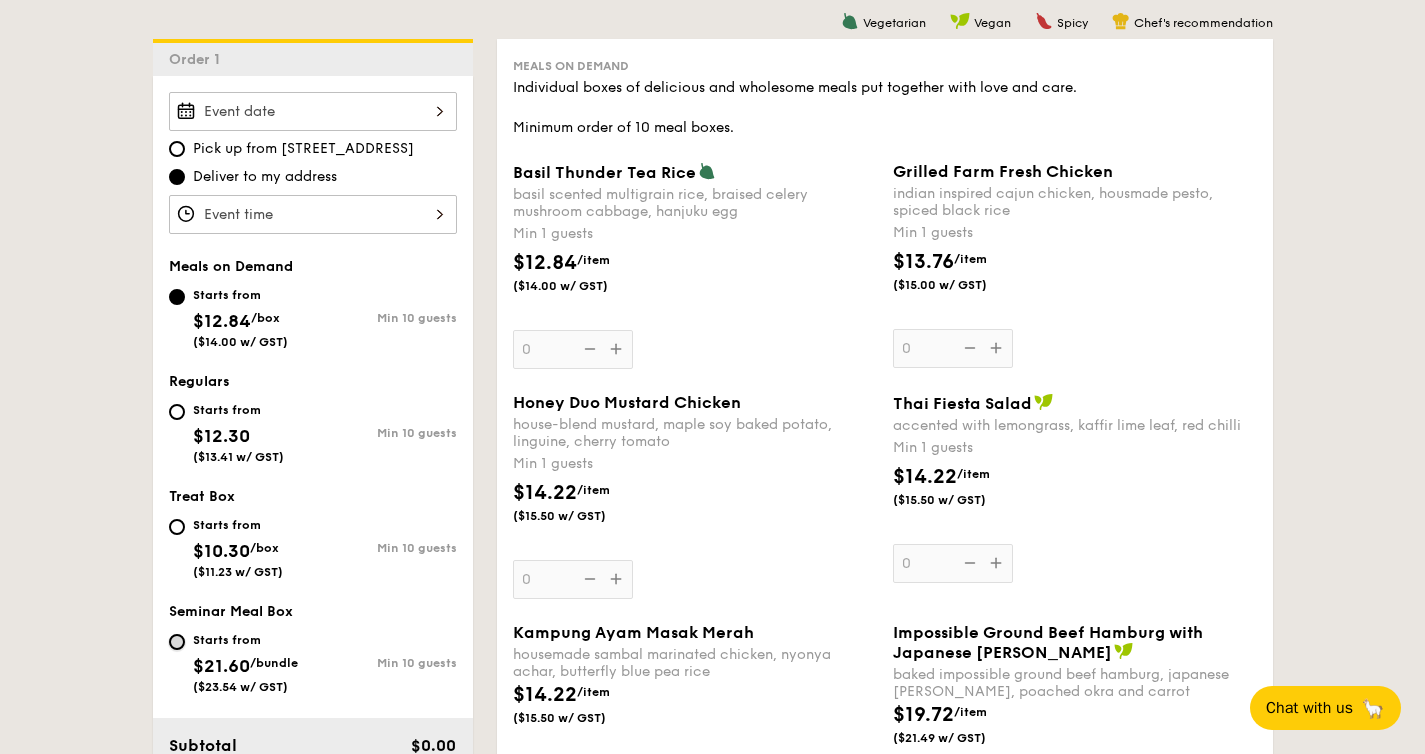 click on "Starts from
$21.60
/bundle
($23.54 w/ GST)
Min 10 guests" at bounding box center (177, 642) 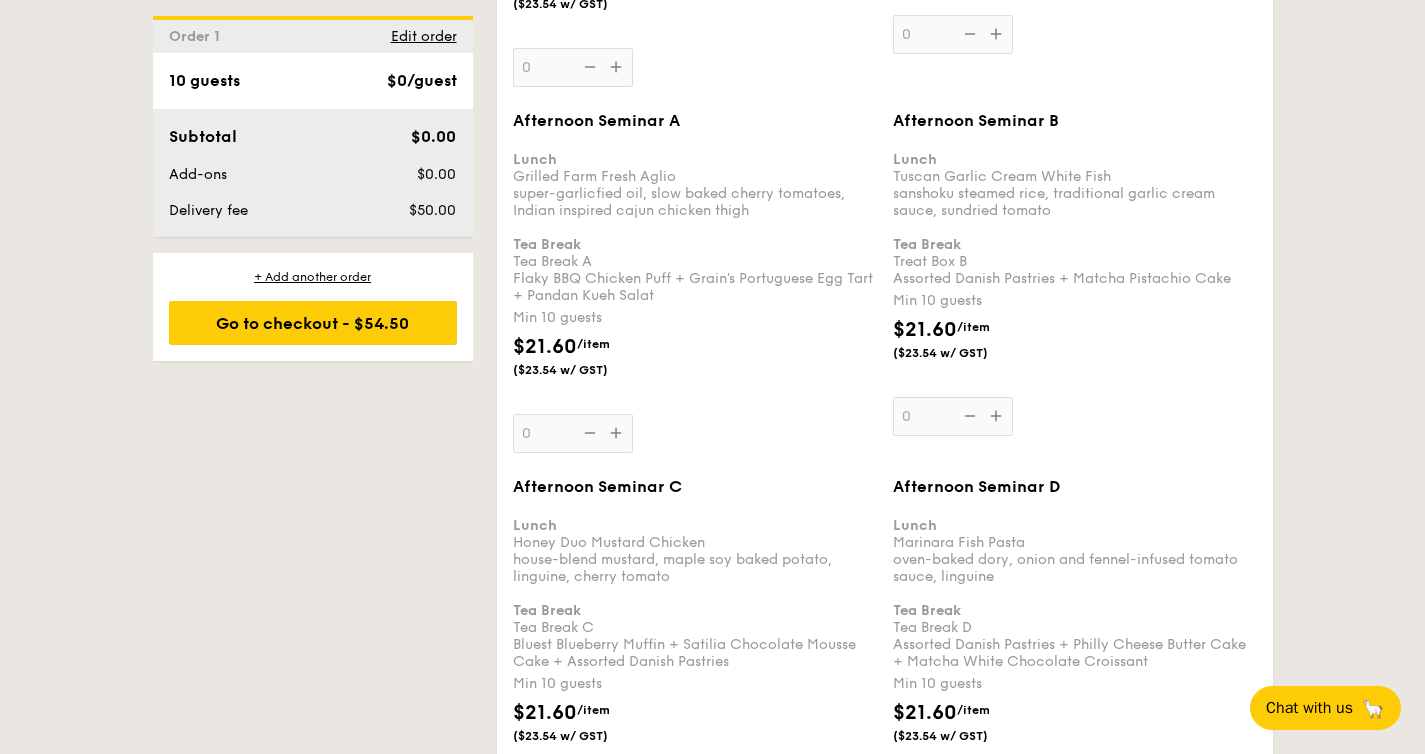 scroll, scrollTop: 3204, scrollLeft: 0, axis: vertical 